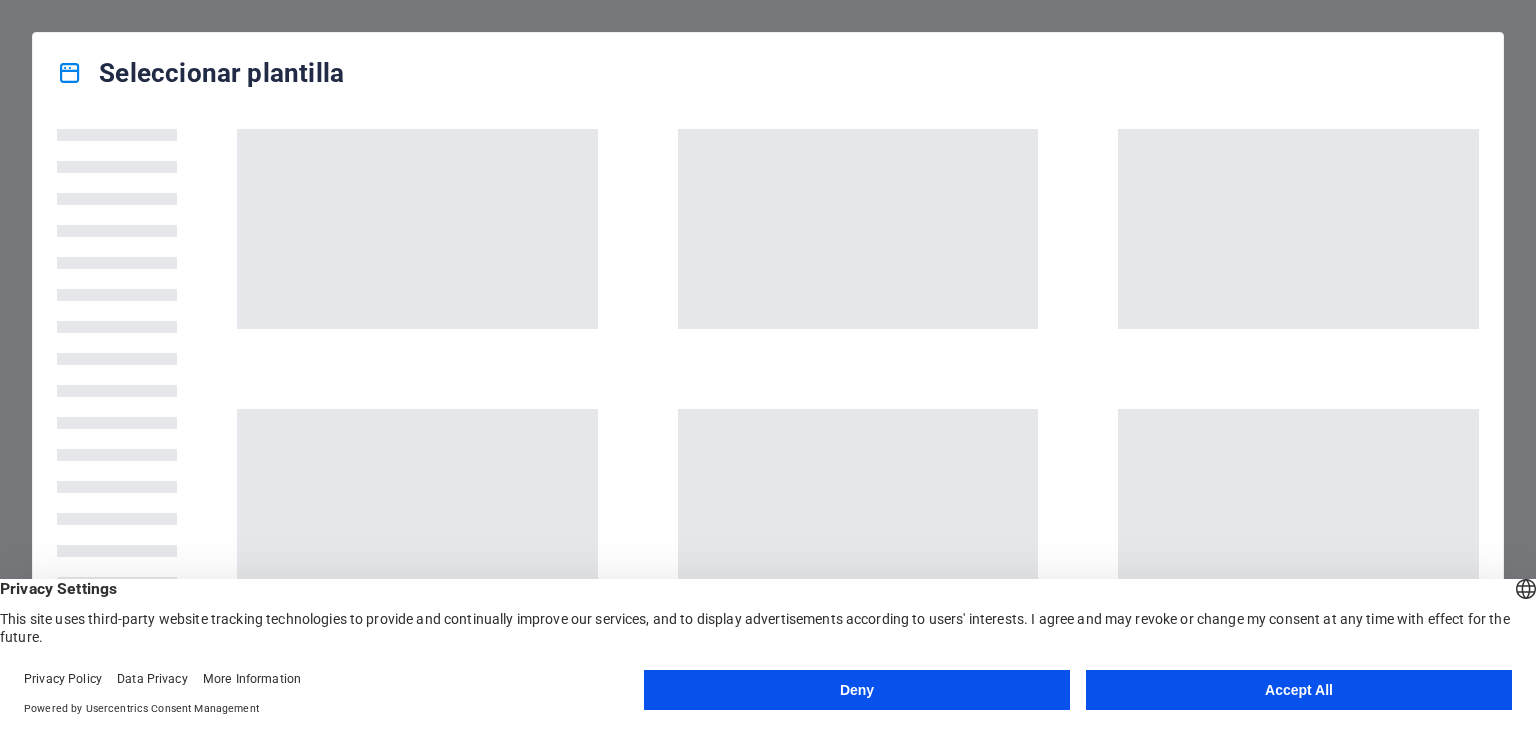 scroll, scrollTop: 0, scrollLeft: 0, axis: both 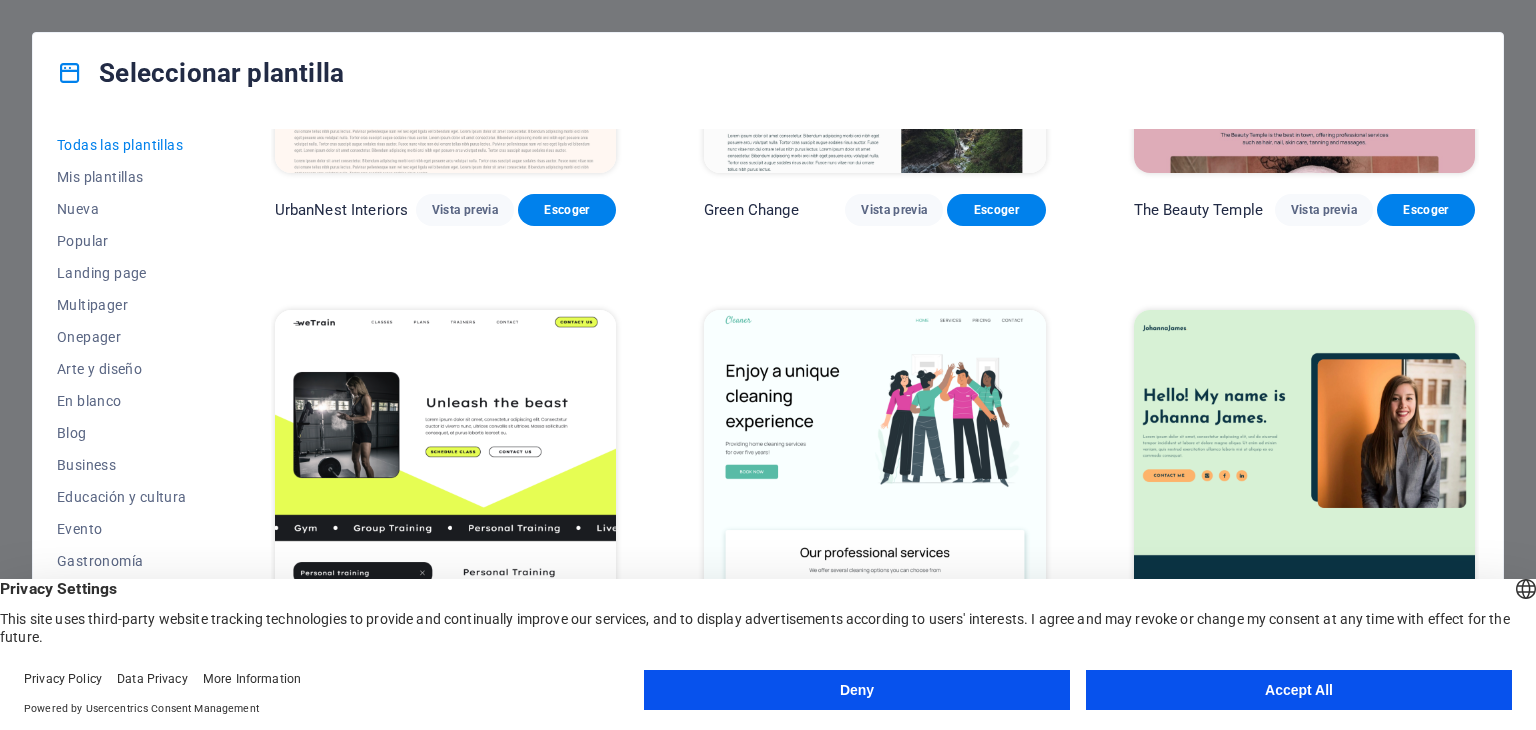 click on "Accept All" at bounding box center (1299, 690) 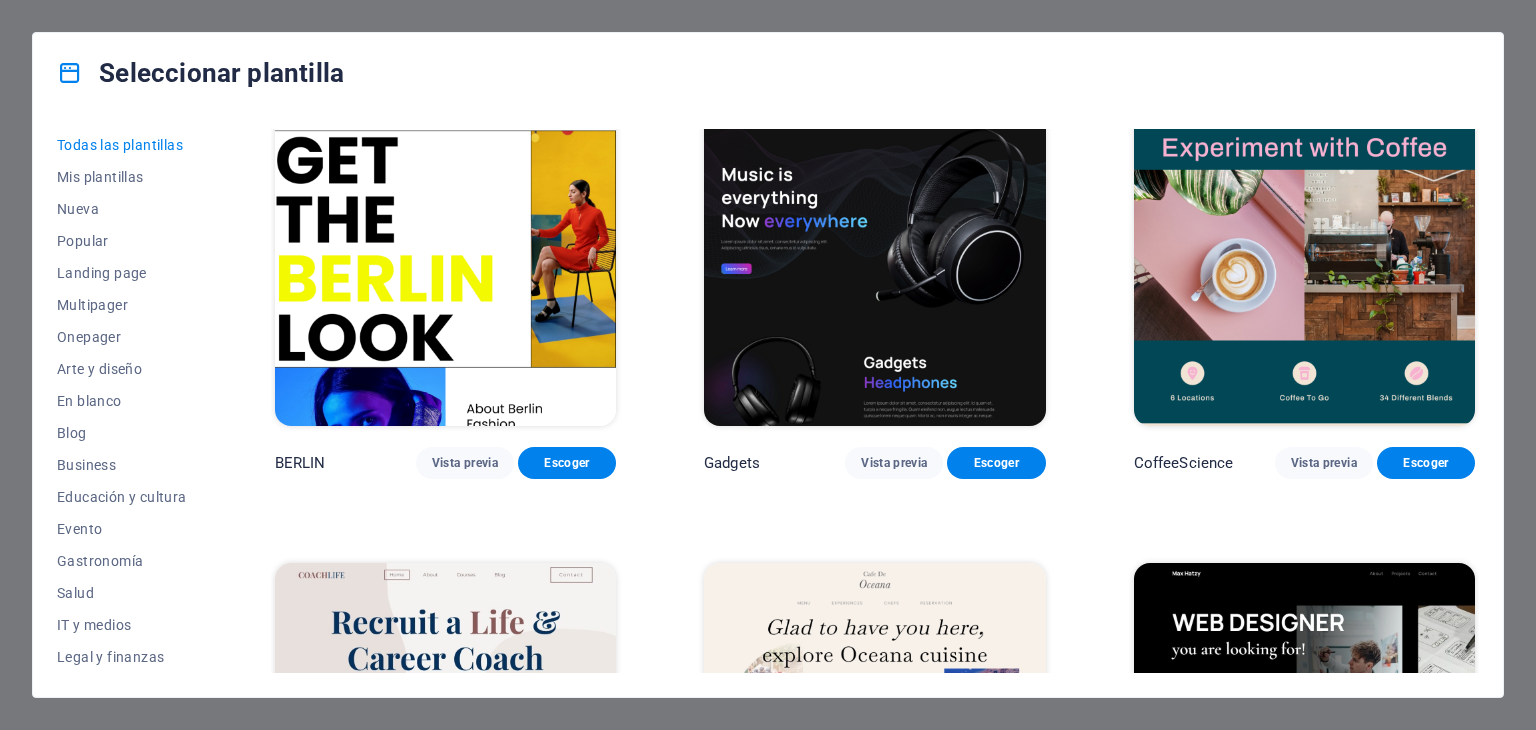 scroll, scrollTop: 4933, scrollLeft: 0, axis: vertical 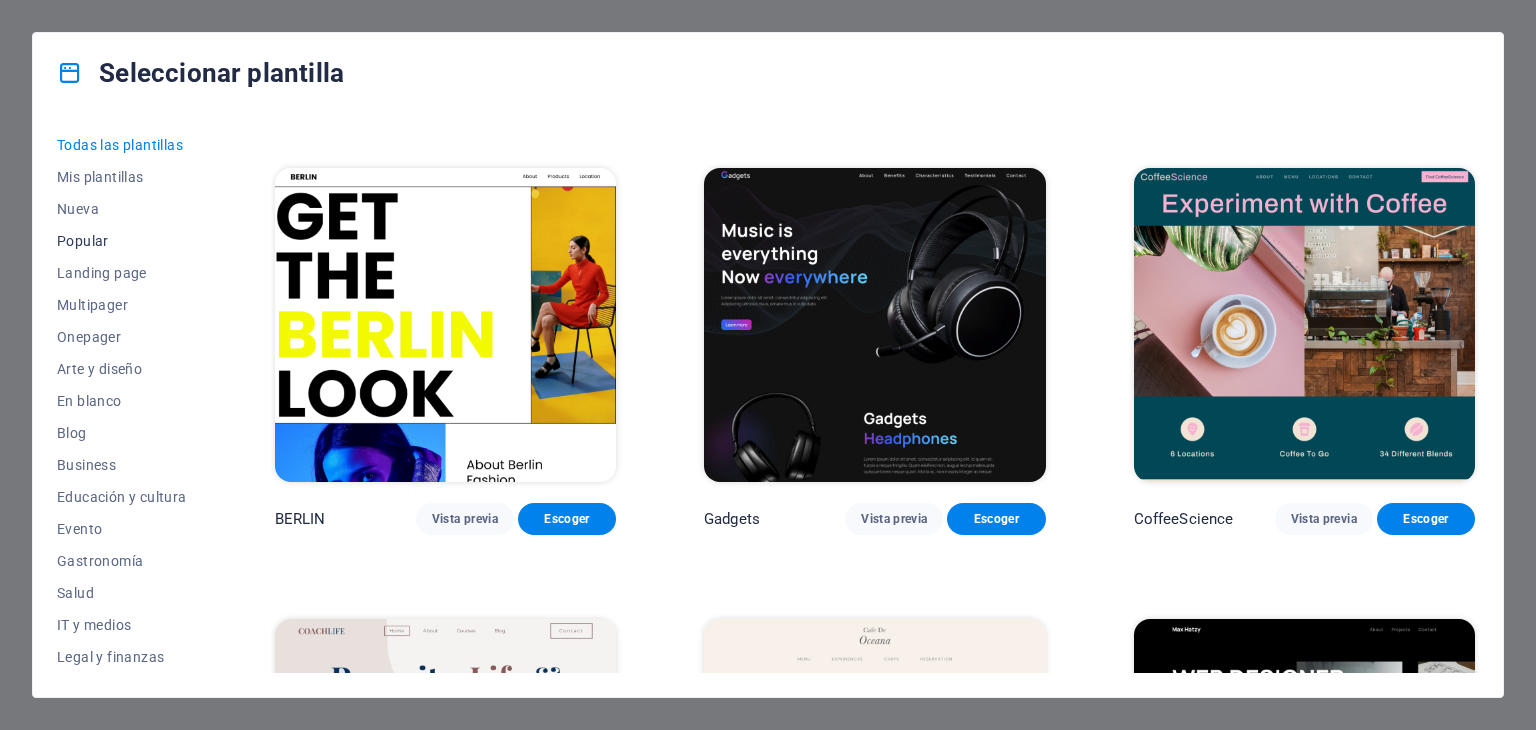 click on "Popular" at bounding box center (122, 241) 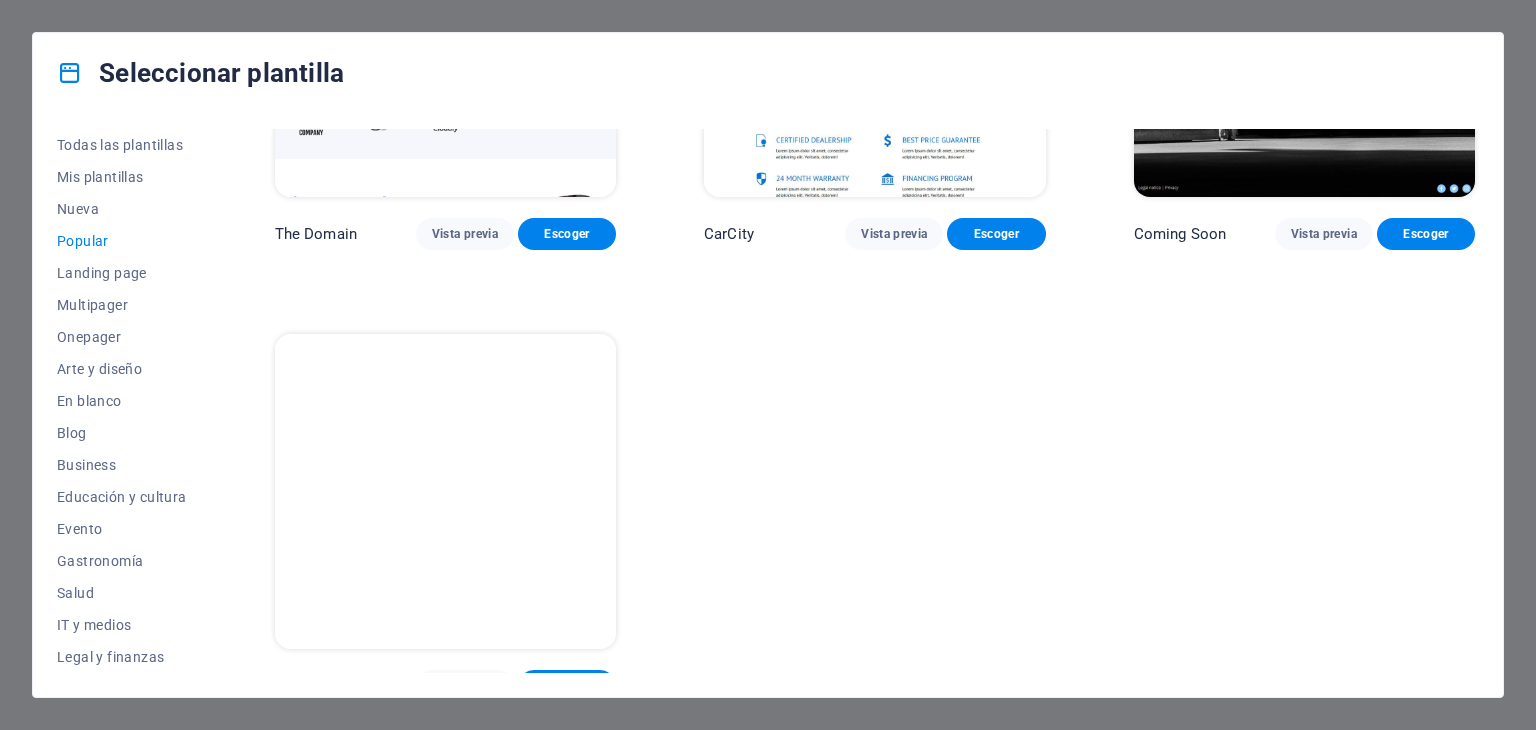 scroll, scrollTop: 2074, scrollLeft: 0, axis: vertical 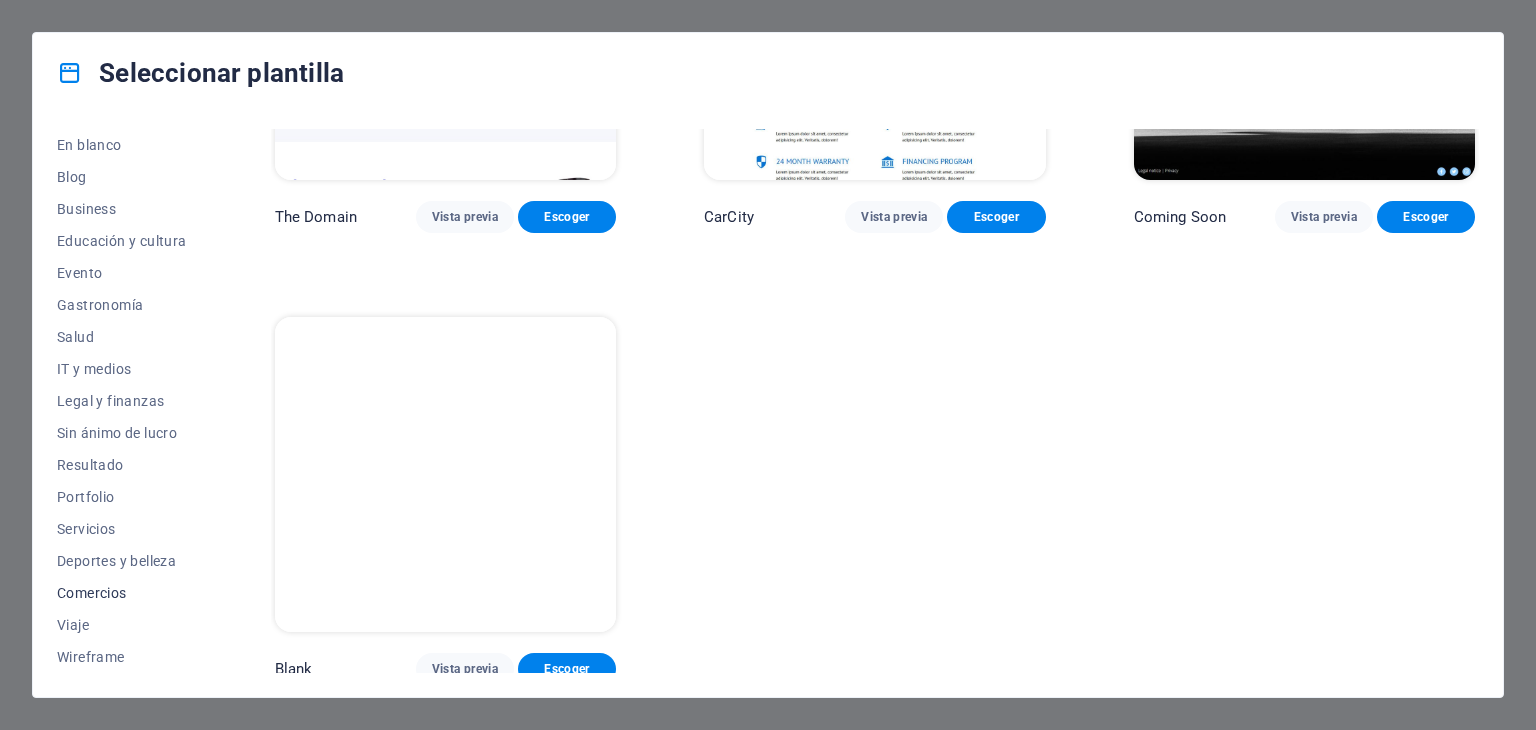 click on "Comercios" at bounding box center [122, 593] 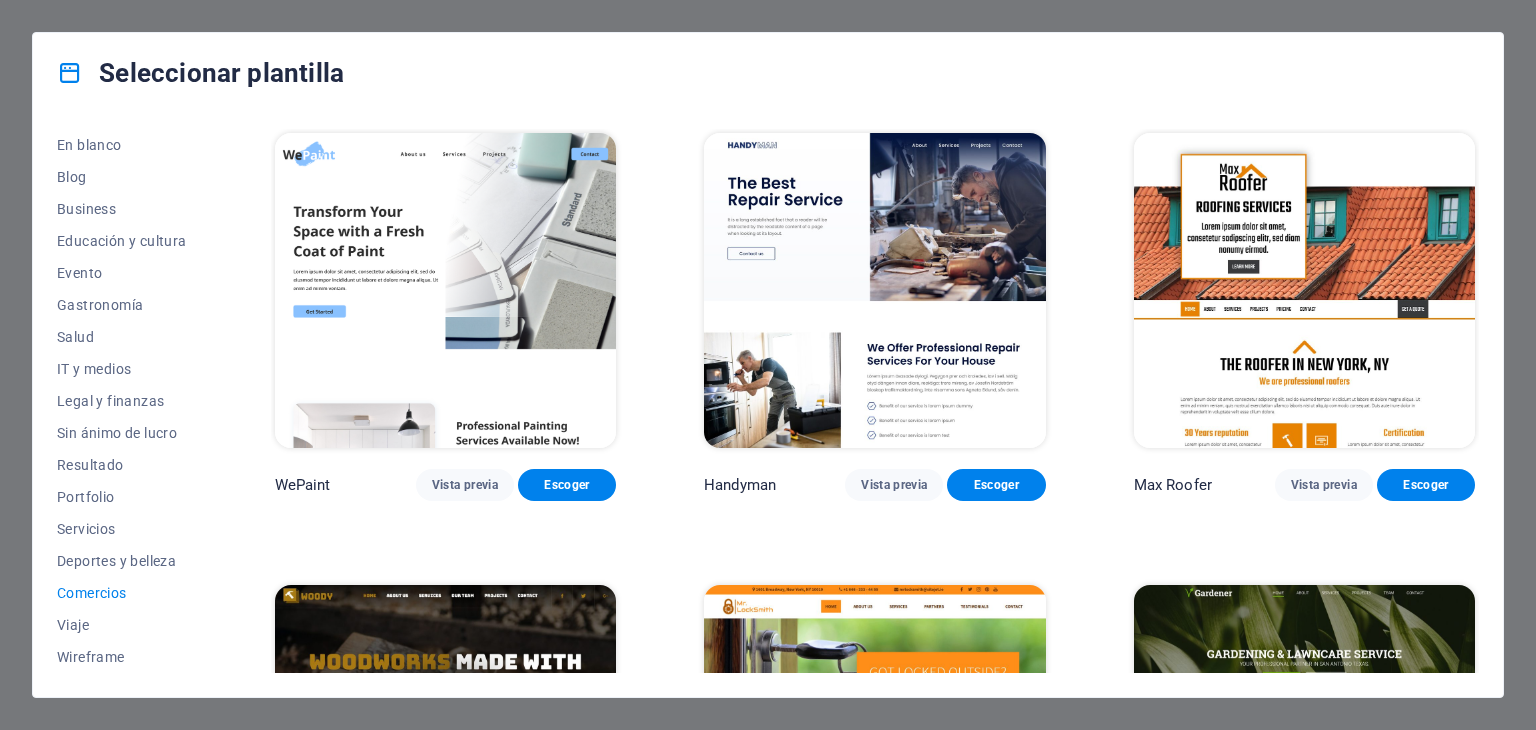 scroll, scrollTop: 66, scrollLeft: 0, axis: vertical 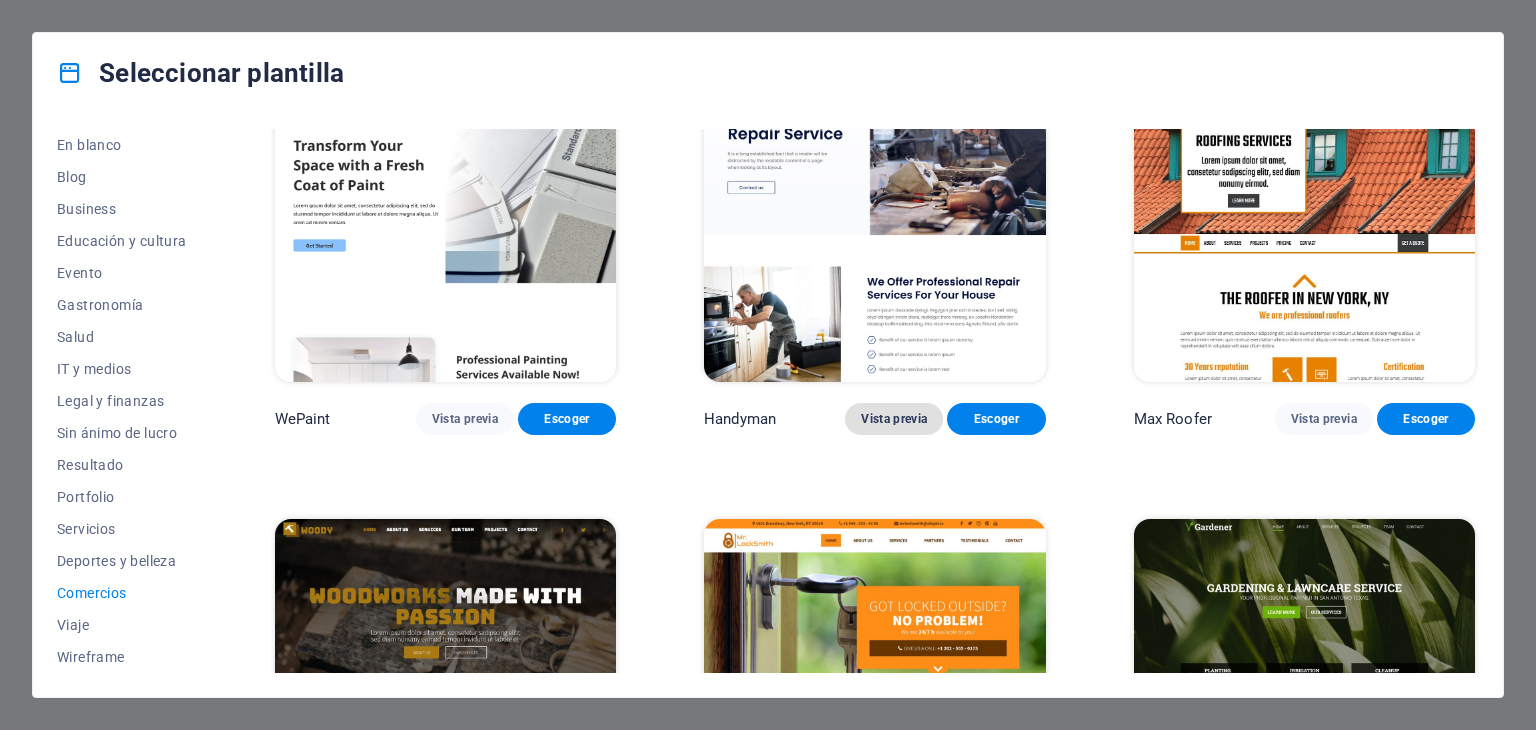click on "Vista previa" at bounding box center [894, 419] 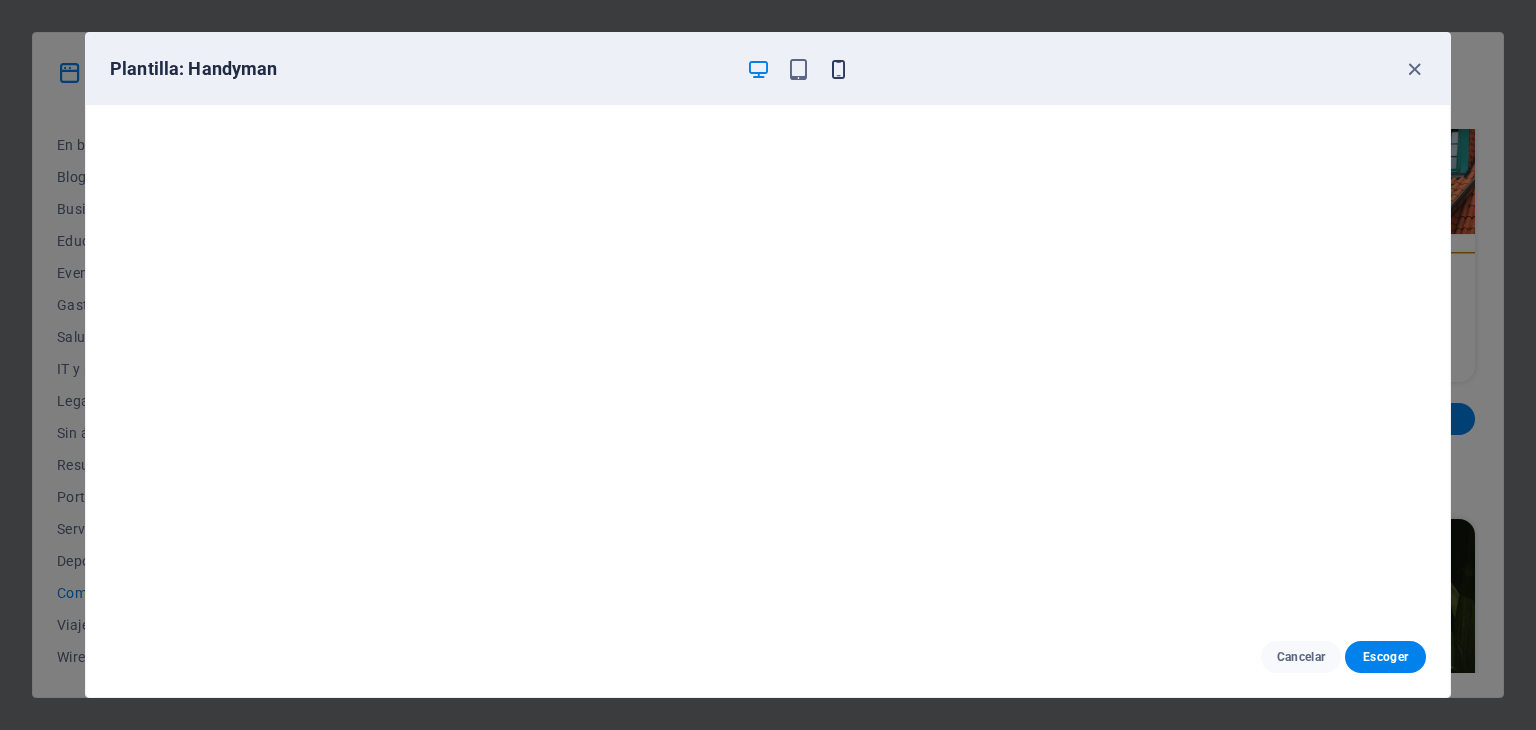 click at bounding box center [838, 69] 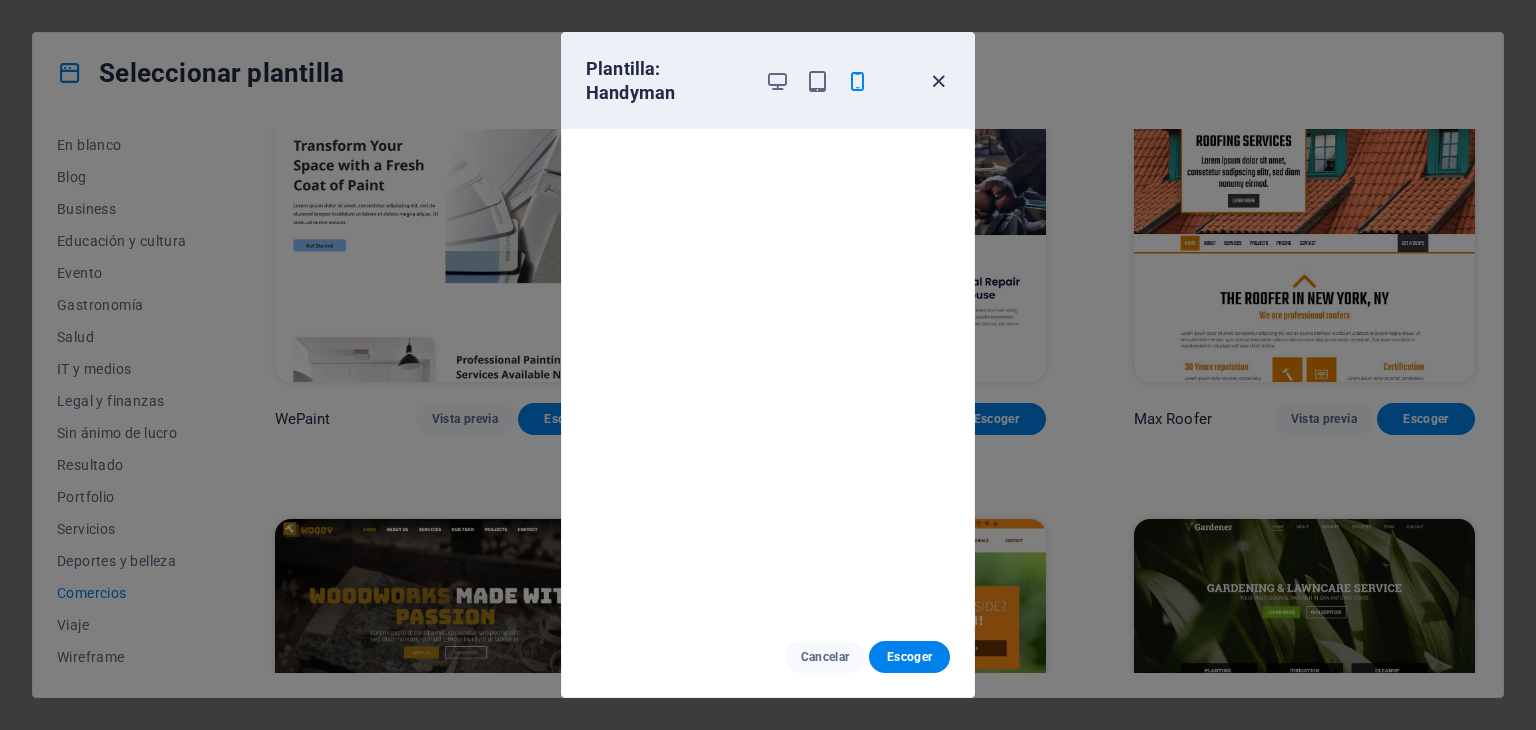click at bounding box center [938, 81] 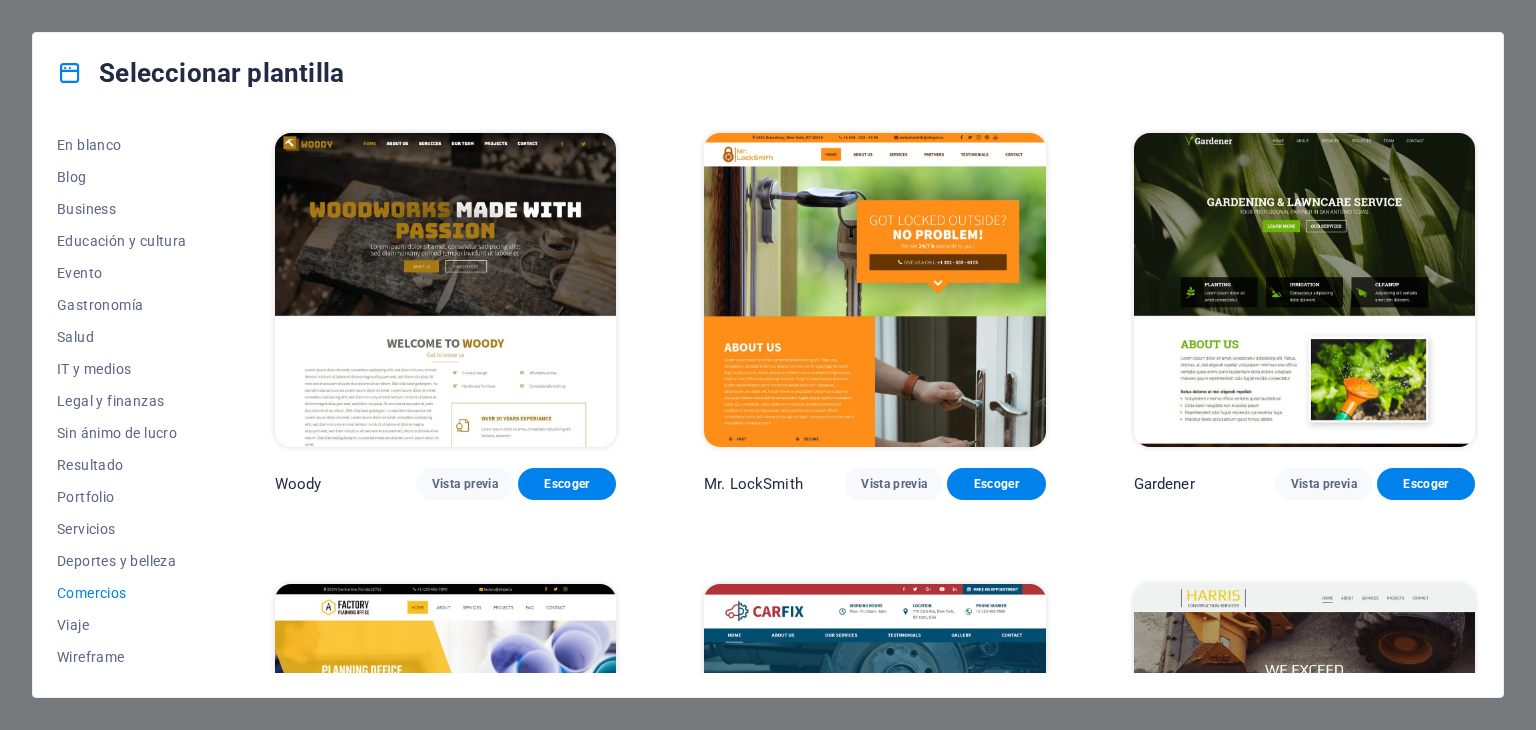 scroll, scrollTop: 466, scrollLeft: 0, axis: vertical 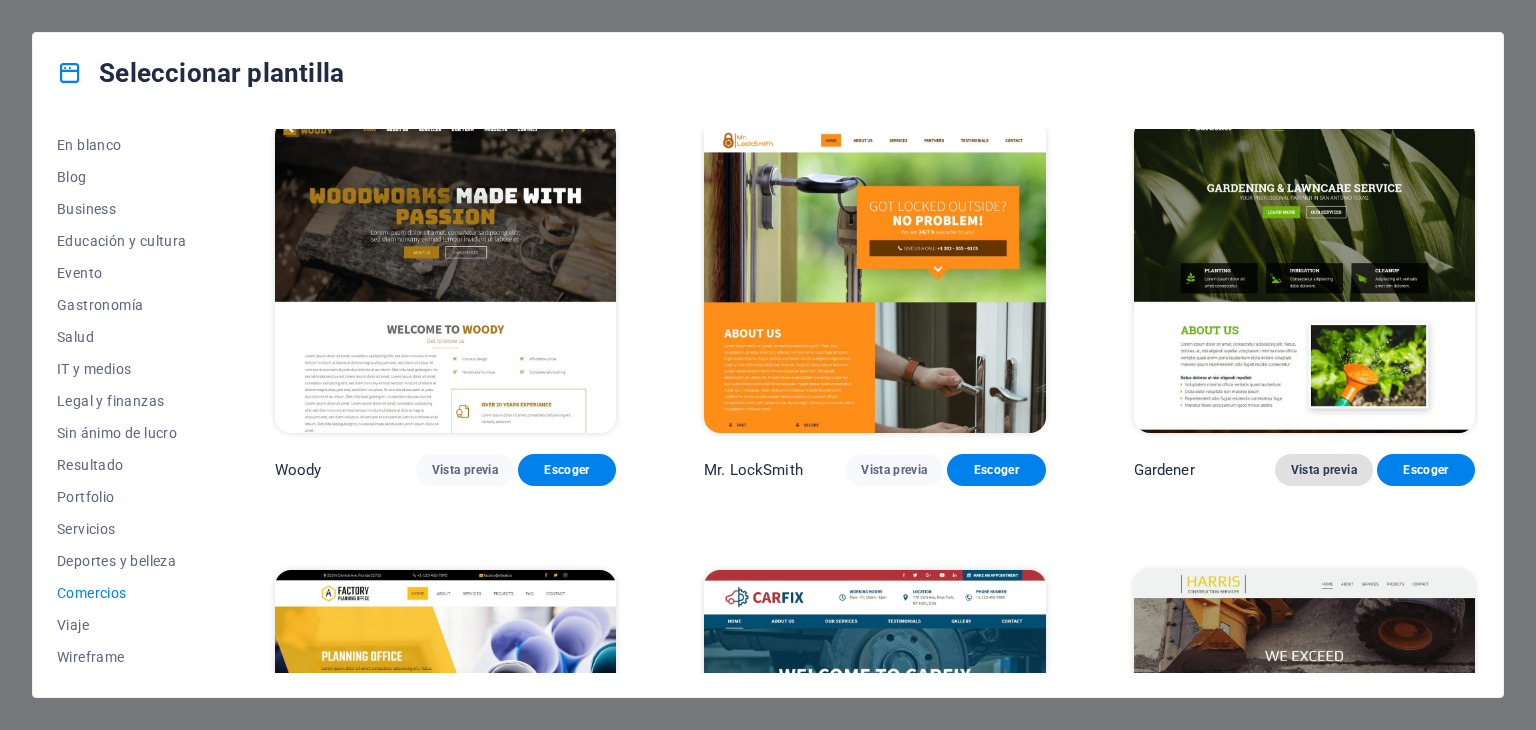 click on "Vista previa" at bounding box center [1324, 470] 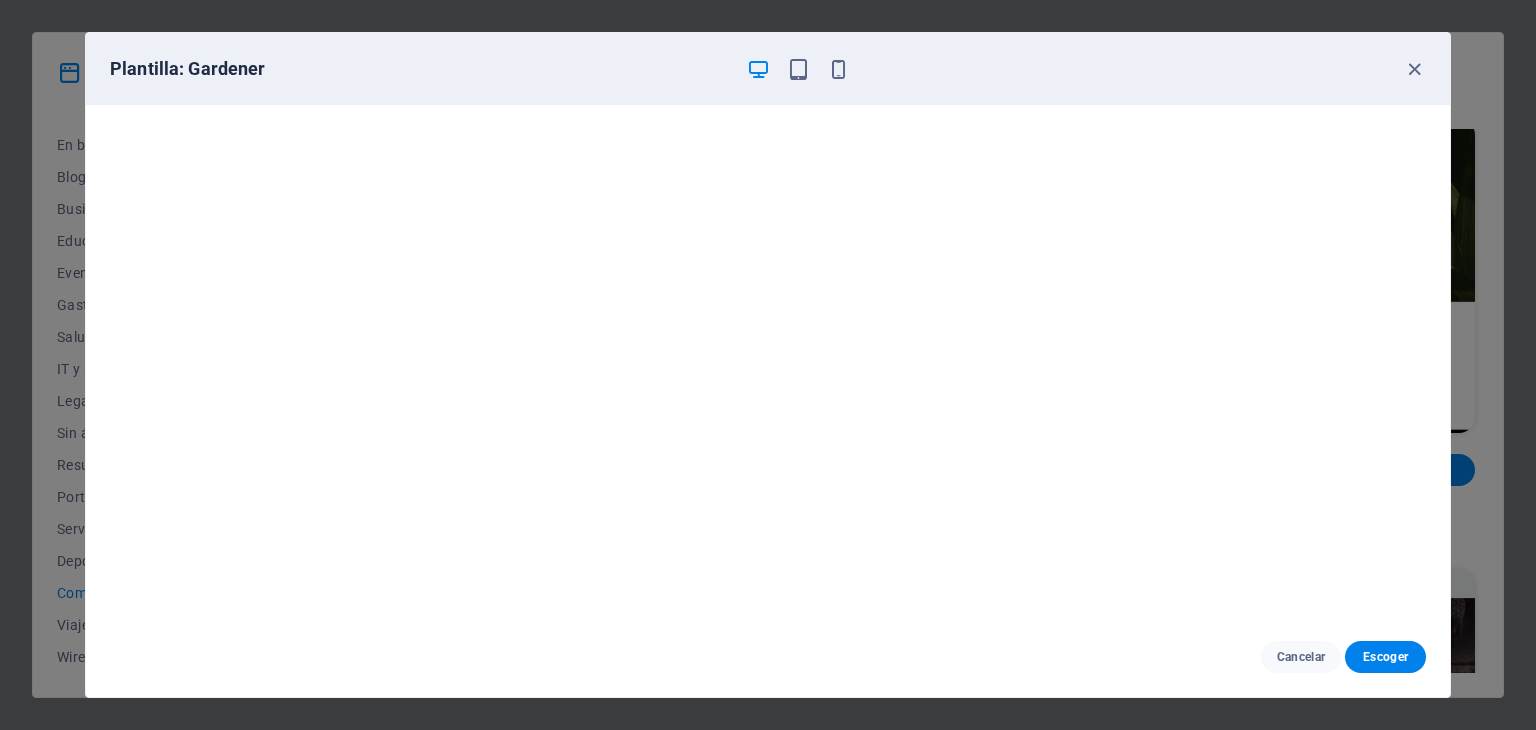 scroll, scrollTop: 5, scrollLeft: 0, axis: vertical 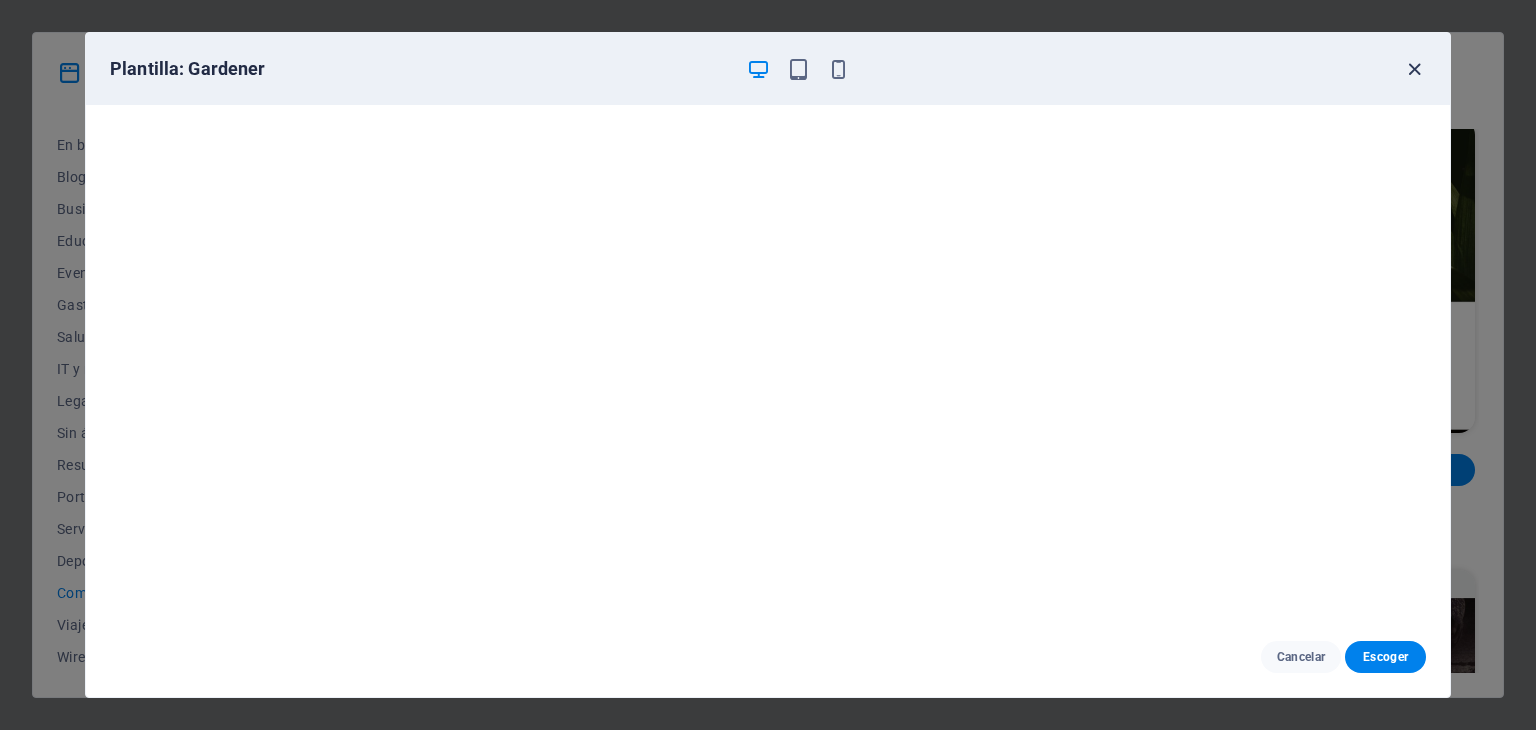 click at bounding box center (1414, 69) 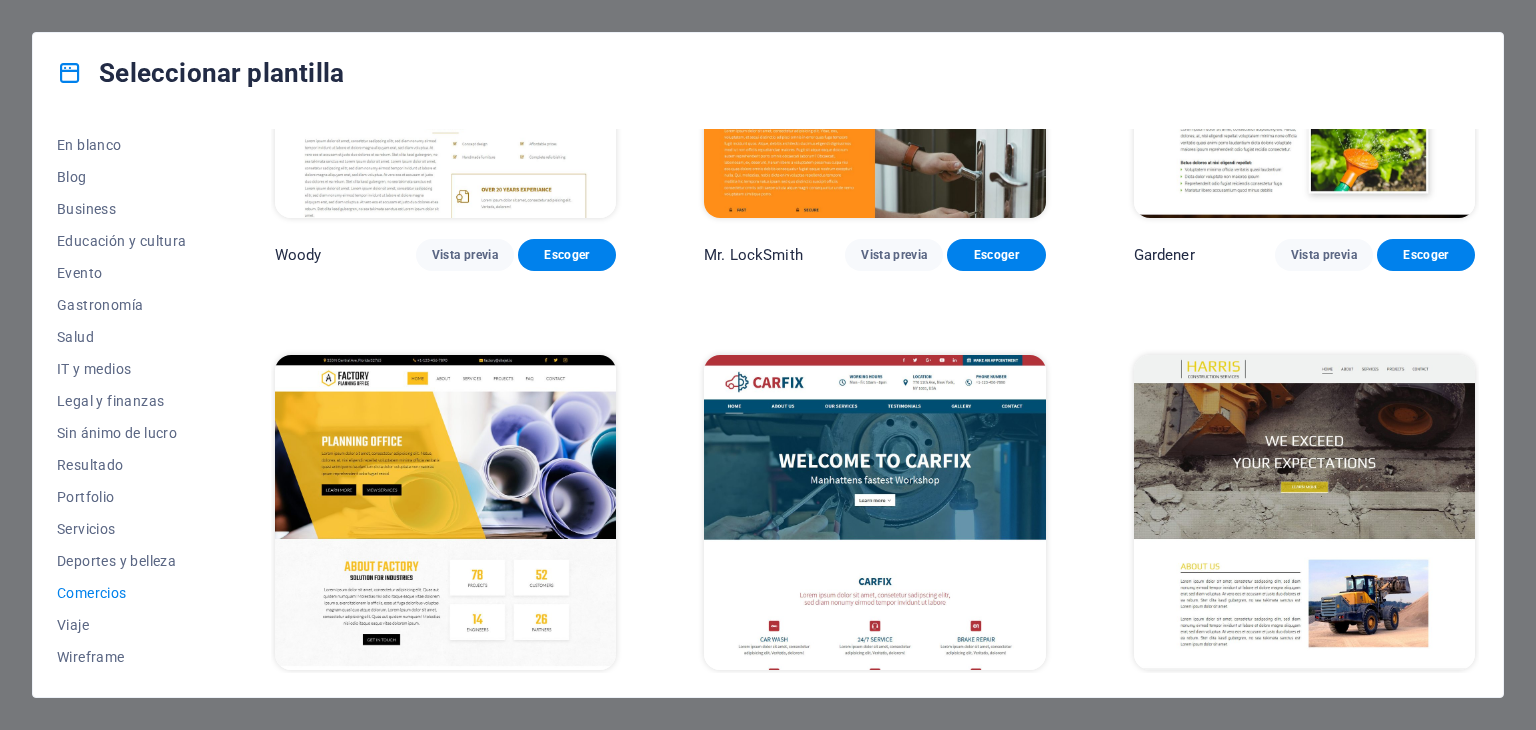 scroll, scrollTop: 724, scrollLeft: 0, axis: vertical 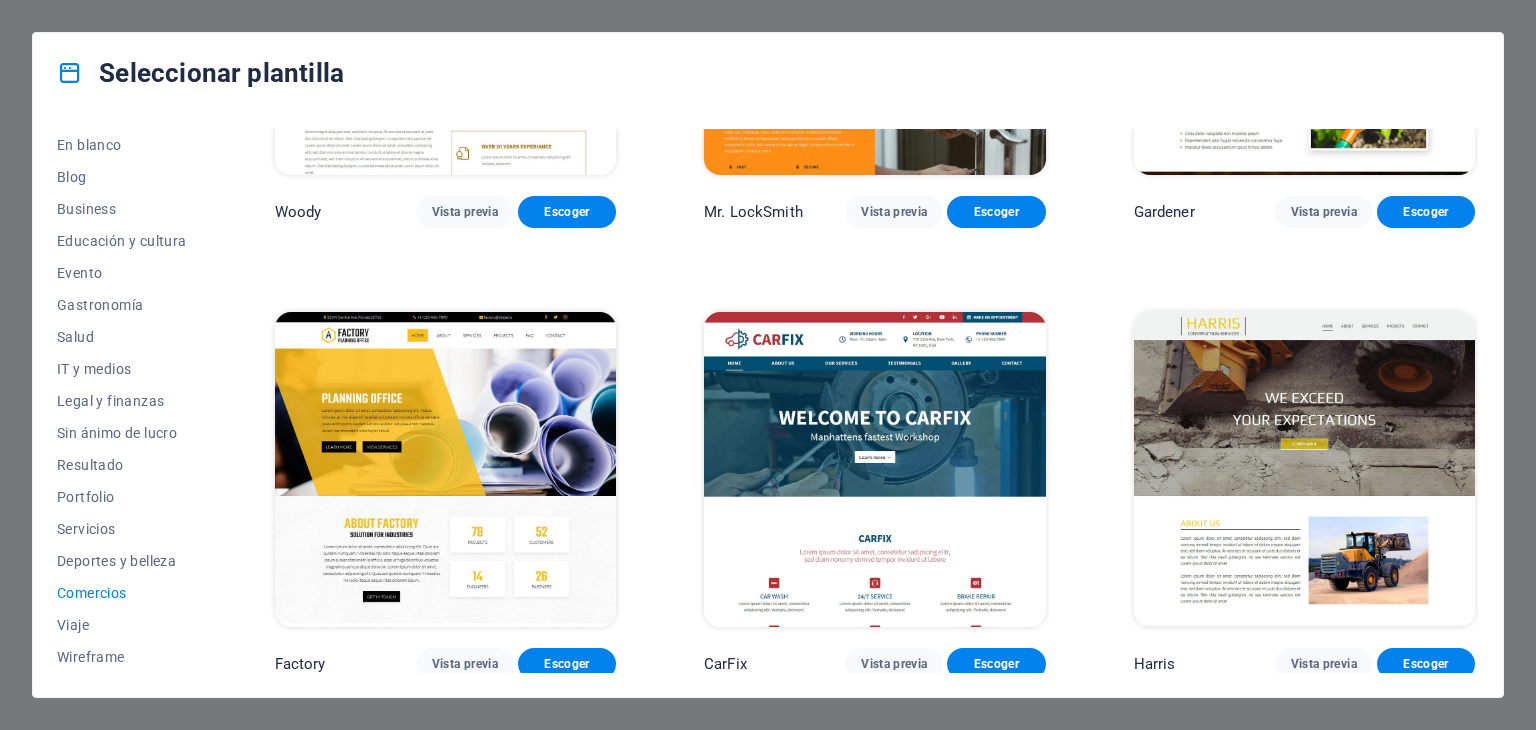 click at bounding box center (874, 469) 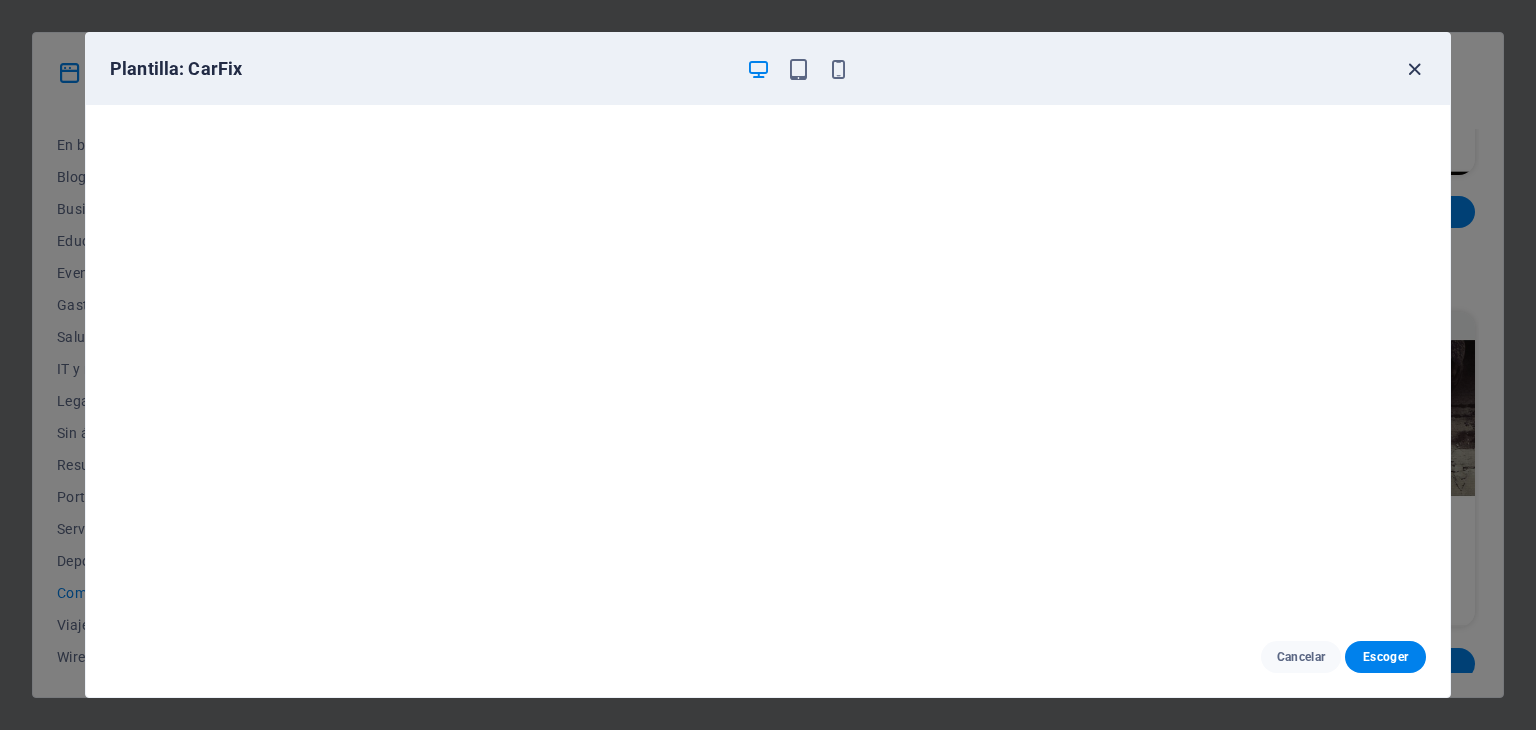 click at bounding box center (1414, 69) 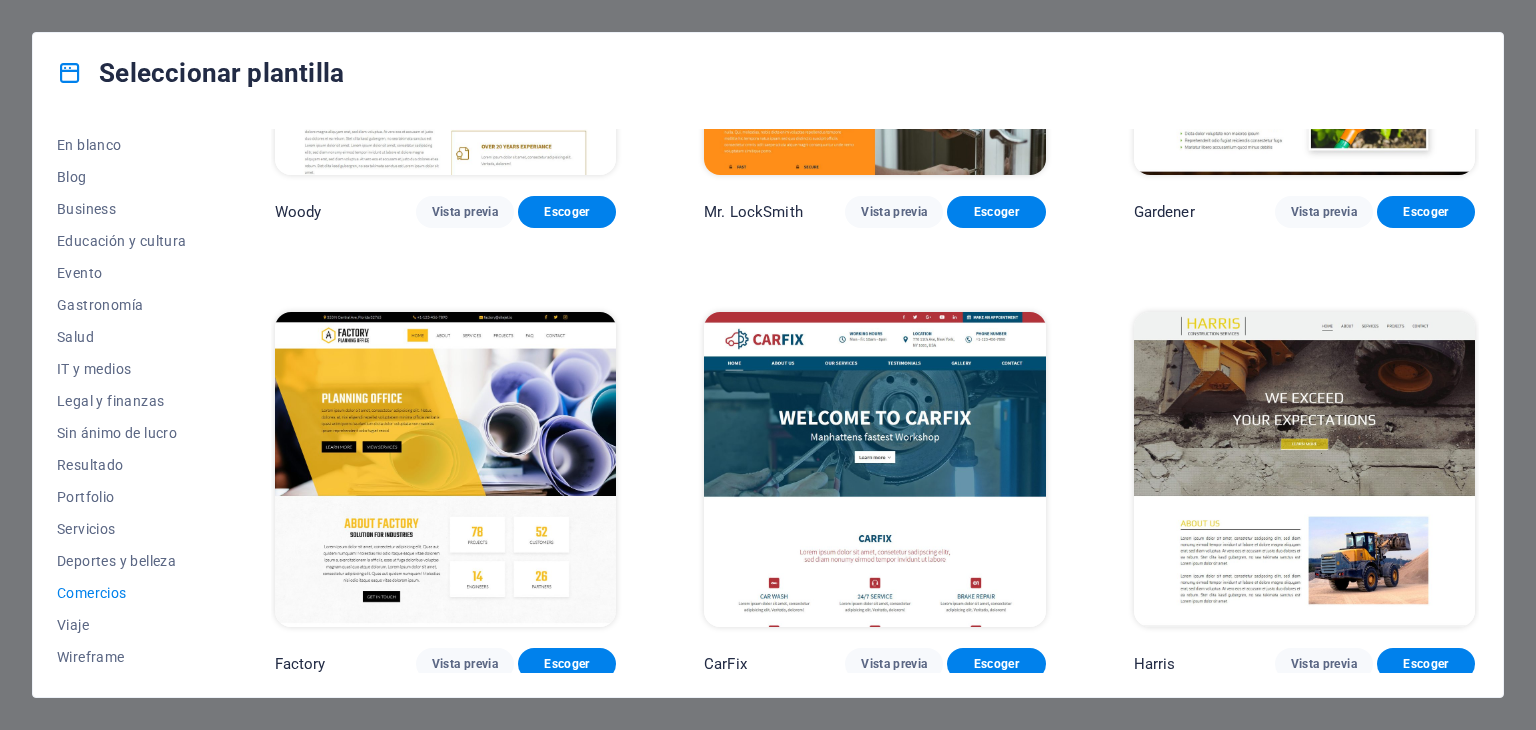 click at bounding box center [445, 469] 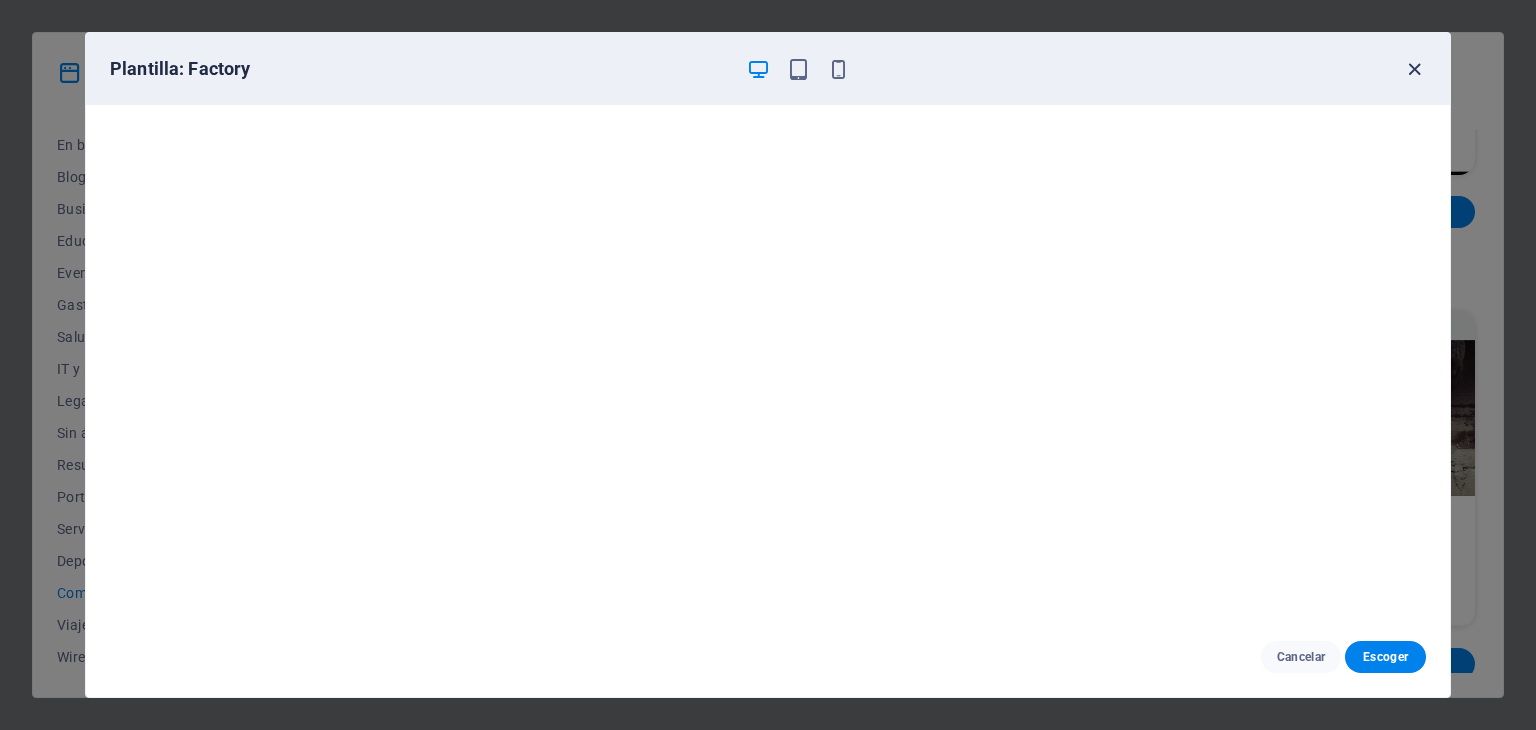 click at bounding box center (1414, 69) 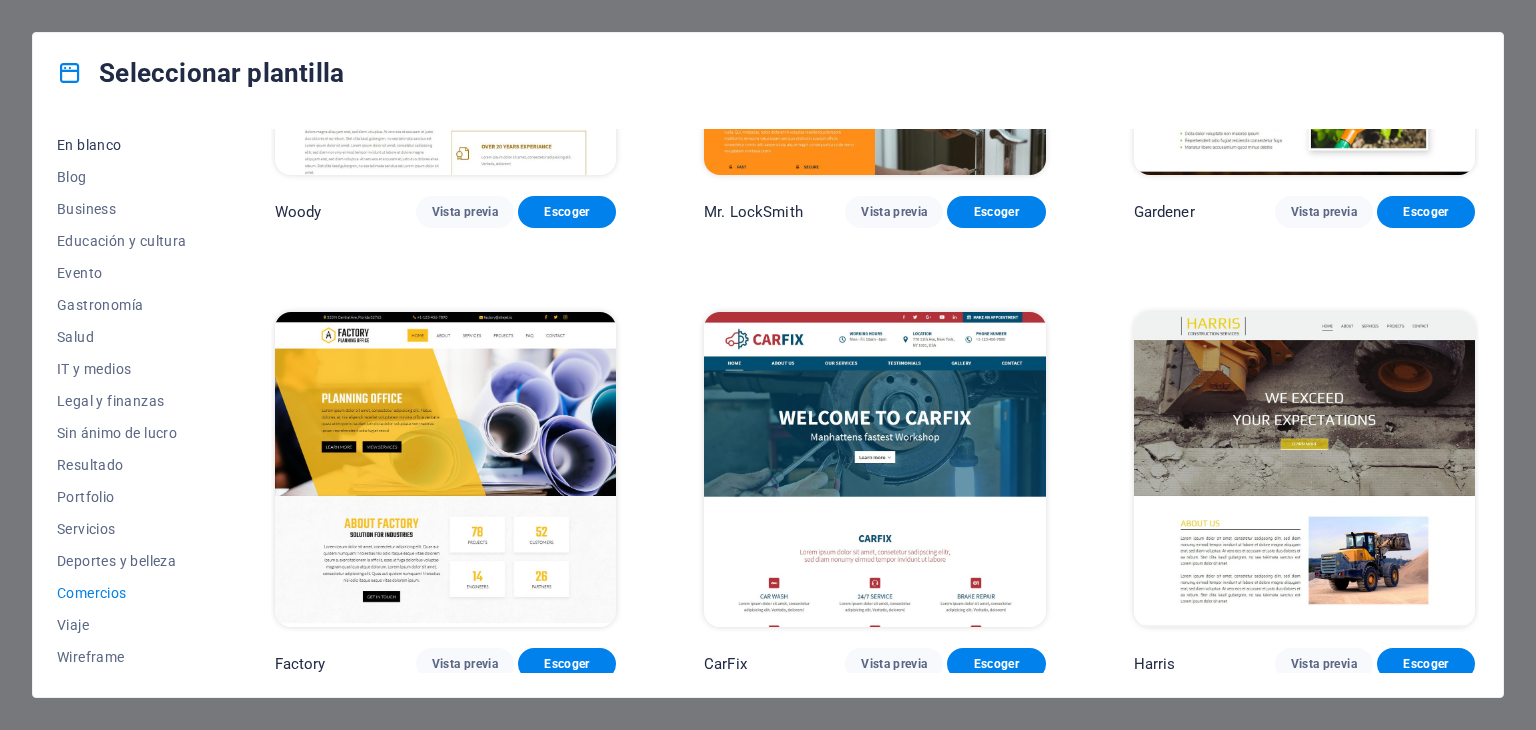 click on "En blanco" at bounding box center (122, 145) 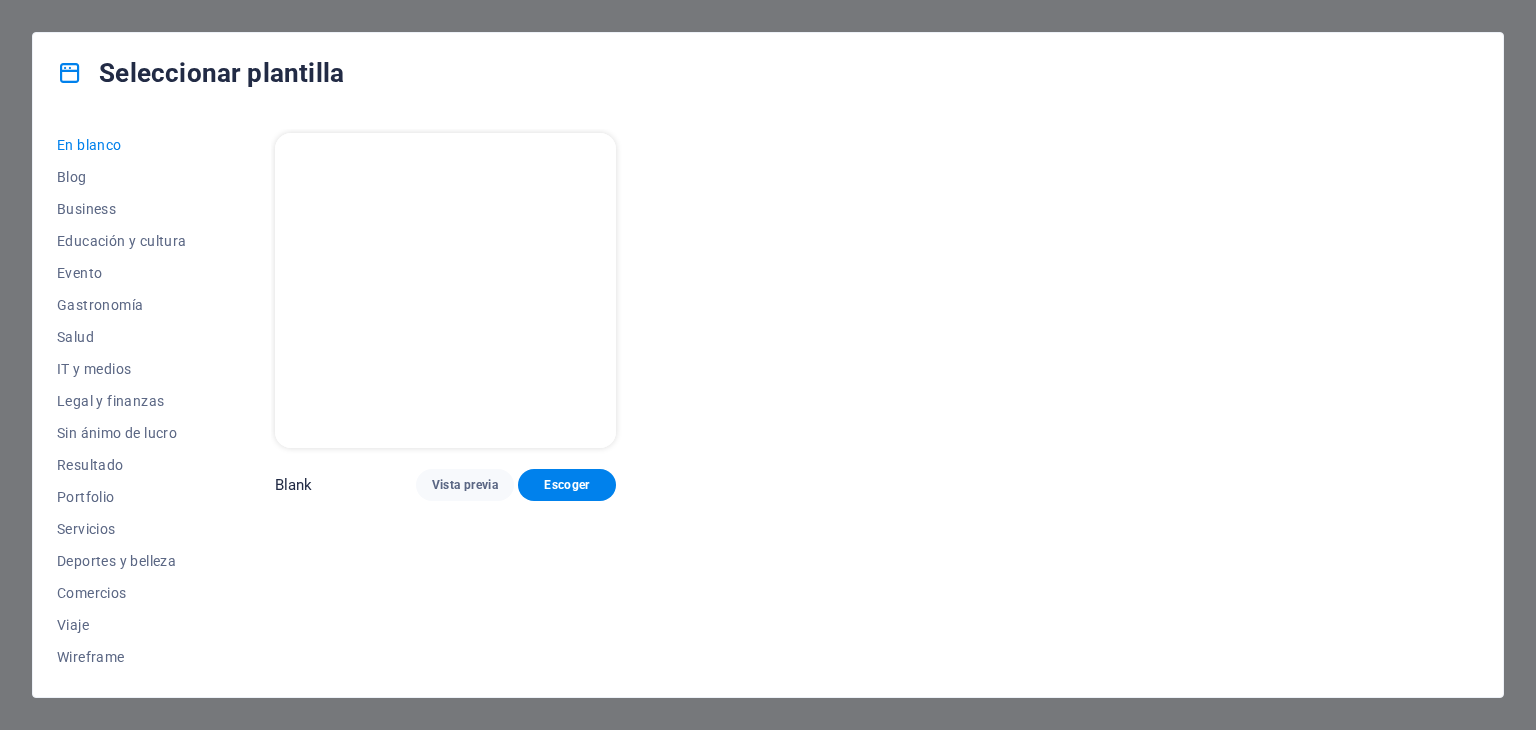 scroll, scrollTop: 0, scrollLeft: 0, axis: both 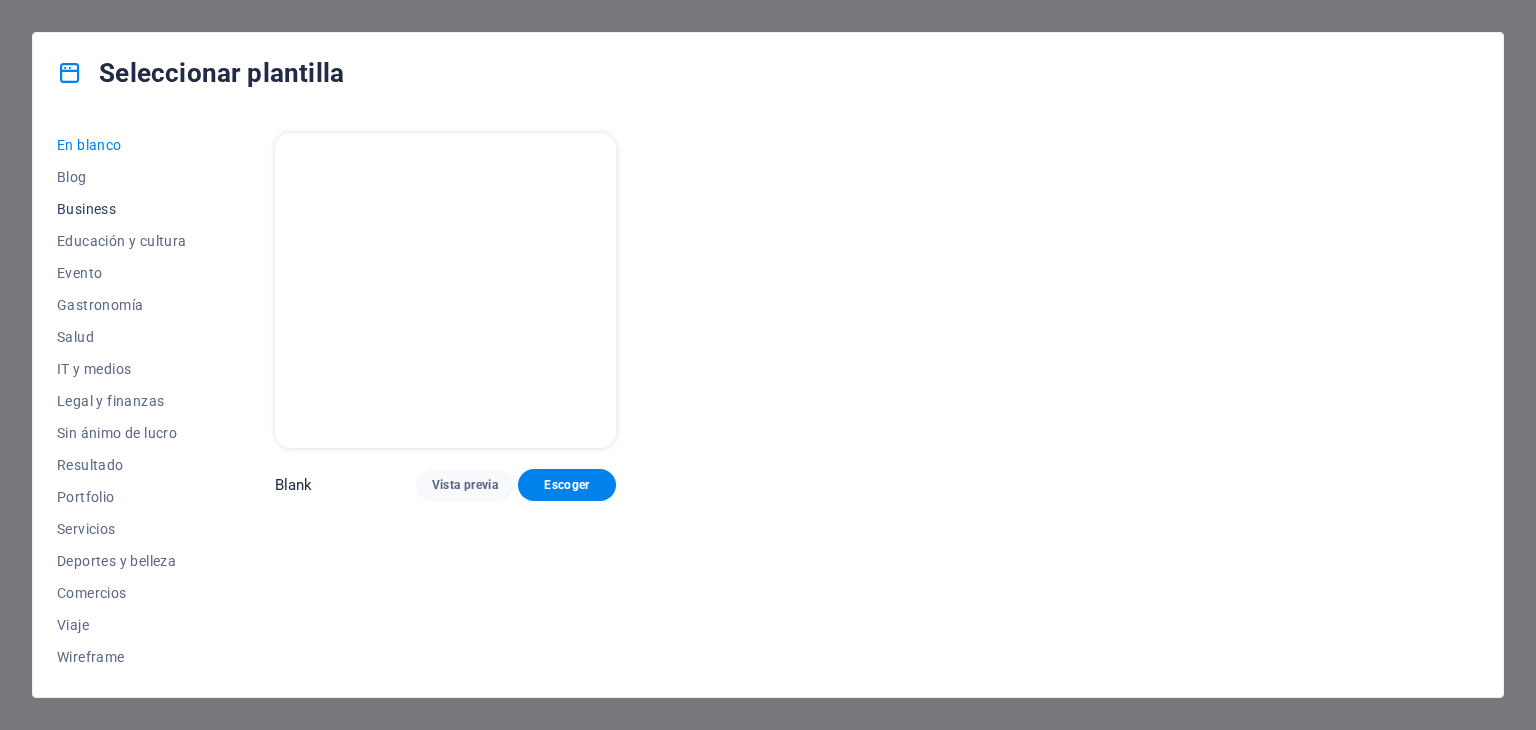 click on "Business" at bounding box center [122, 209] 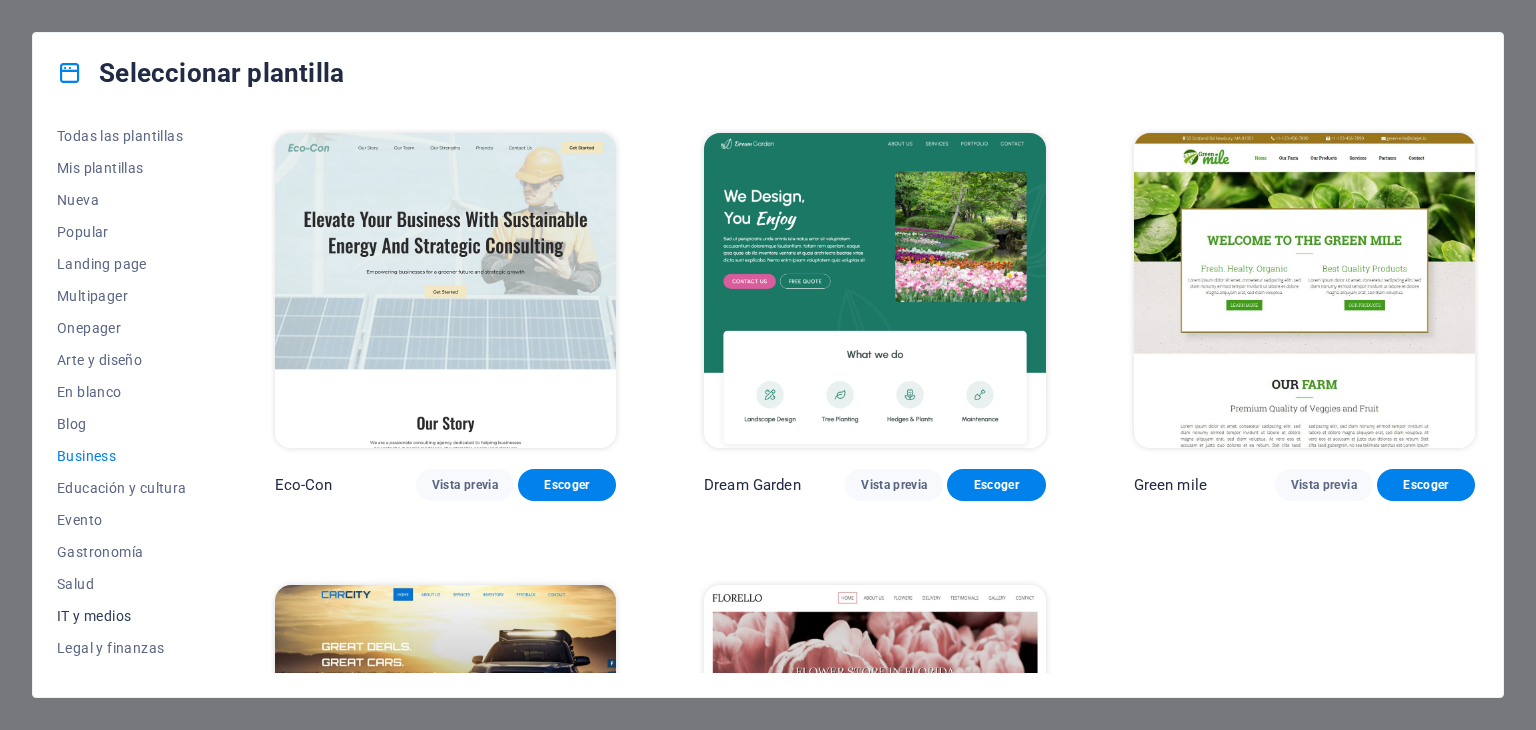 scroll, scrollTop: 0, scrollLeft: 0, axis: both 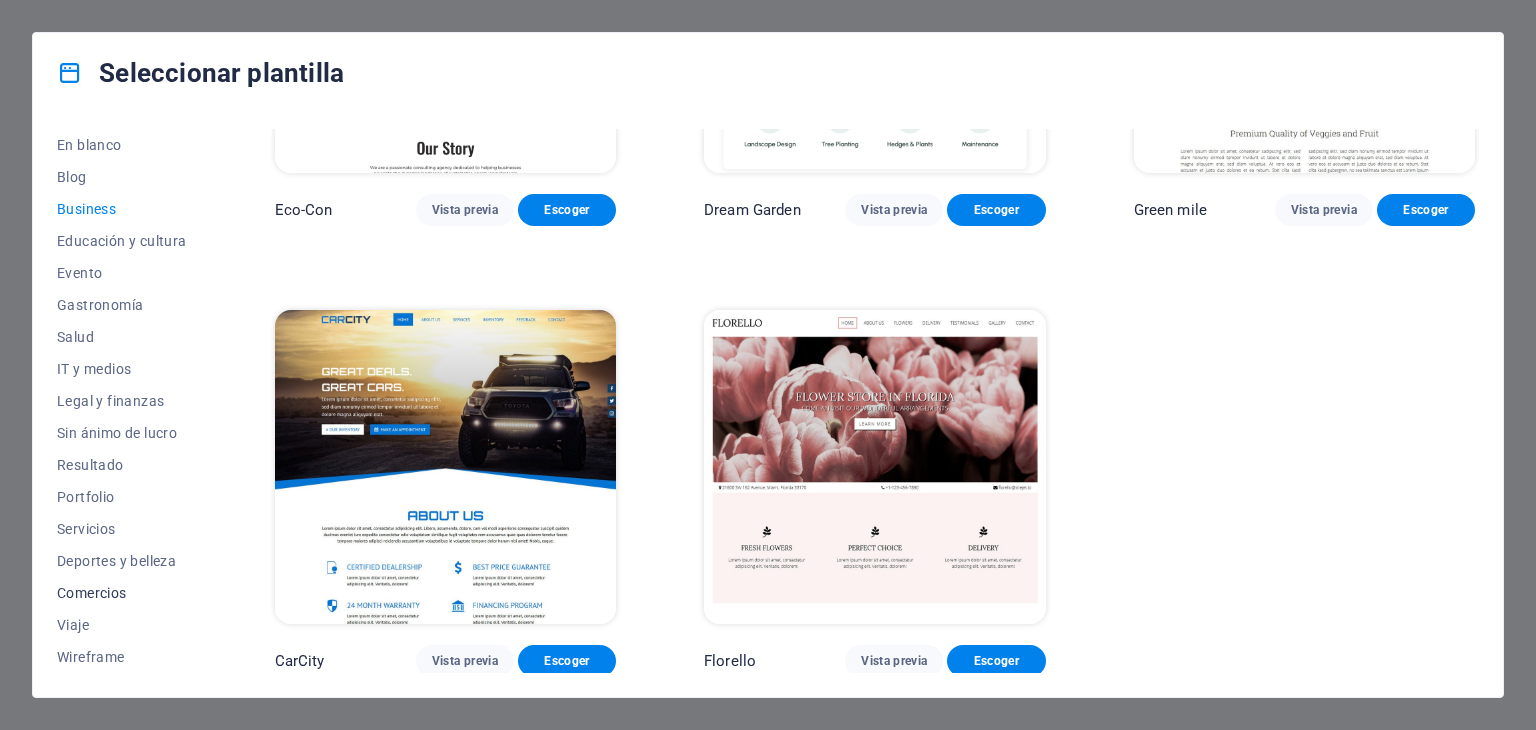 click on "Comercios" at bounding box center (122, 593) 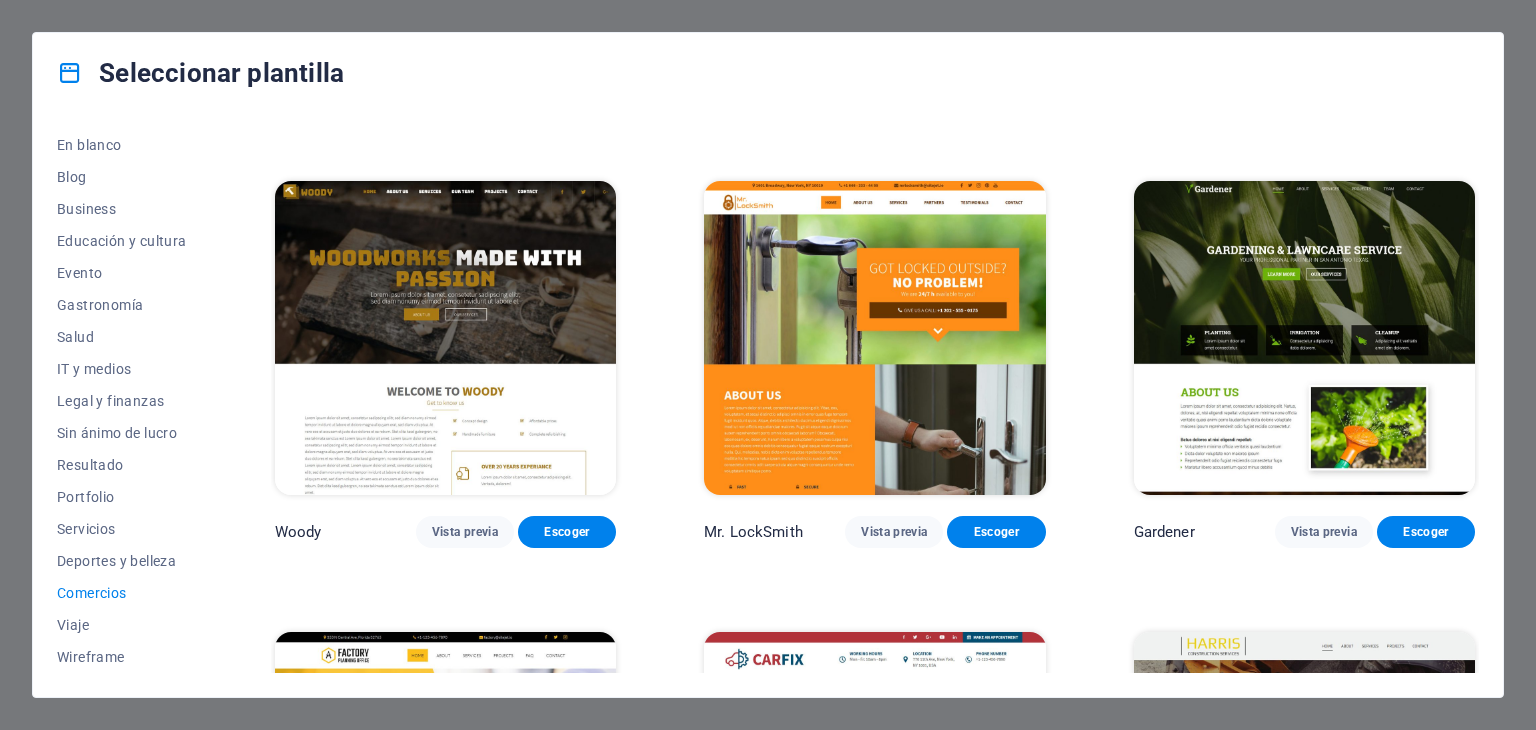 scroll, scrollTop: 408, scrollLeft: 0, axis: vertical 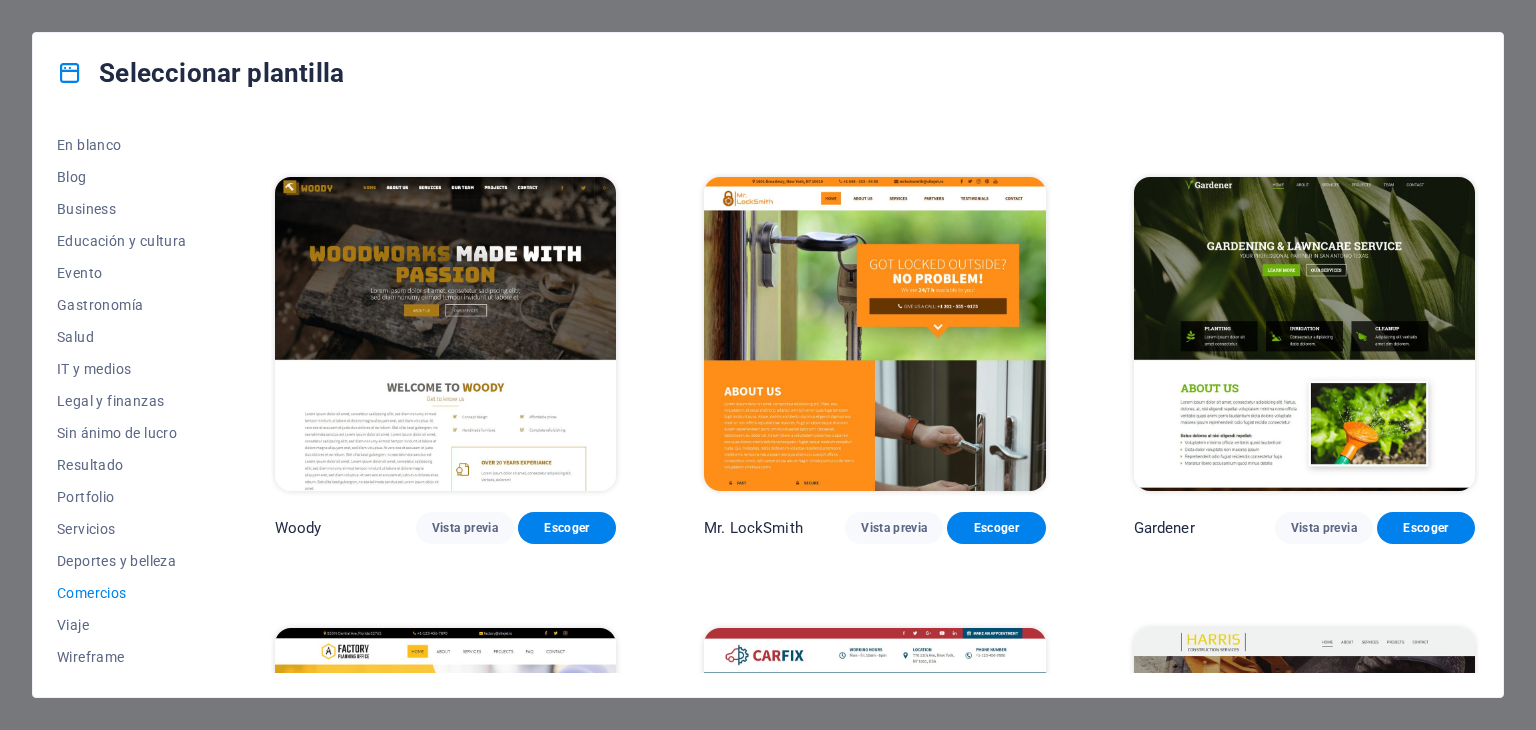 click at bounding box center [445, 334] 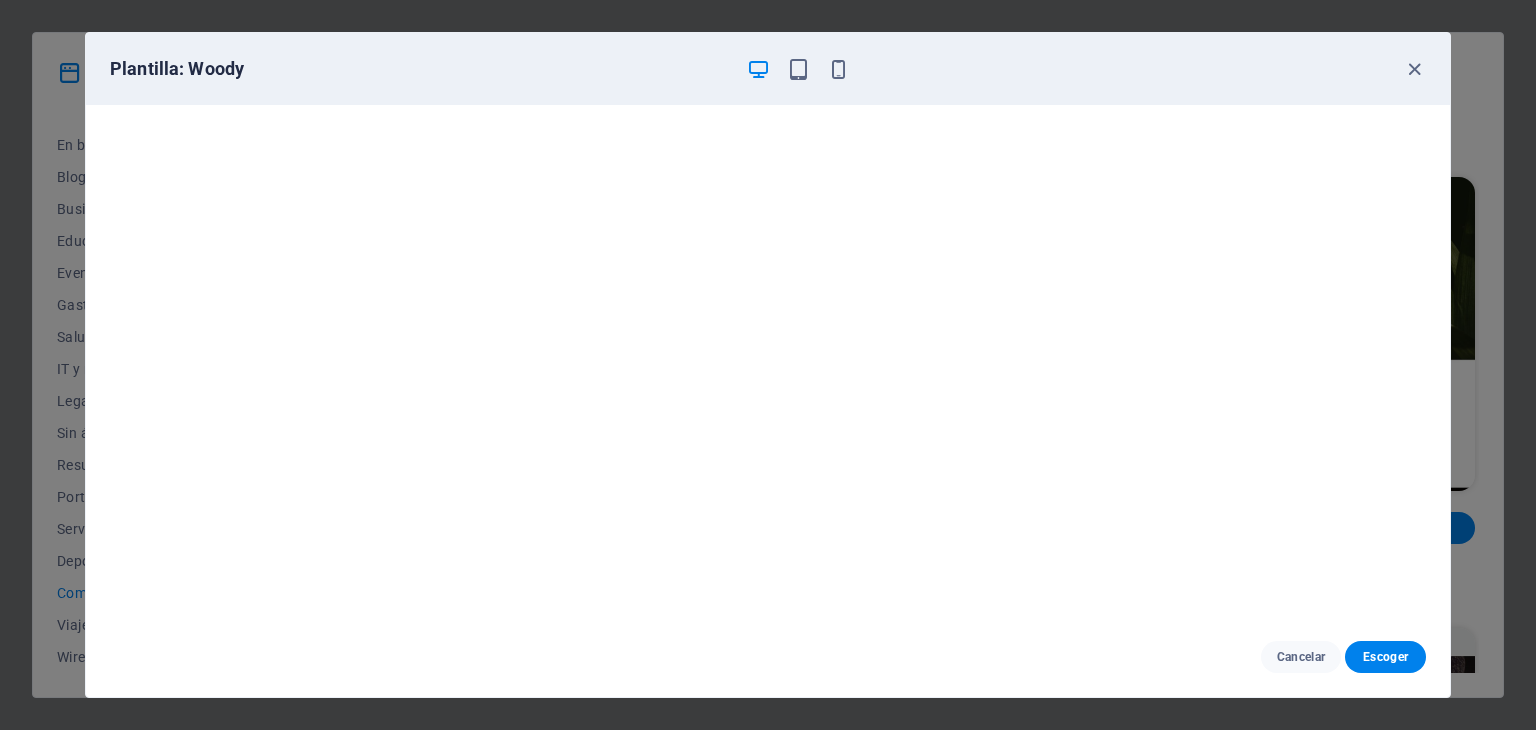 scroll, scrollTop: 5, scrollLeft: 0, axis: vertical 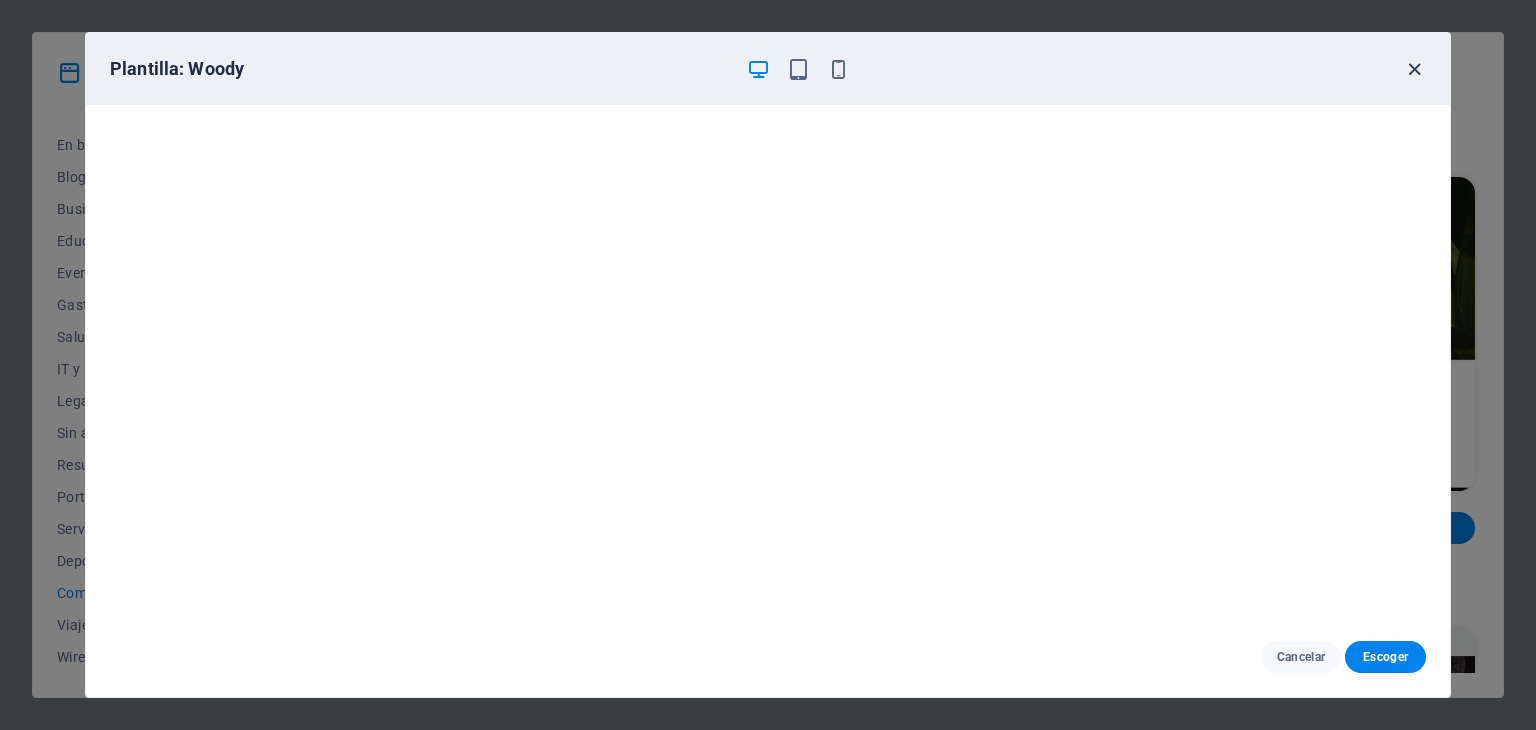 click at bounding box center [1414, 69] 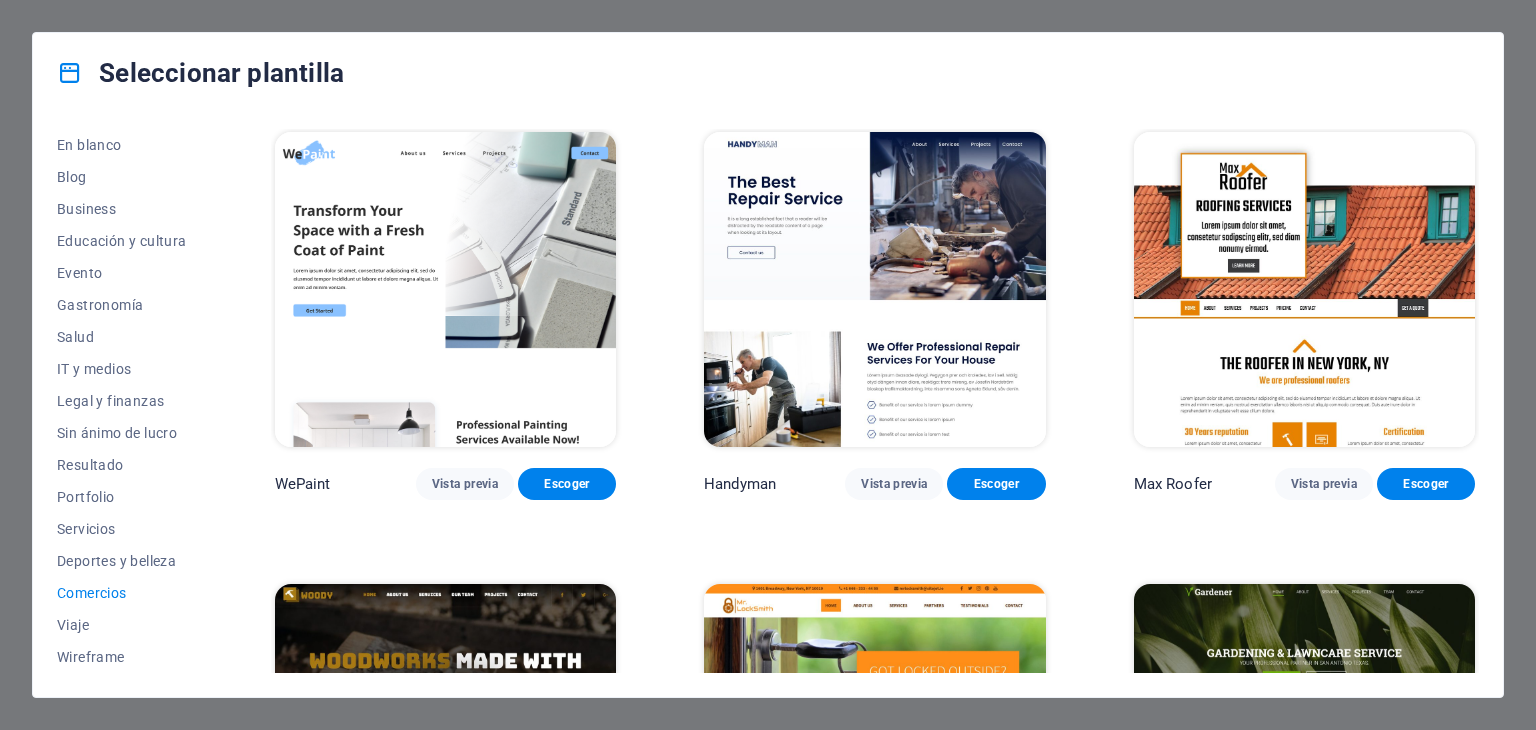 scroll, scrollTop: 0, scrollLeft: 0, axis: both 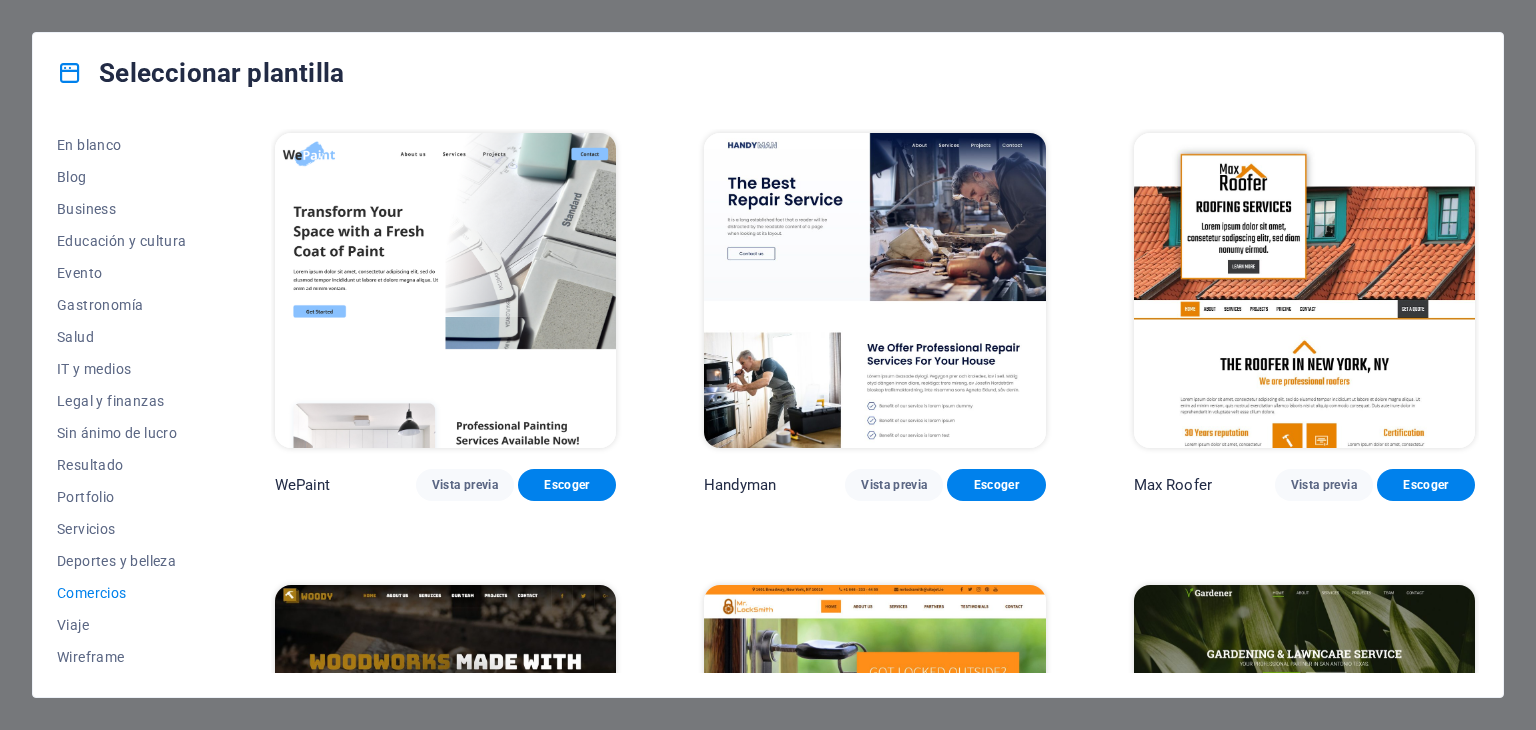 click at bounding box center (1304, 290) 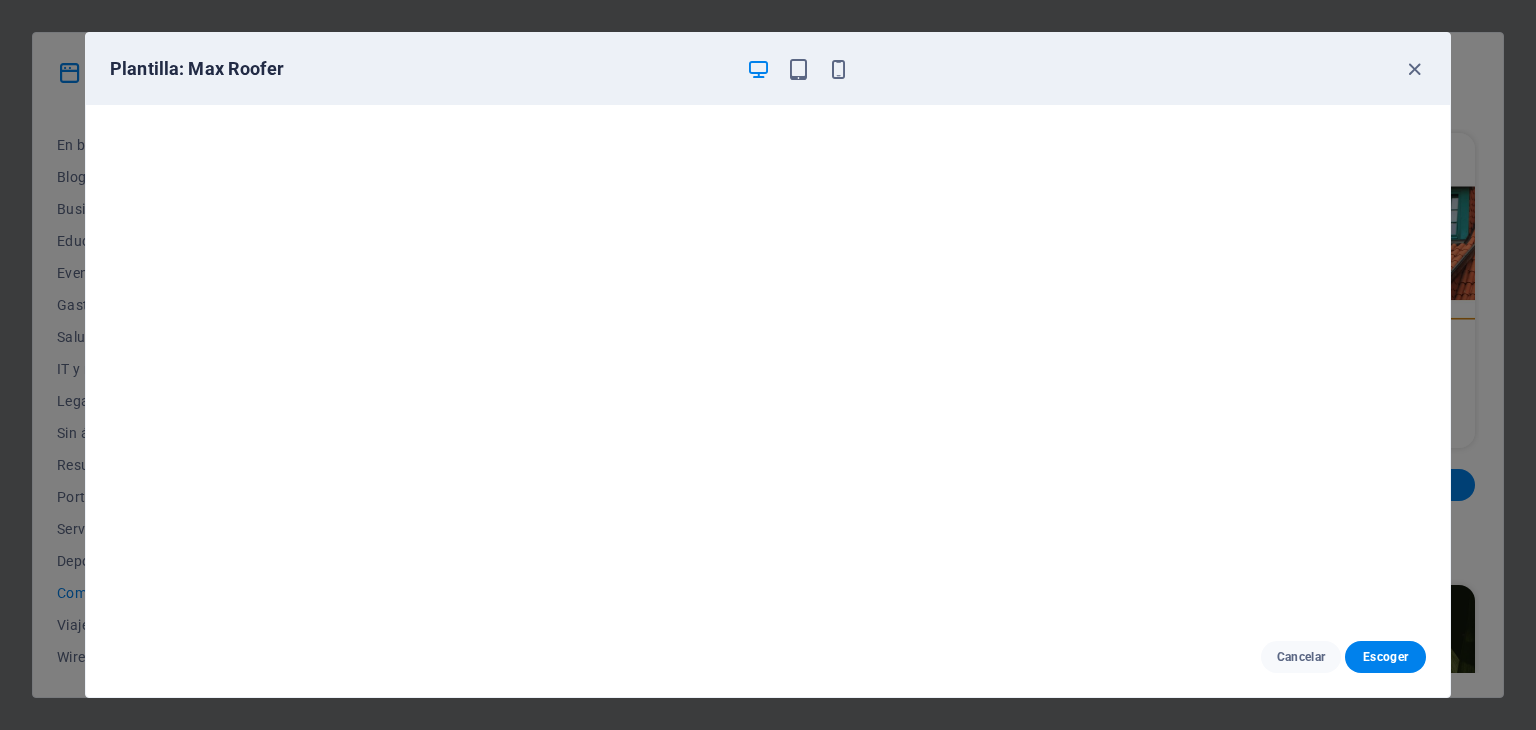scroll, scrollTop: 5, scrollLeft: 0, axis: vertical 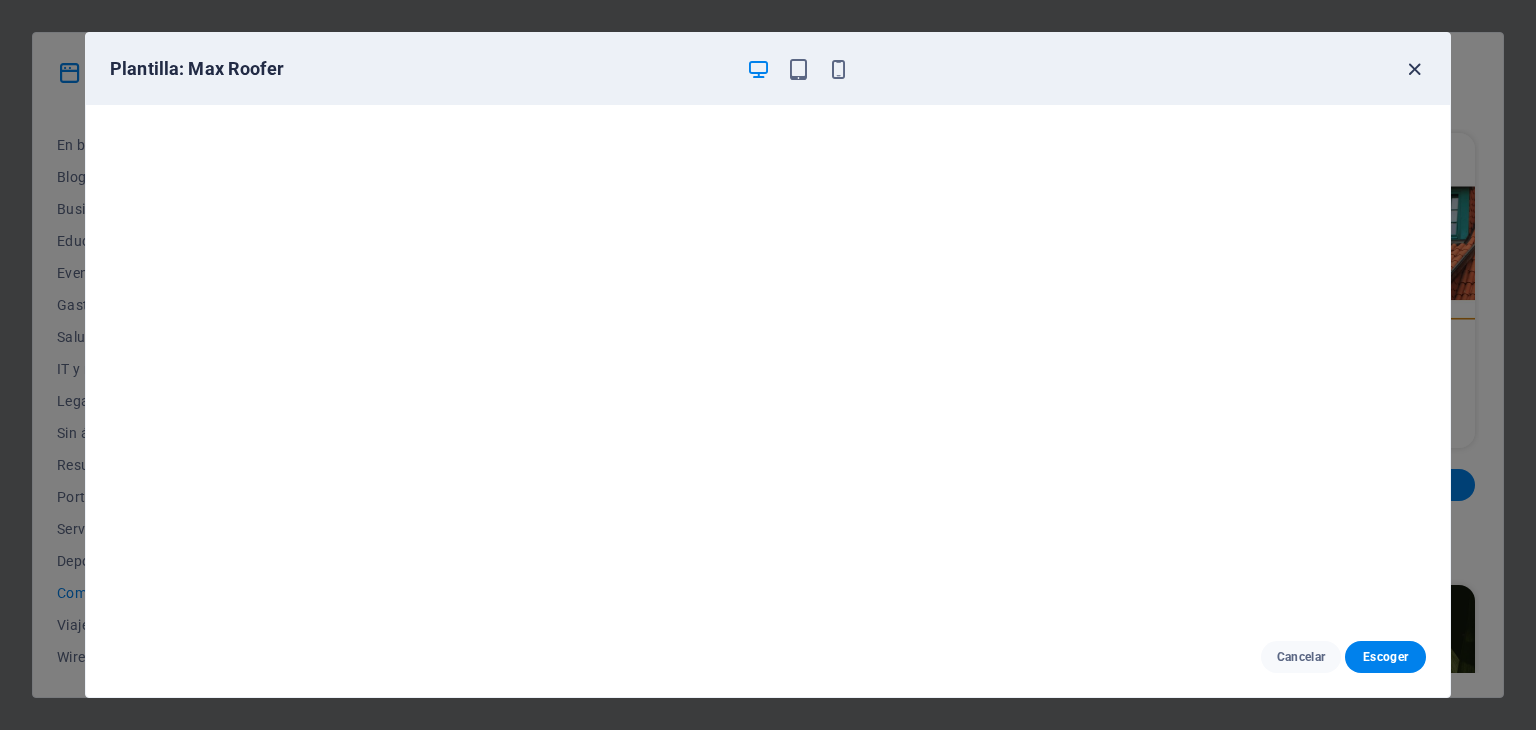 click at bounding box center (1414, 69) 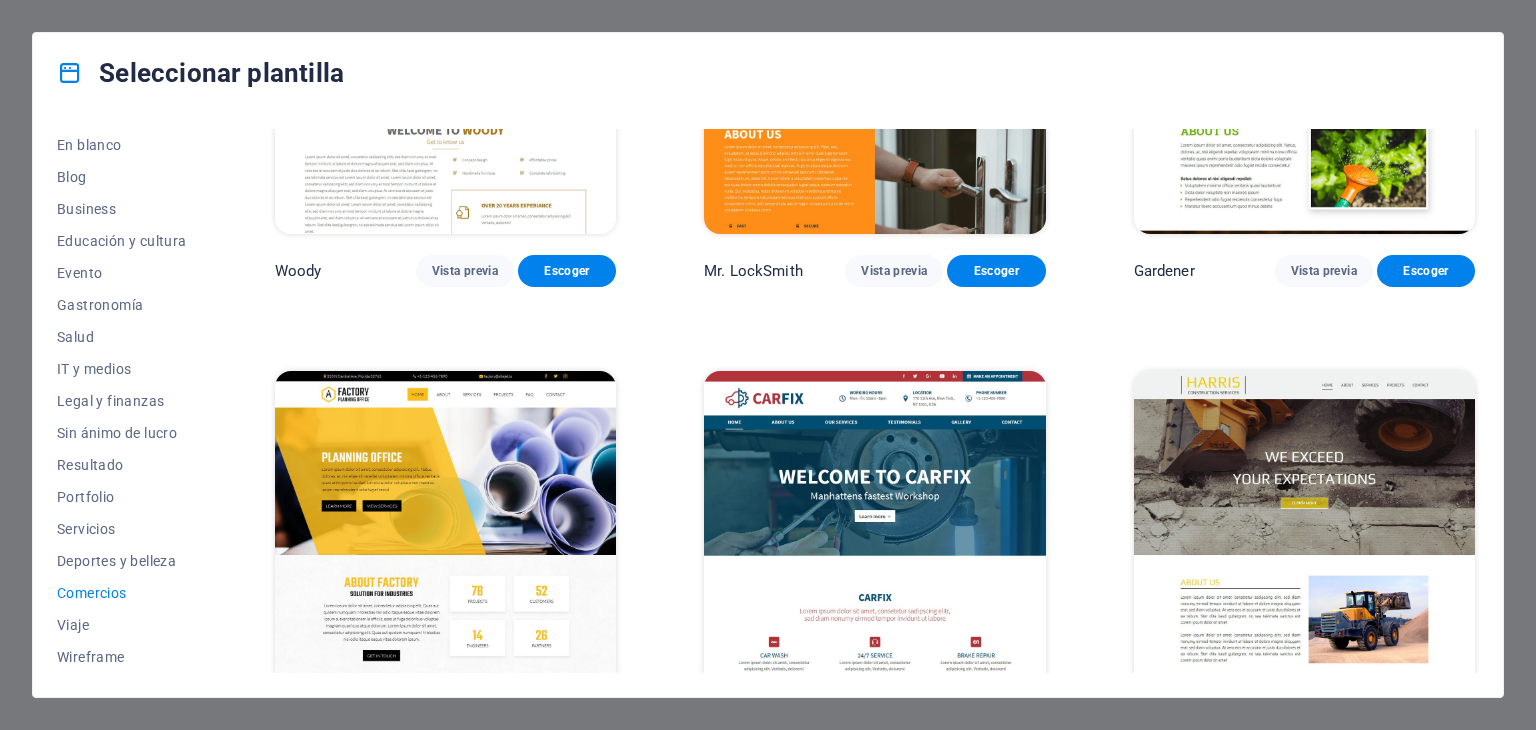 scroll, scrollTop: 724, scrollLeft: 0, axis: vertical 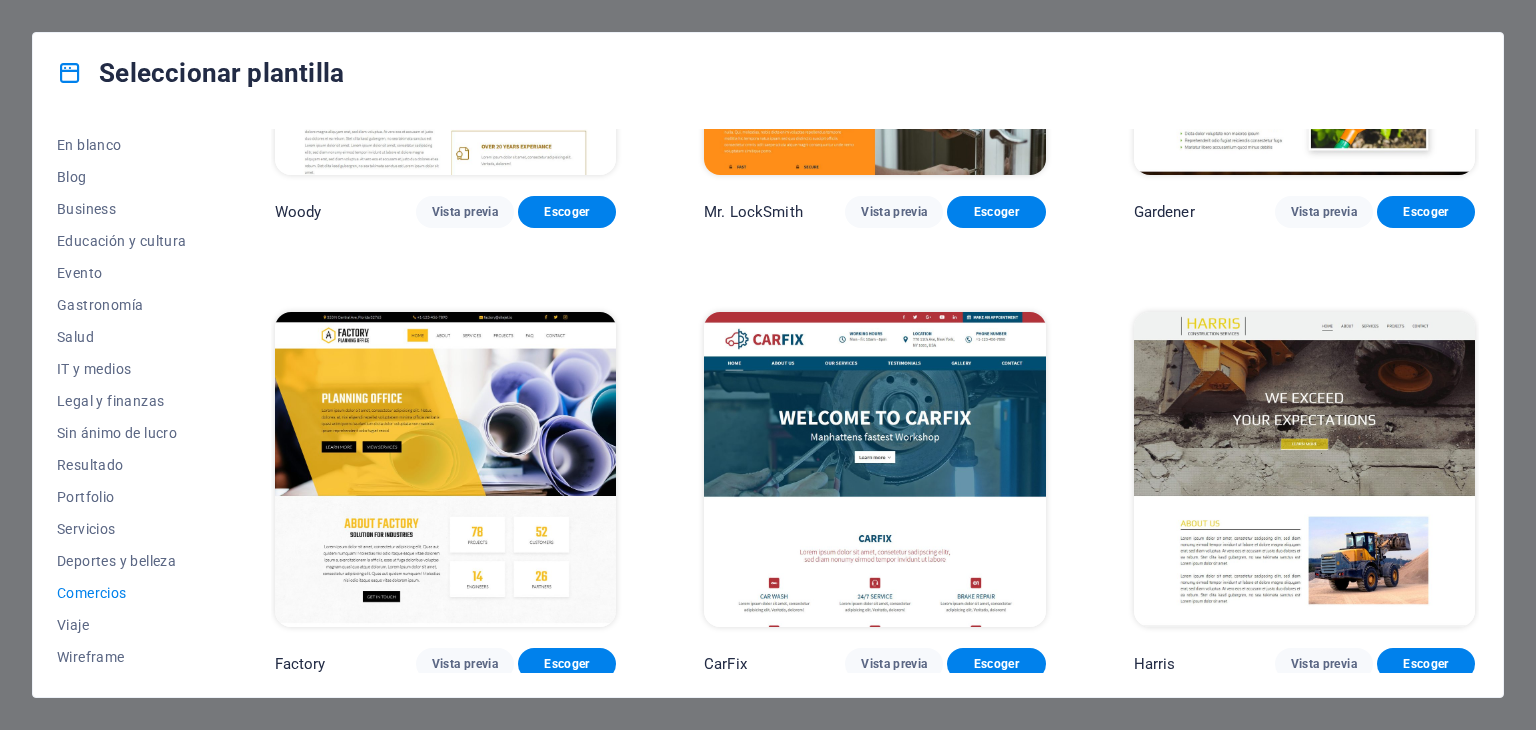 click at bounding box center [445, 469] 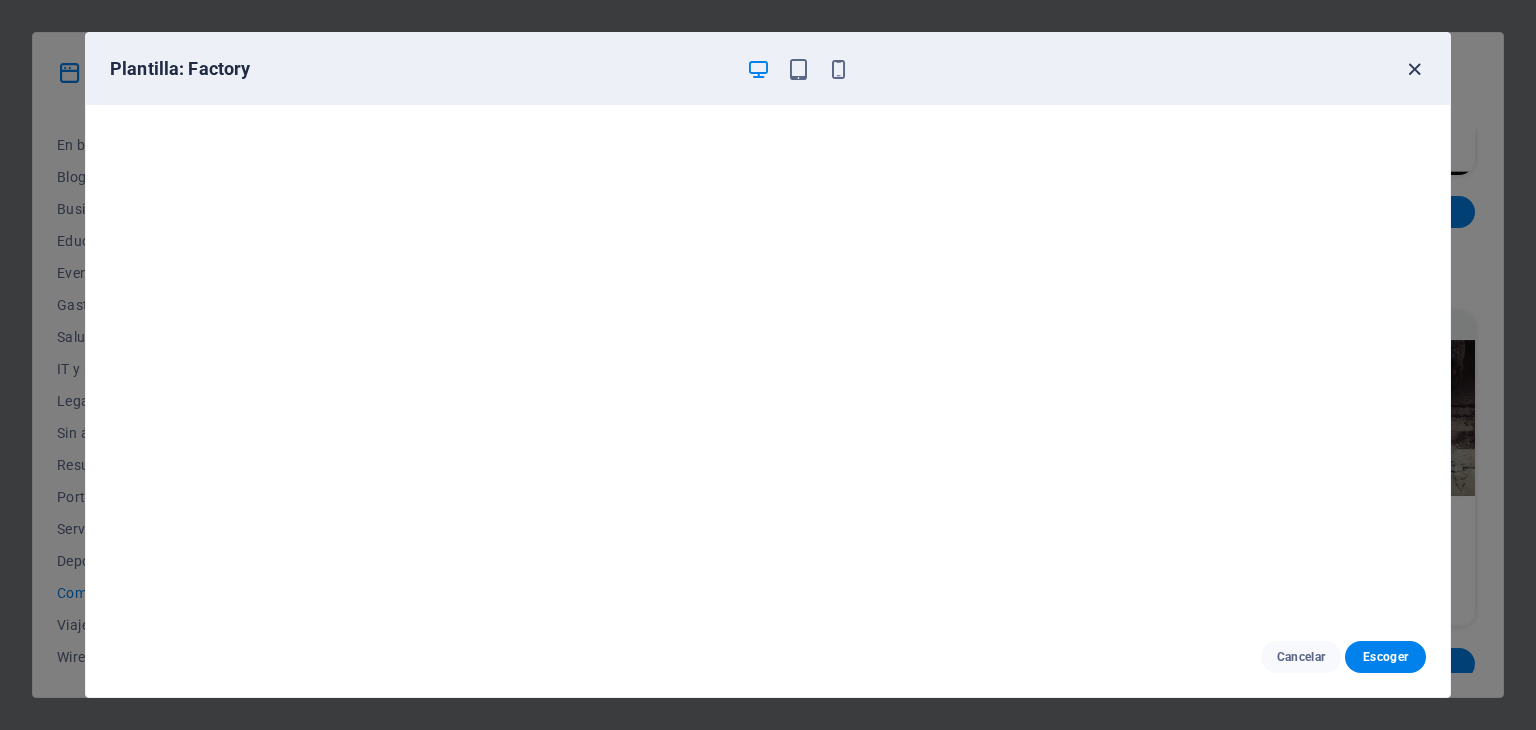 click at bounding box center (1414, 69) 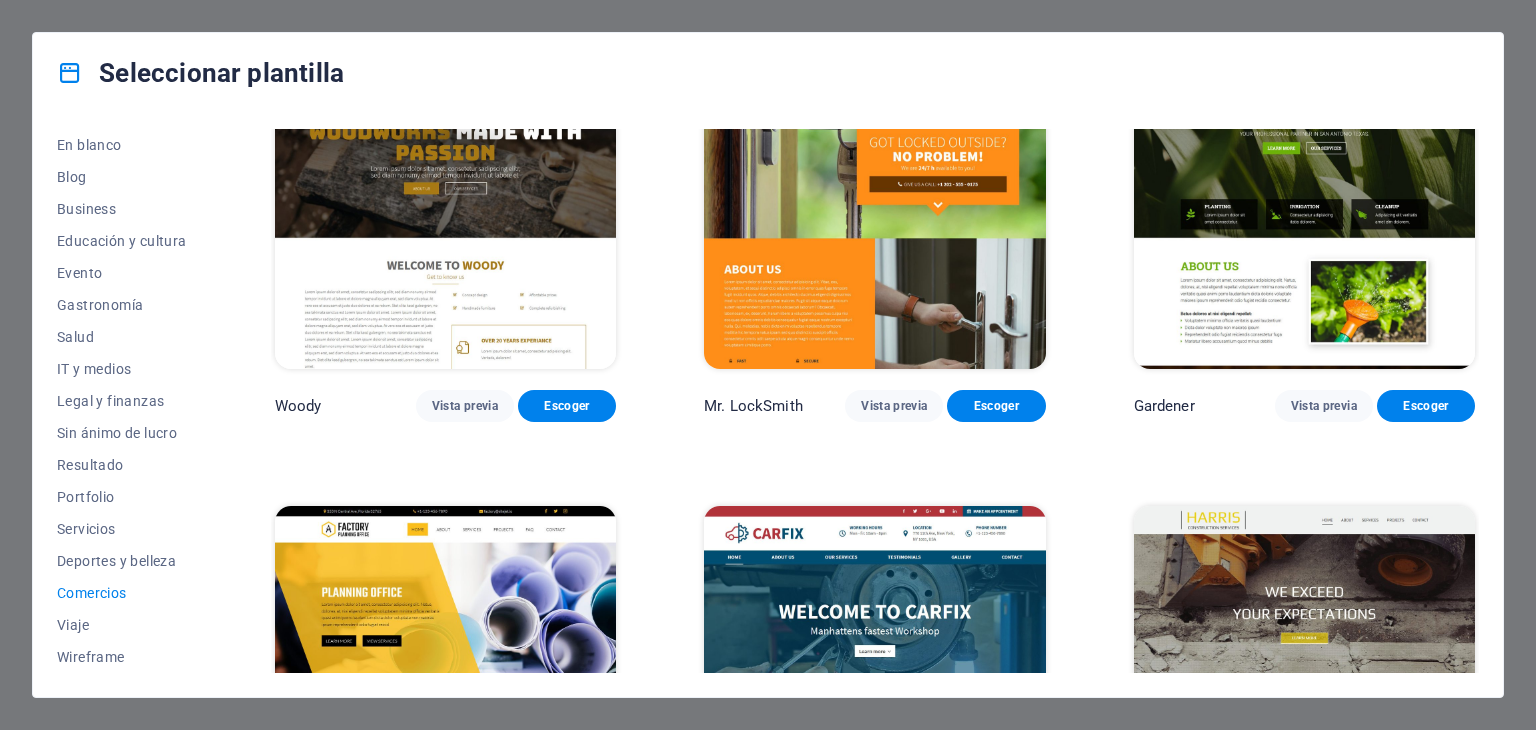 scroll, scrollTop: 524, scrollLeft: 0, axis: vertical 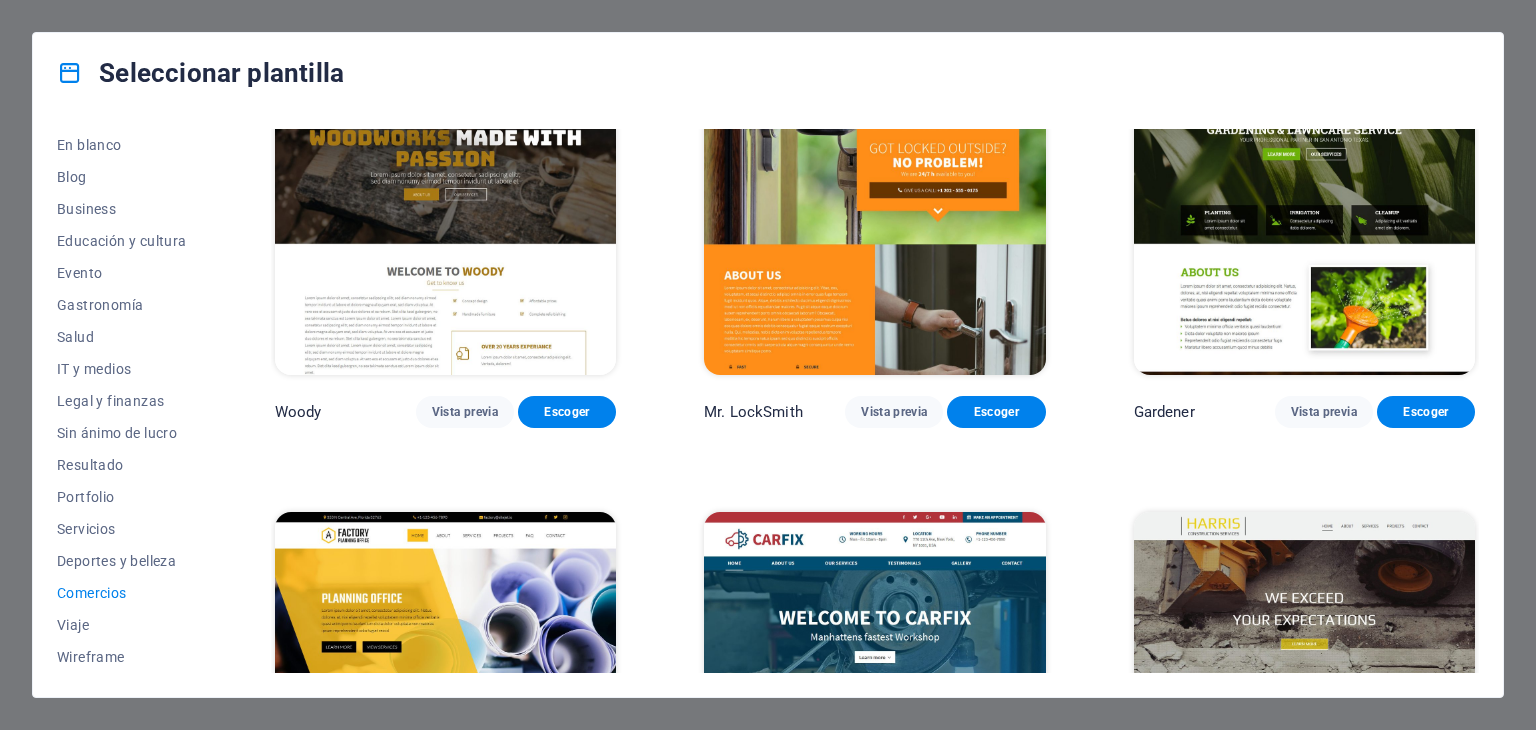 click at bounding box center [1304, 218] 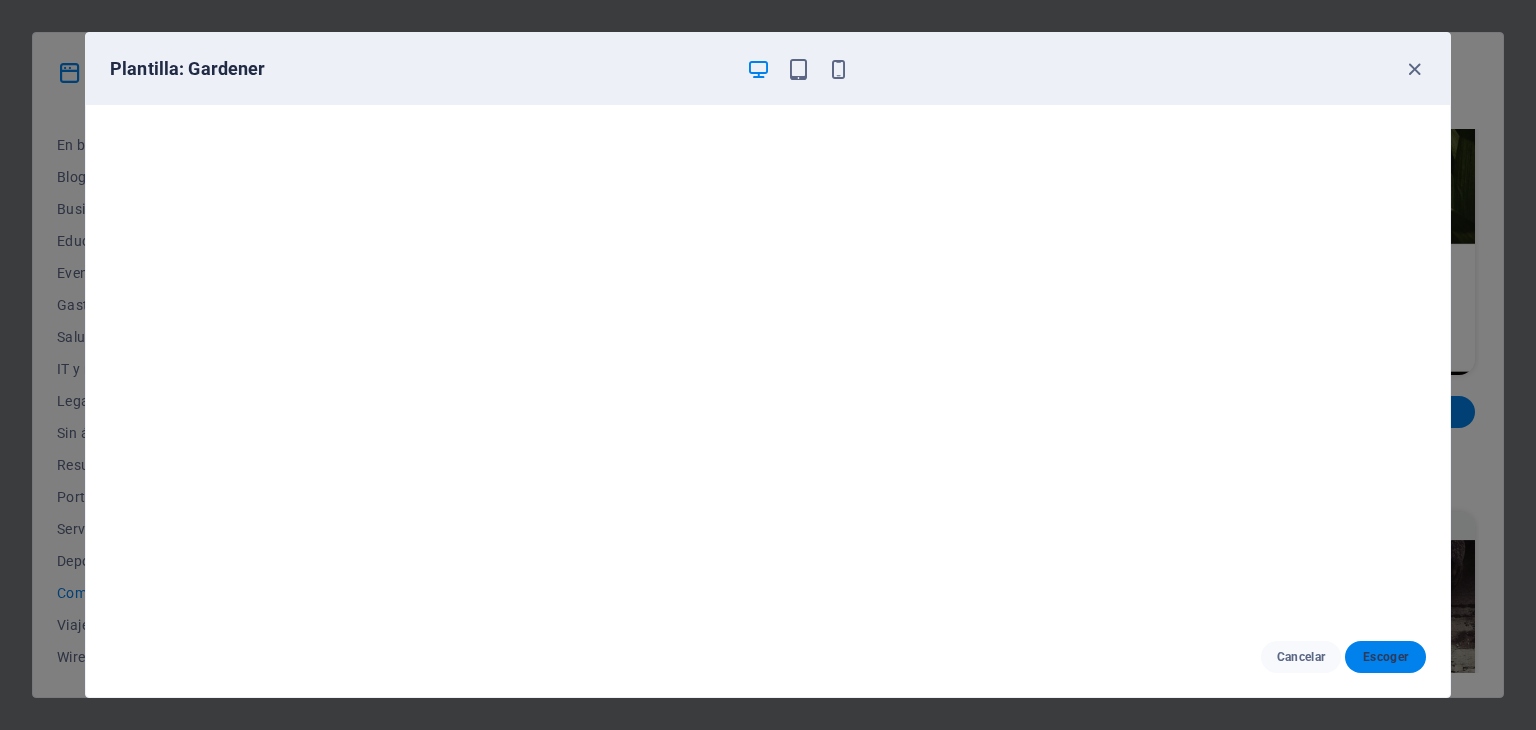click on "Escoger" at bounding box center (1385, 657) 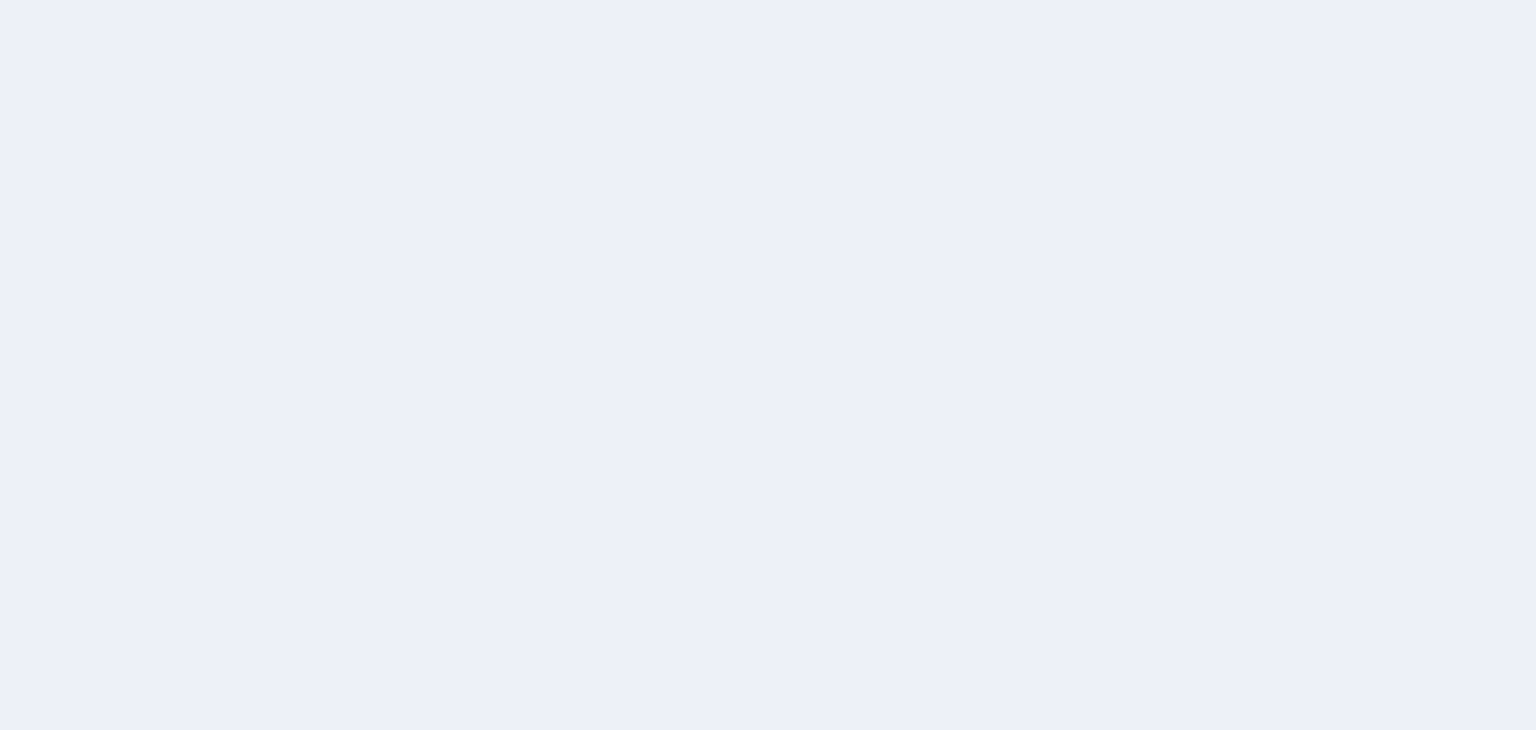 scroll, scrollTop: 0, scrollLeft: 0, axis: both 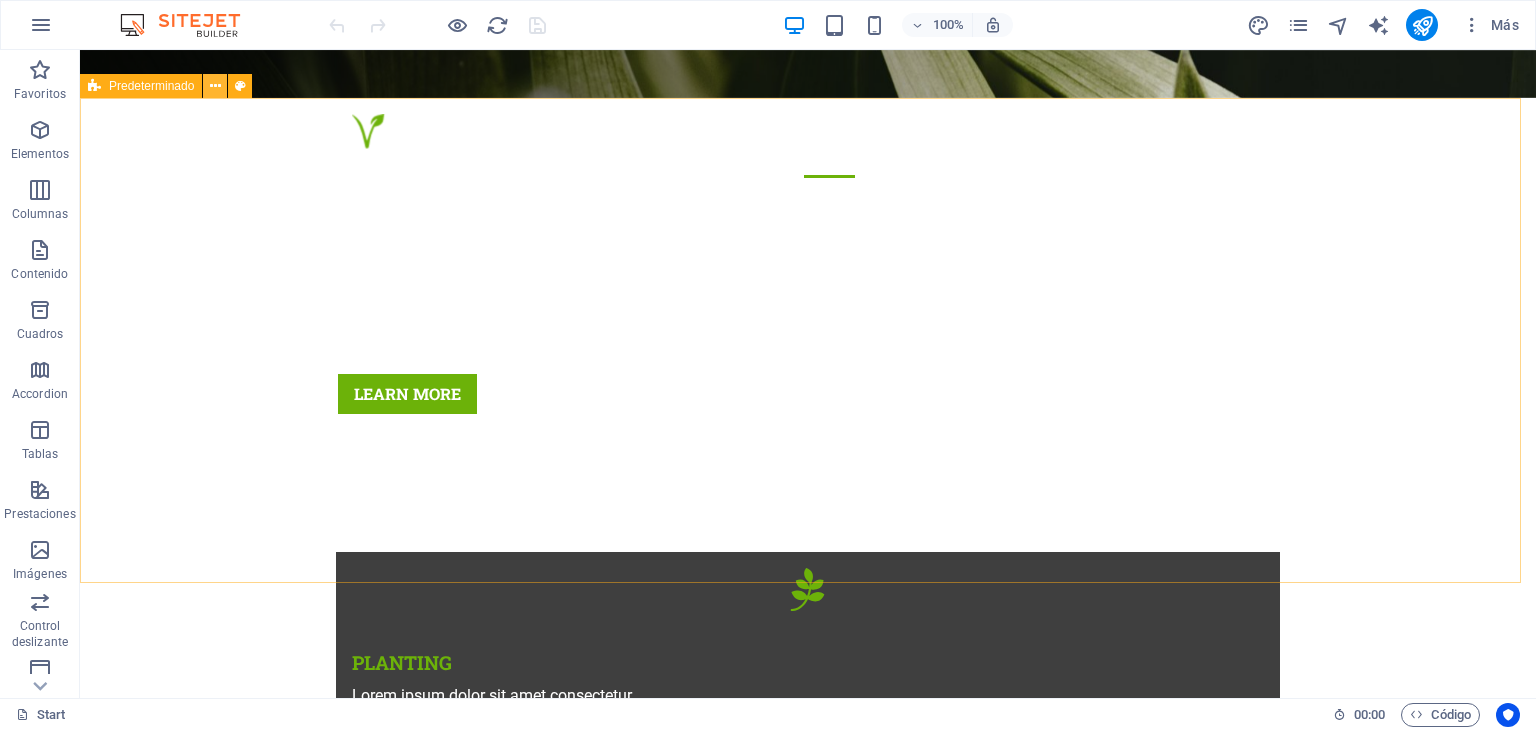click at bounding box center (215, 86) 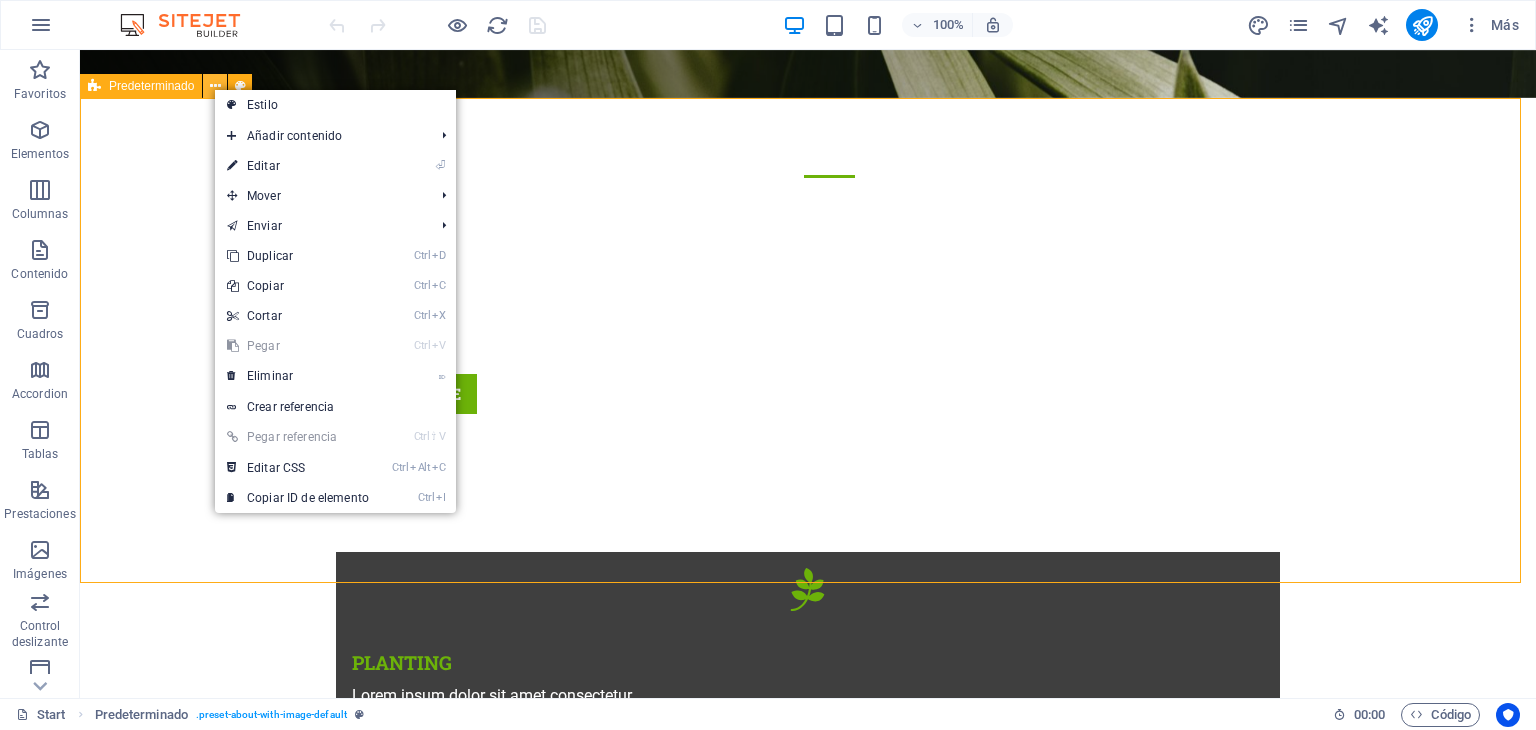 click at bounding box center [215, 86] 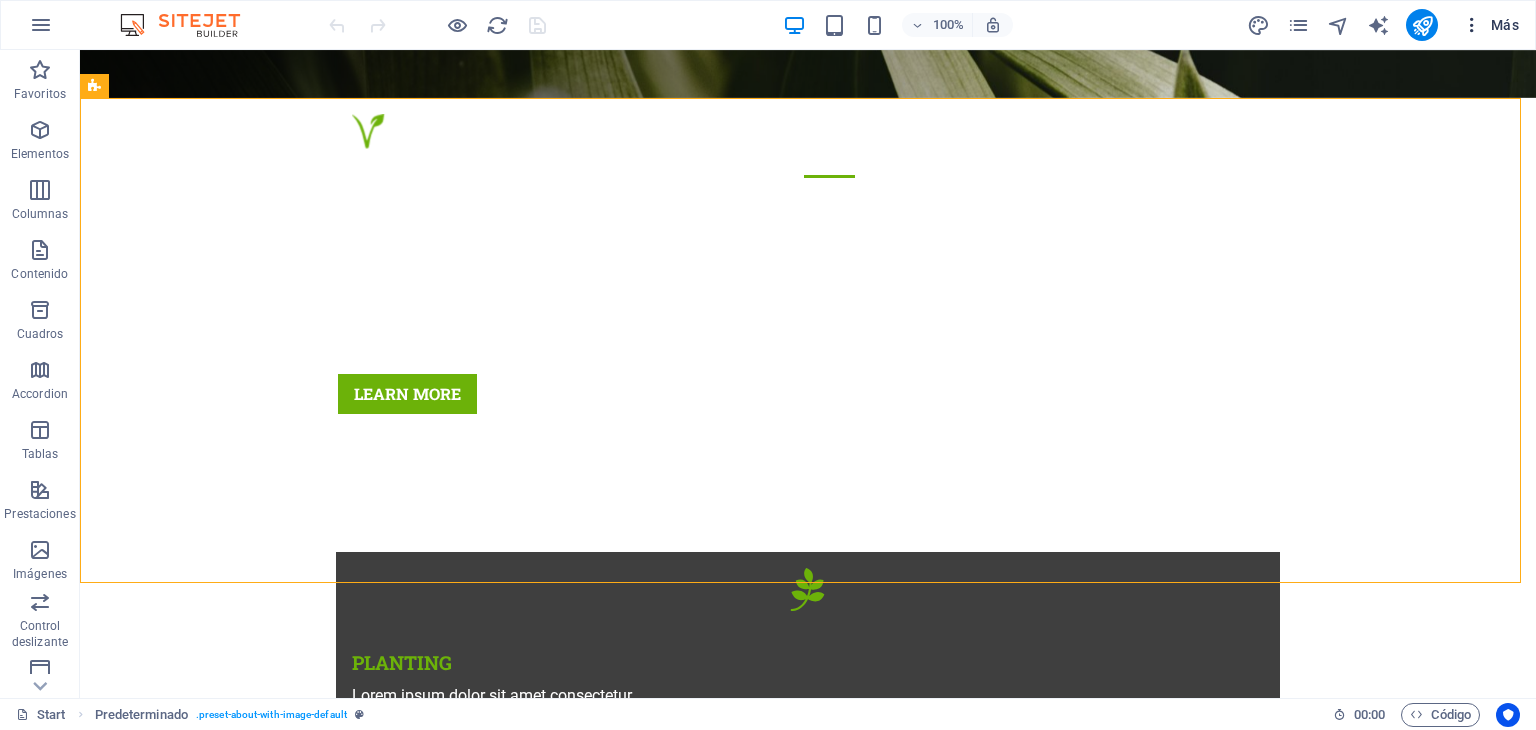 click on "Más" at bounding box center [1490, 25] 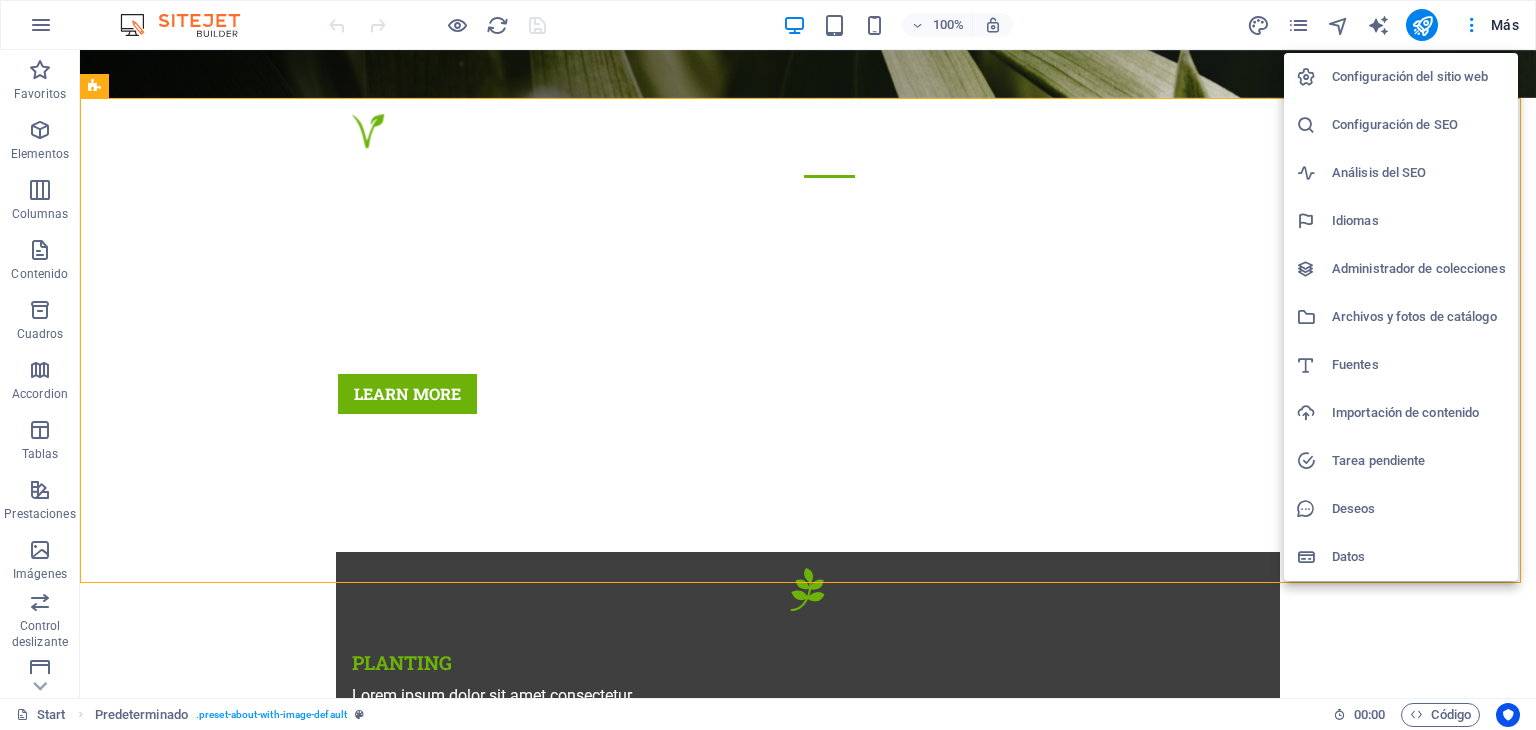 click on "Configuración del sitio web" at bounding box center (1401, 77) 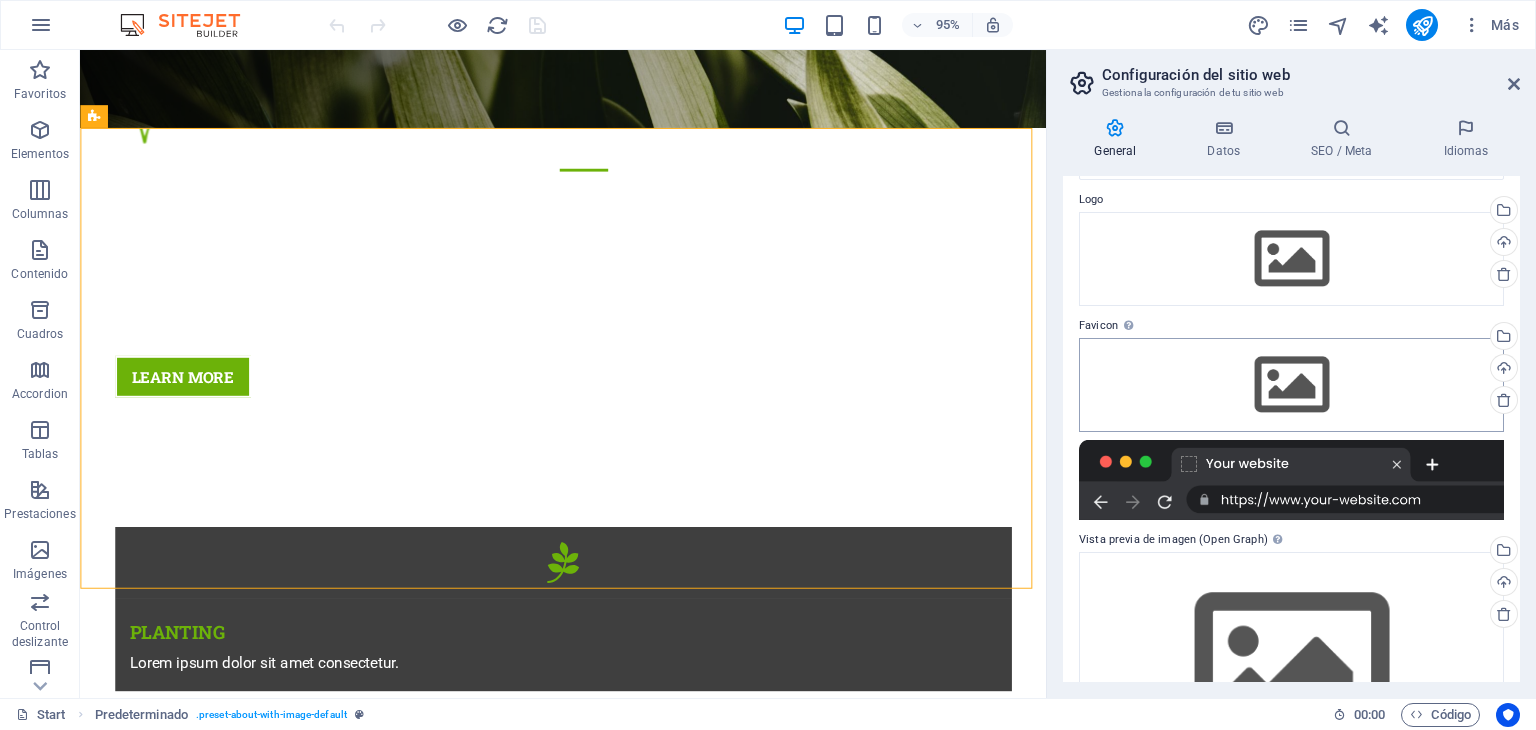 scroll, scrollTop: 176, scrollLeft: 0, axis: vertical 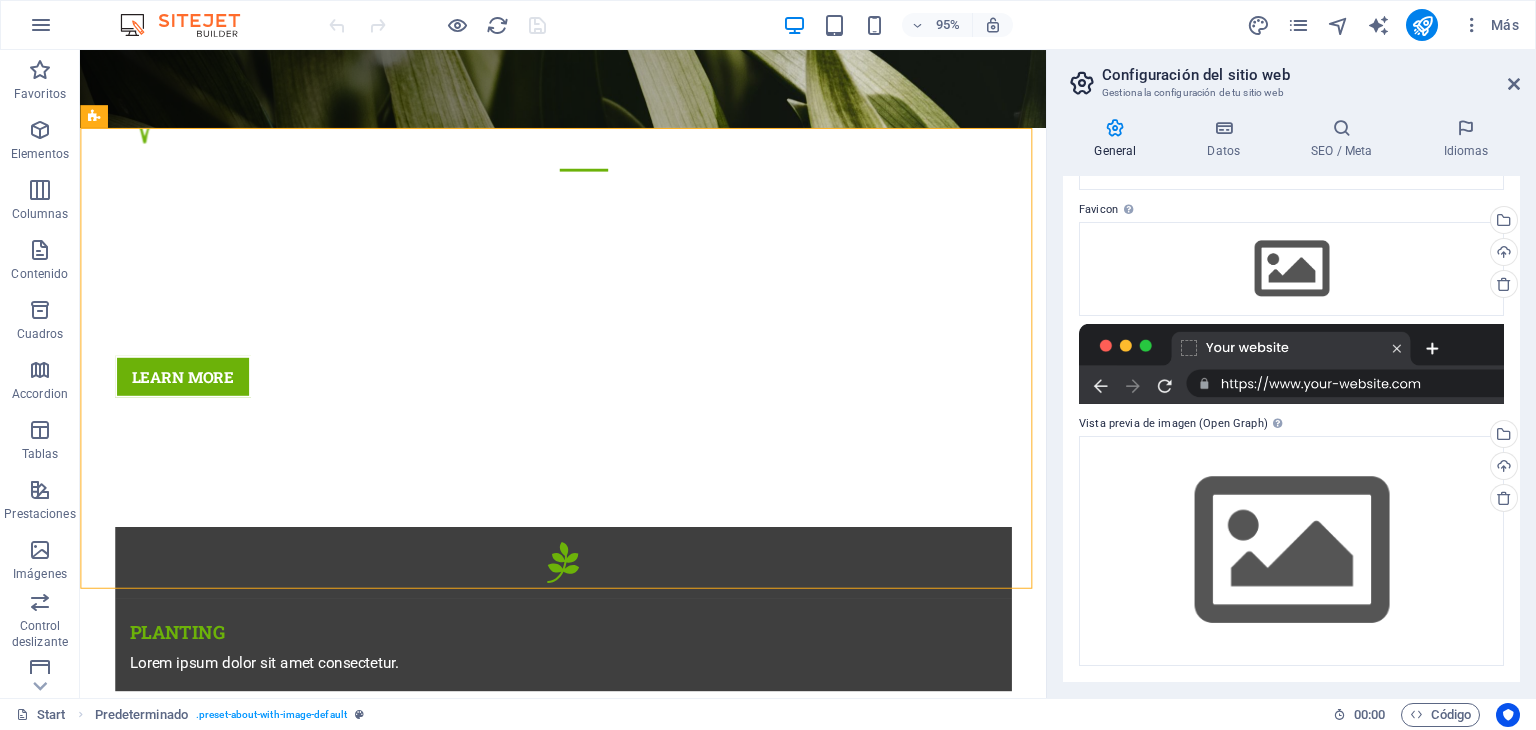 click at bounding box center [1291, 364] 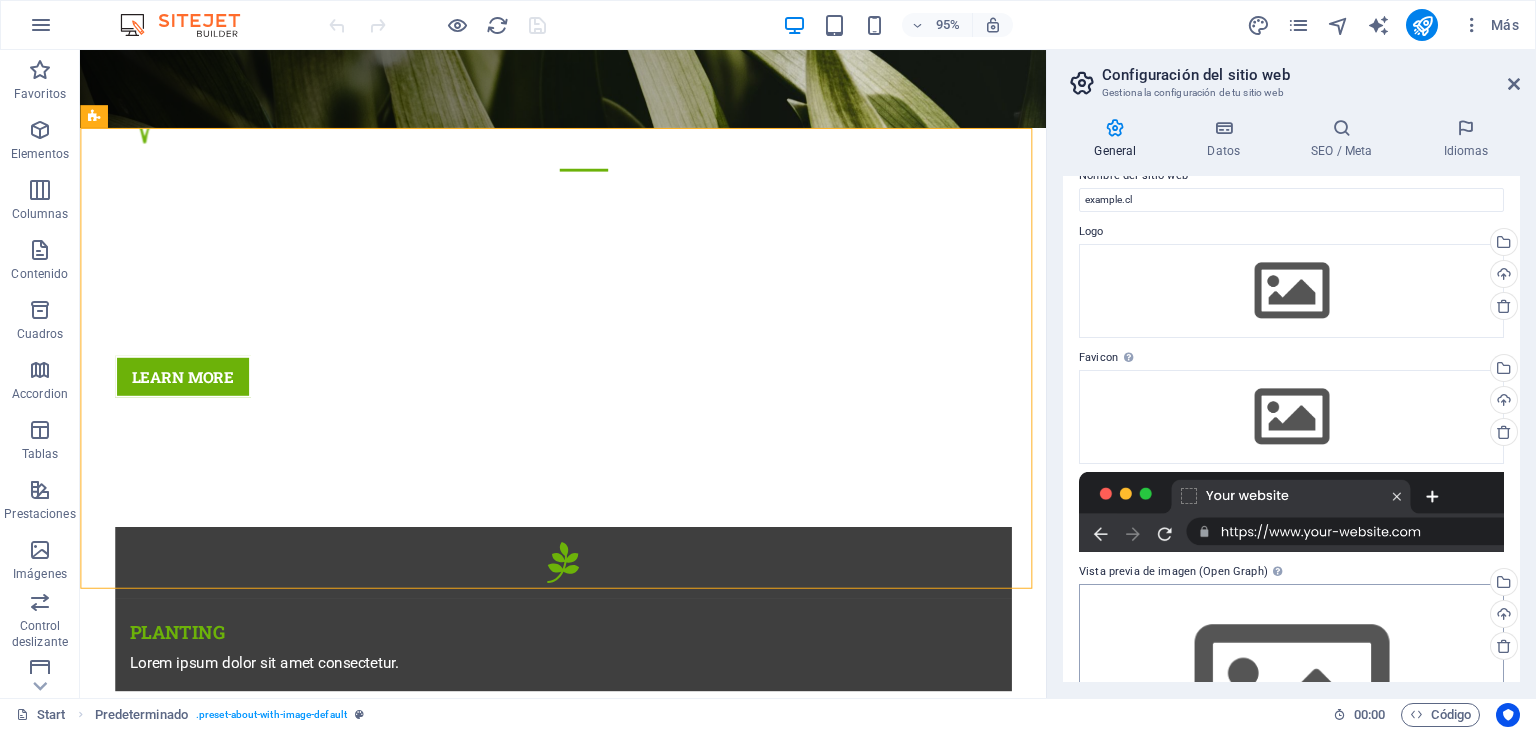 scroll, scrollTop: 0, scrollLeft: 0, axis: both 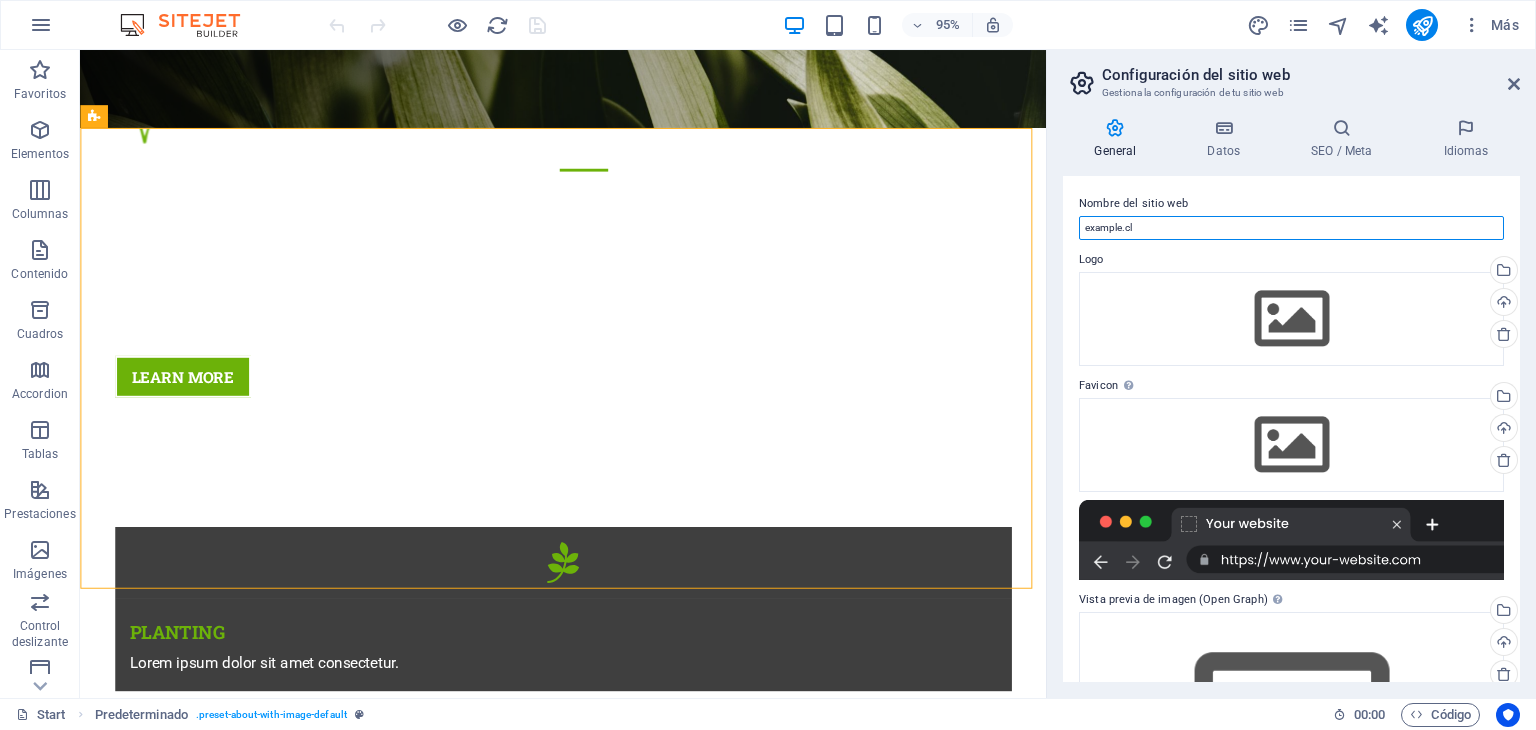 click on "irrilin.cl" at bounding box center [1291, 228] 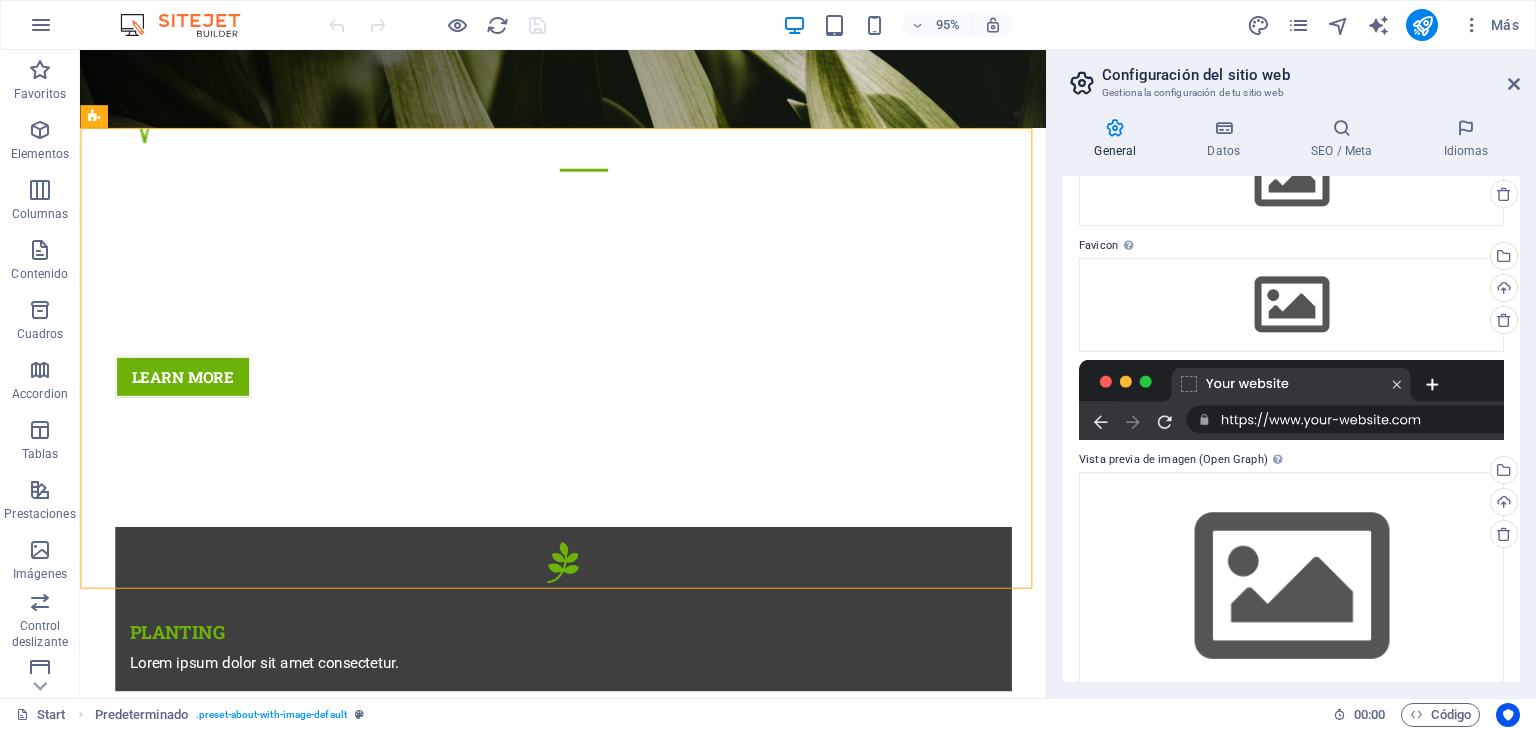 scroll, scrollTop: 176, scrollLeft: 0, axis: vertical 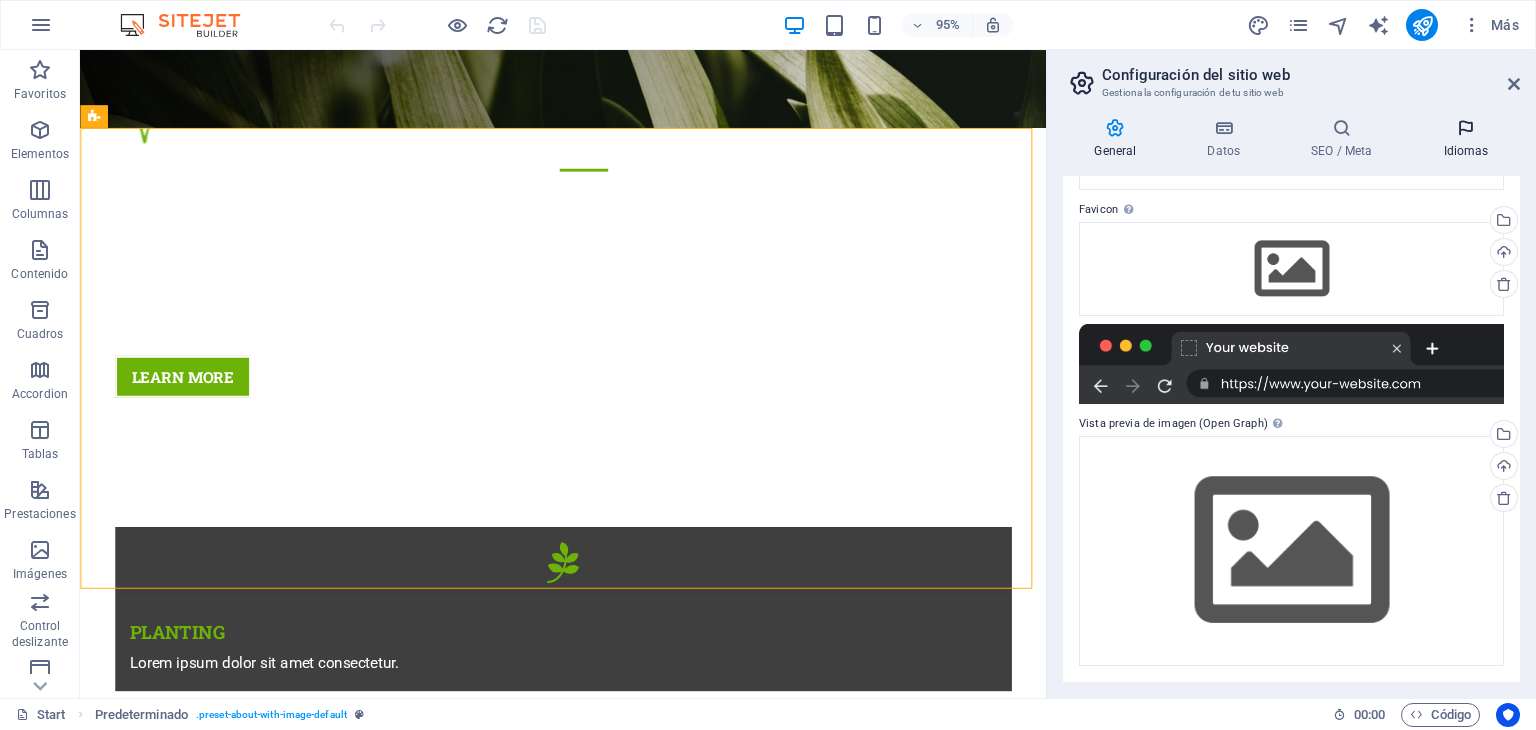click at bounding box center (1466, 128) 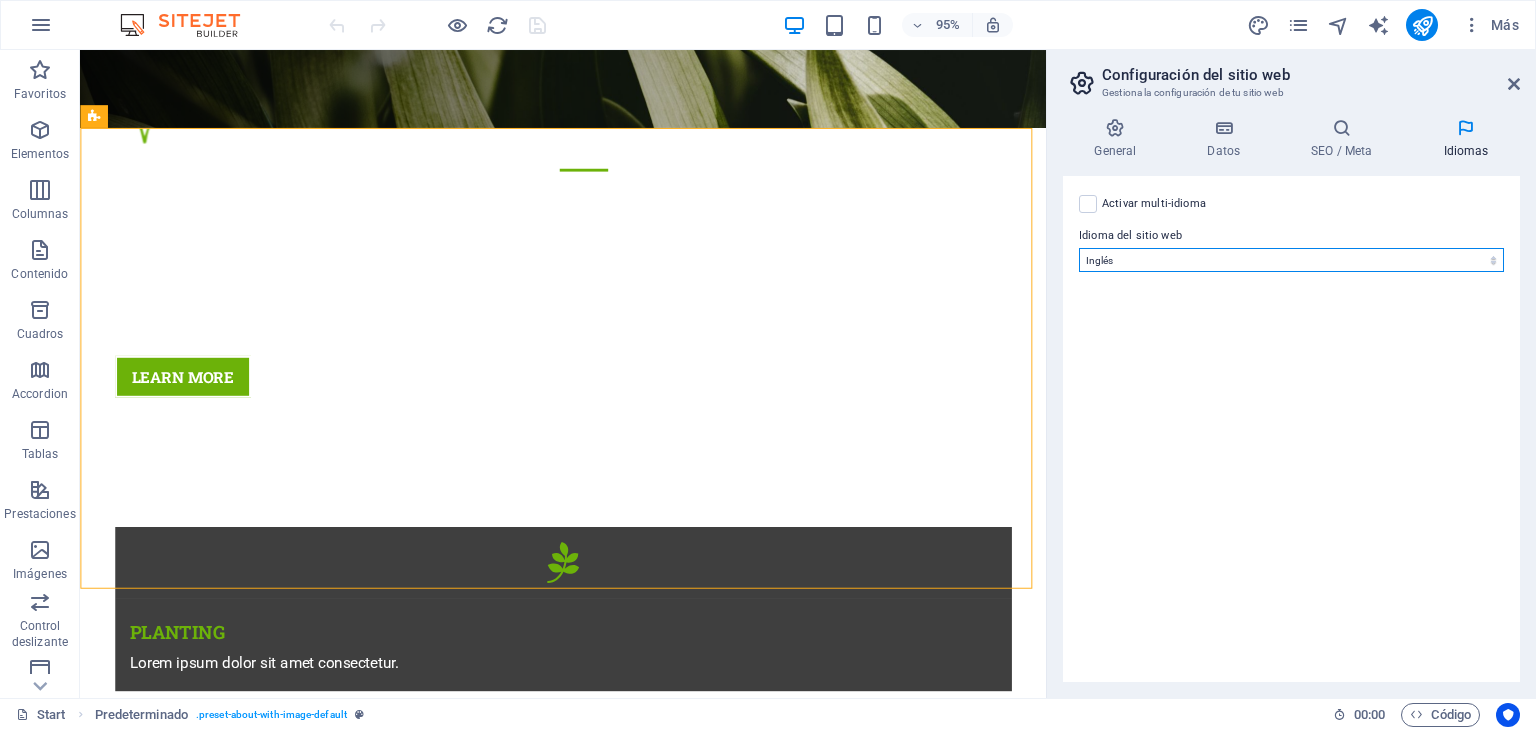 click on "Abkhazian Afar Afrikaans Akan Albanés Alemán Amharic Árabe Aragonese Armenian Assamese Avaric Avestan Aymara Azerbaijani Bambara Bashkir Basque Belarusian Bengalí Bihari languages Bislama Bokmål Bosnian Breton Búlgaro Burmese Catalán Central Khmer Chamorro Chechen Checo Chino Church Slavic Chuvash Coreano Cornish Corsican Cree Croata Danés Dzongkha Eslovaco Esloveno Español Esperanto Estonian Ewe Faroese Farsi (Persa) Fijian Finlandés Francés Fulah Gaelic Galician Ganda Georgian Greenlandic Griego Guaraní Gujarati Haitian Creole Hausa Hebreo Herero Hindi Hiri Motu Holandés Húngaro Ido Igbo Indonesio Inglés Interlingua Interlingue Inuktitut Inupiaq Irish Islandés Italiano Japonés Javanese Kannada Kanuri Kashmiri Kazakh Kikuyu Kinyarwanda Komi Kongo Kurdish Kwanyama Kyrgyz Lao Latín Letón Limburgish Lingala Lituano Luba-Katanga Luxembourgish Macedonio Malagasy Malay Malayalam Maldivian Maltés Manx Maori Marathi Marshallese Mongolian Nauru Navajo Ndonga Nepali North Ndebele Northern Sami Pali" at bounding box center [1291, 260] 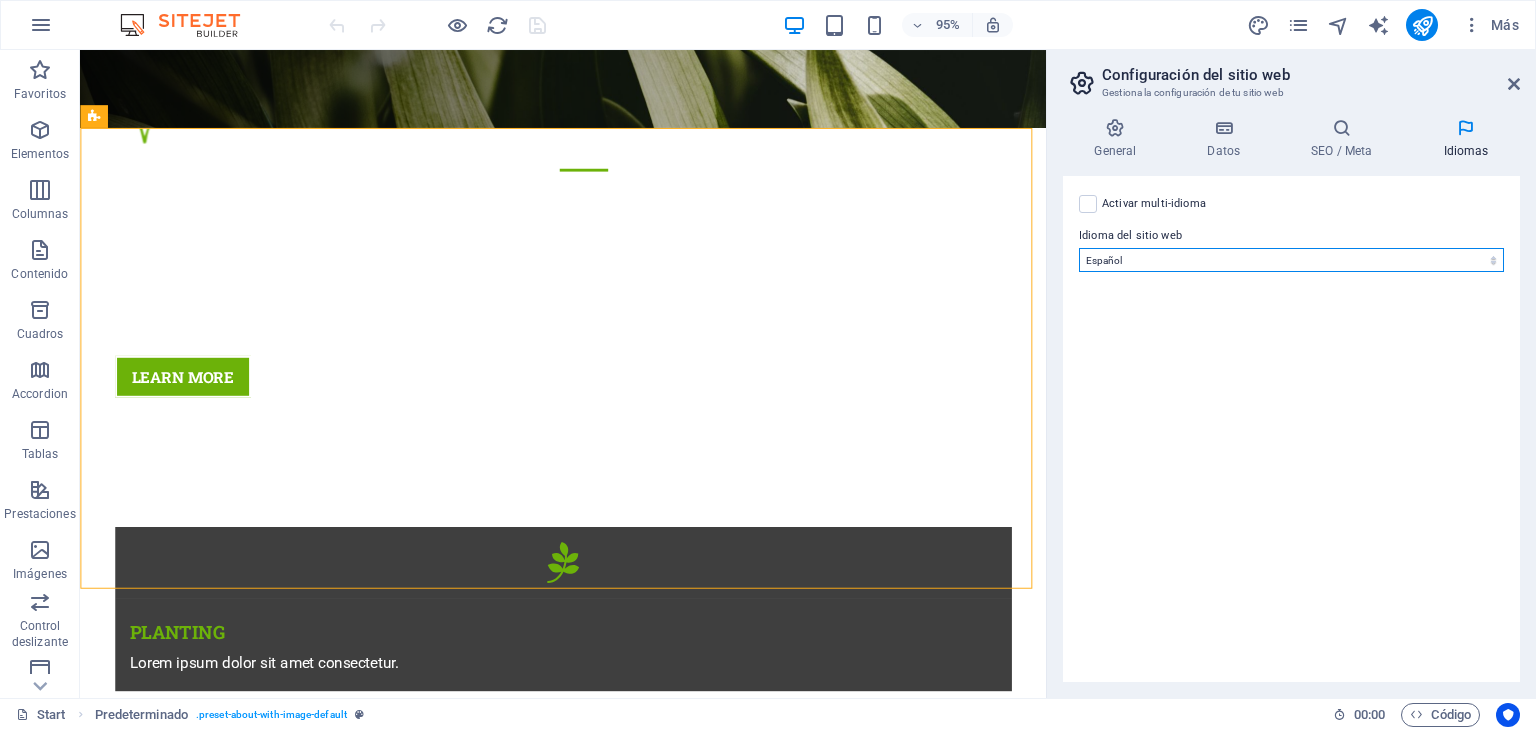 click on "Abkhazian Afar Afrikaans Akan Albanés Alemán Amharic Árabe Aragonese Armenian Assamese Avaric Avestan Aymara Azerbaijani Bambara Bashkir Basque Belarusian Bengalí Bihari languages Bislama Bokmål Bosnian Breton Búlgaro Burmese Catalán Central Khmer Chamorro Chechen Checo Chino Church Slavic Chuvash Coreano Cornish Corsican Cree Croata Danés Dzongkha Eslovaco Esloveno Español Esperanto Estonian Ewe Faroese Farsi (Persa) Fijian Finlandés Francés Fulah Gaelic Galician Ganda Georgian Greenlandic Griego Guaraní Gujarati Haitian Creole Hausa Hebreo Herero Hindi Hiri Motu Holandés Húngaro Ido Igbo Indonesio Inglés Interlingua Interlingue Inuktitut Inupiaq Irish Islandés Italiano Japonés Javanese Kannada Kanuri Kashmiri Kazakh Kikuyu Kinyarwanda Komi Kongo Kurdish Kwanyama Kyrgyz Lao Latín Letón Limburgish Lingala Lituano Luba-Katanga Luxembourgish Macedonio Malagasy Malay Malayalam Maldivian Maltés Manx Maori Marathi Marshallese Mongolian Nauru Navajo Ndonga Nepali North Ndebele Northern Sami Pali" at bounding box center [1291, 260] 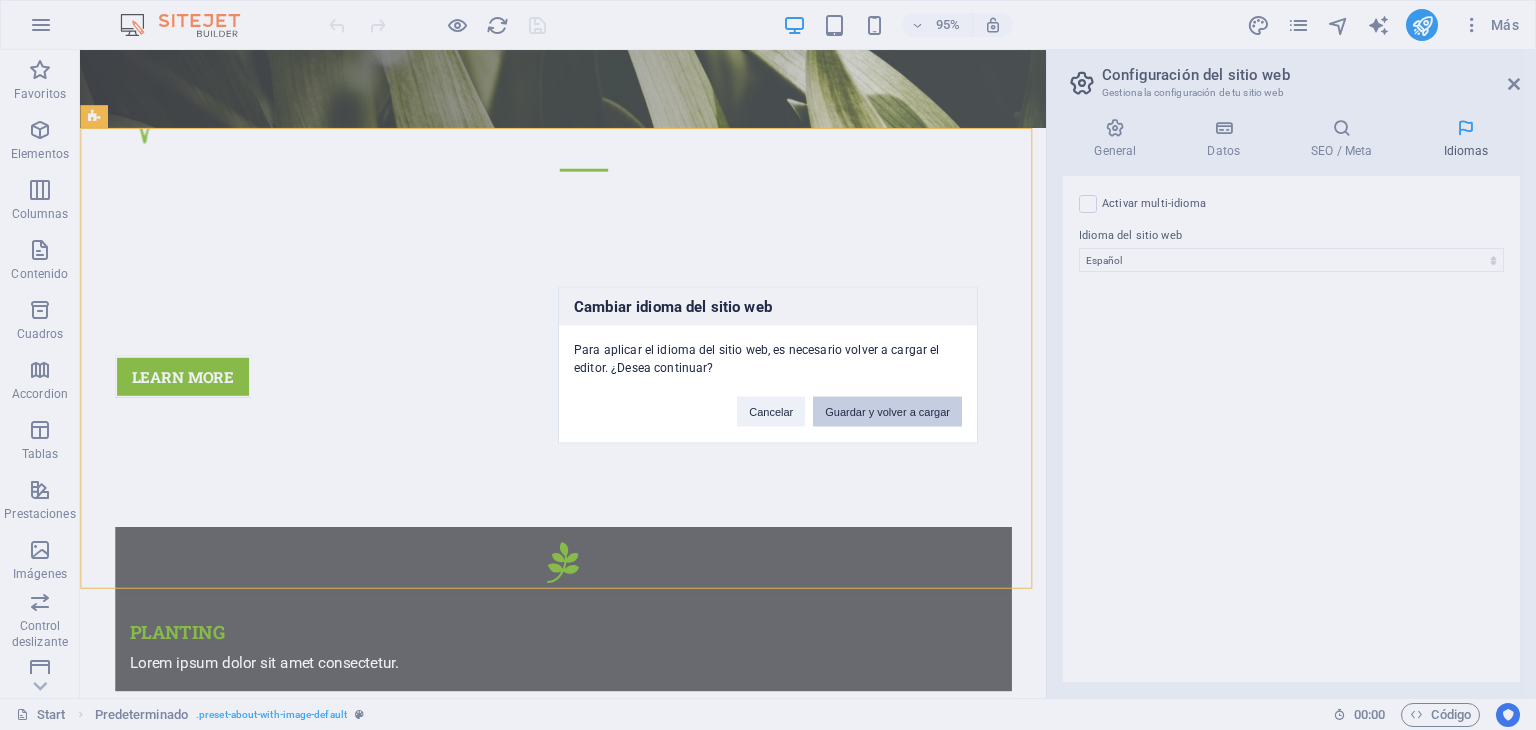 click on "Guardar y volver a cargar" at bounding box center [887, 412] 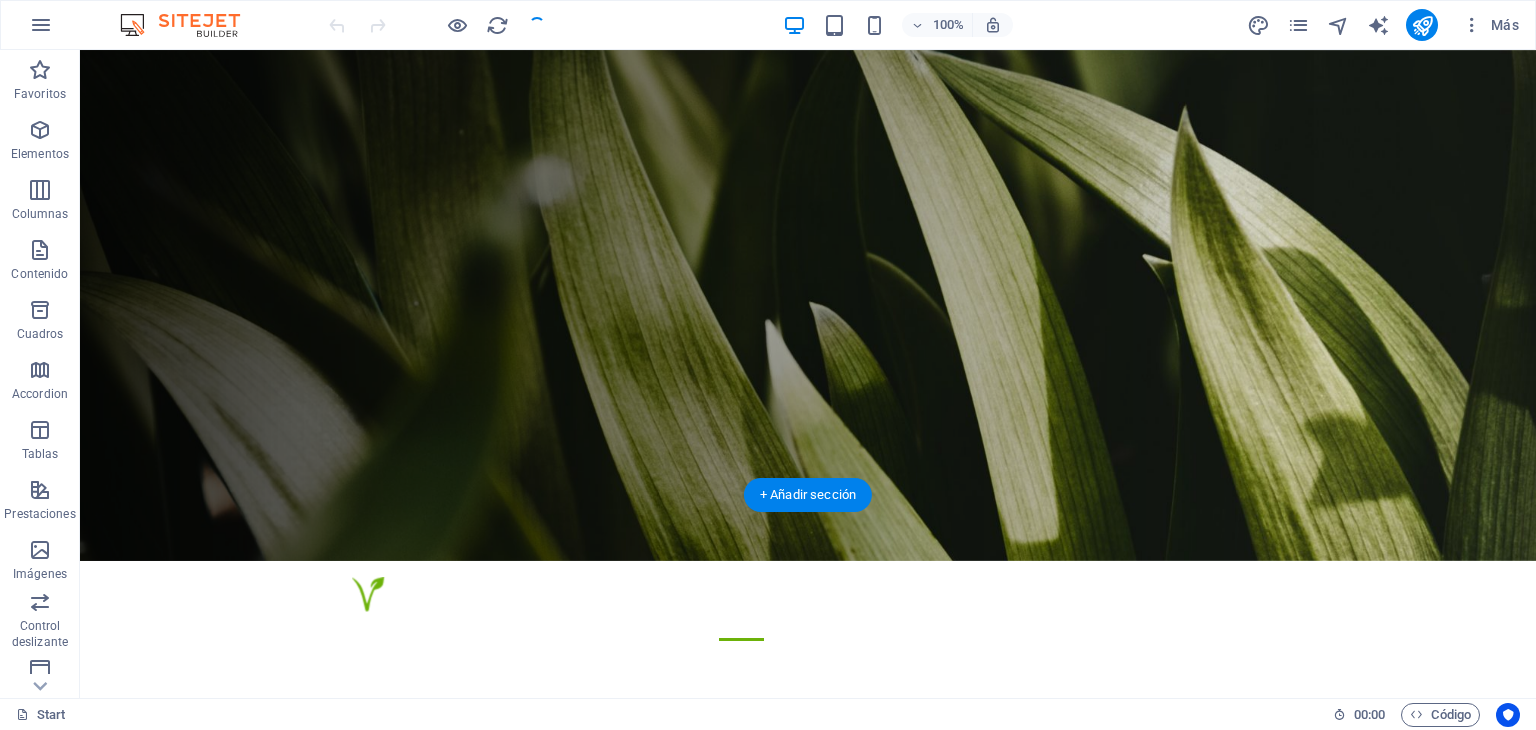 scroll, scrollTop: 0, scrollLeft: 0, axis: both 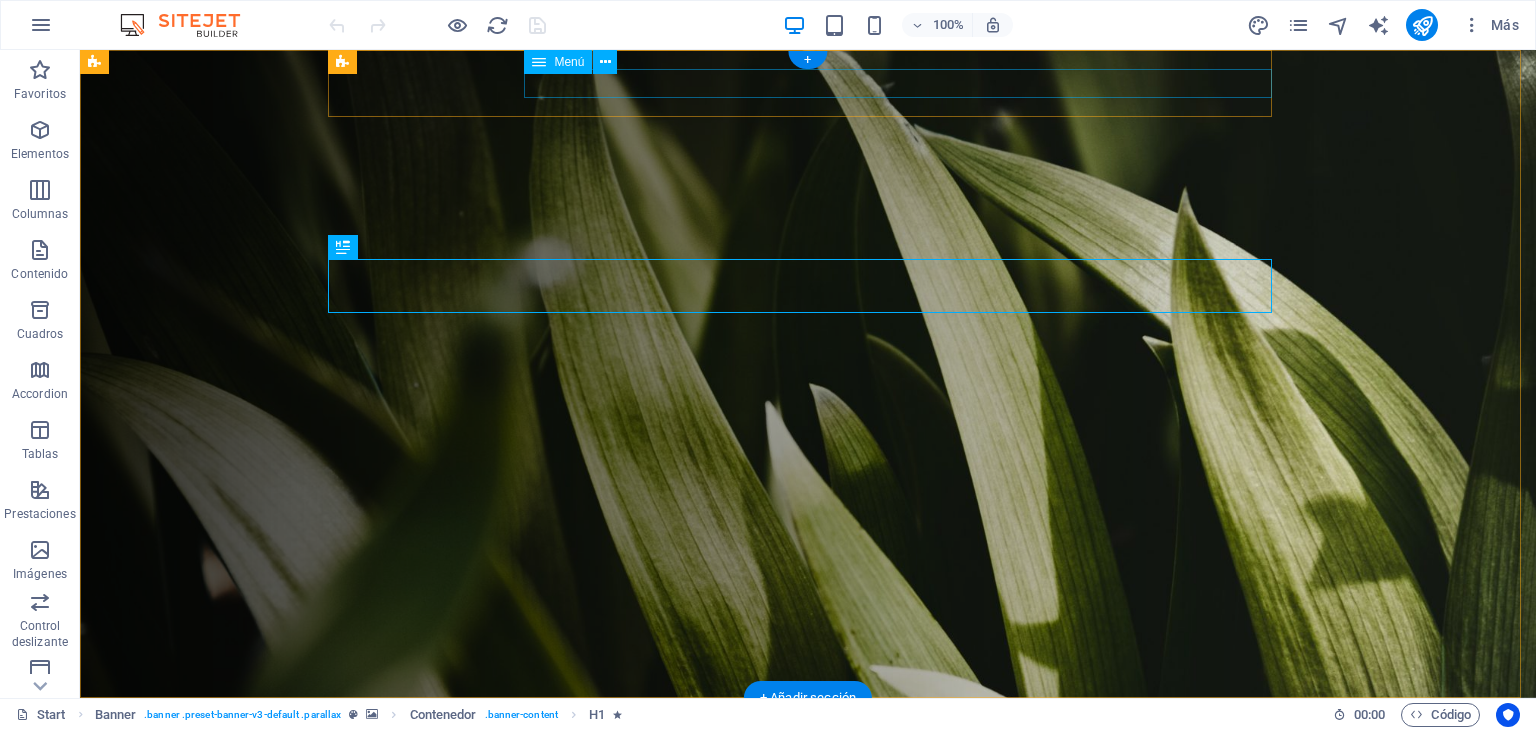 click on "Home About Services Projects Team Contact" at bounding box center (816, 763) 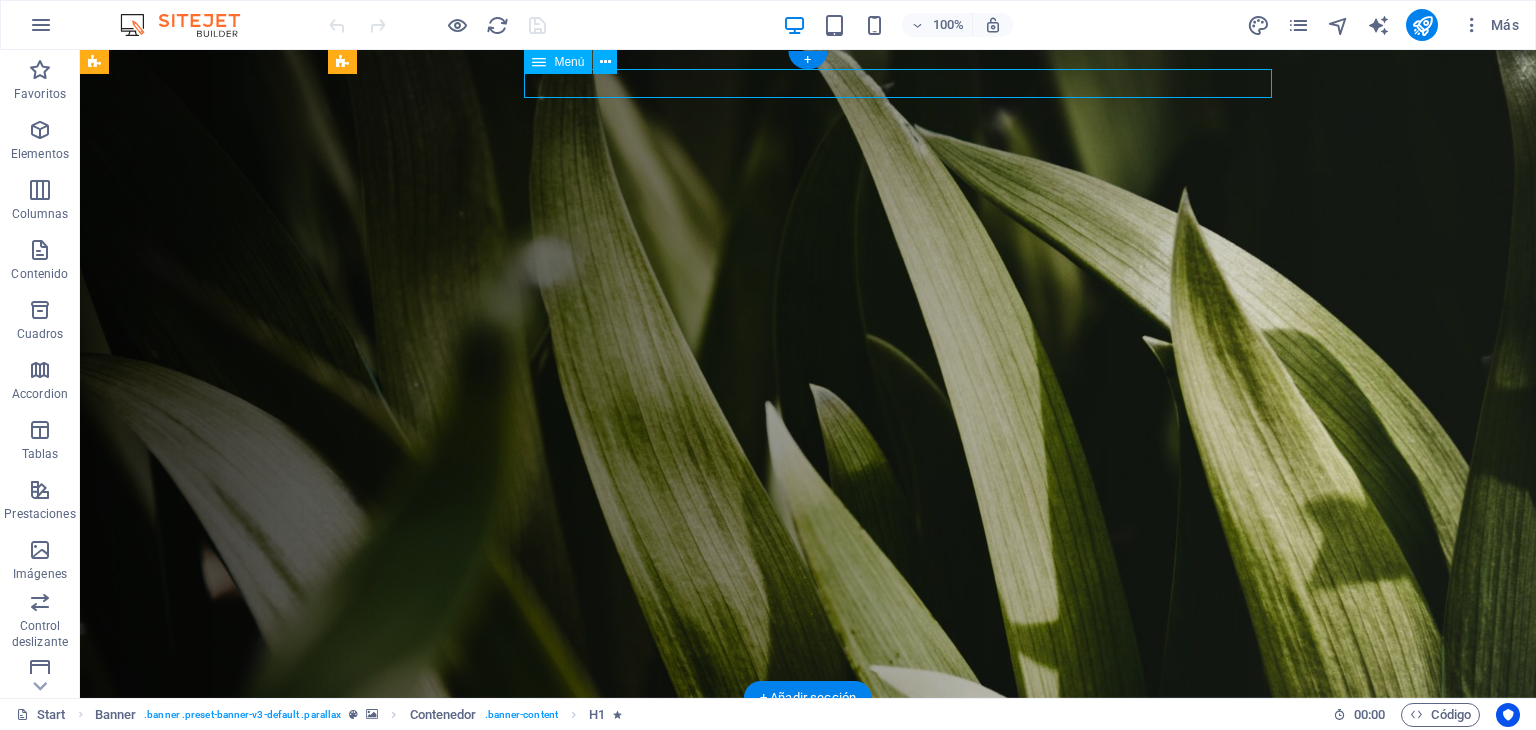 click on "Home About Services Projects Team Contact" at bounding box center [816, 763] 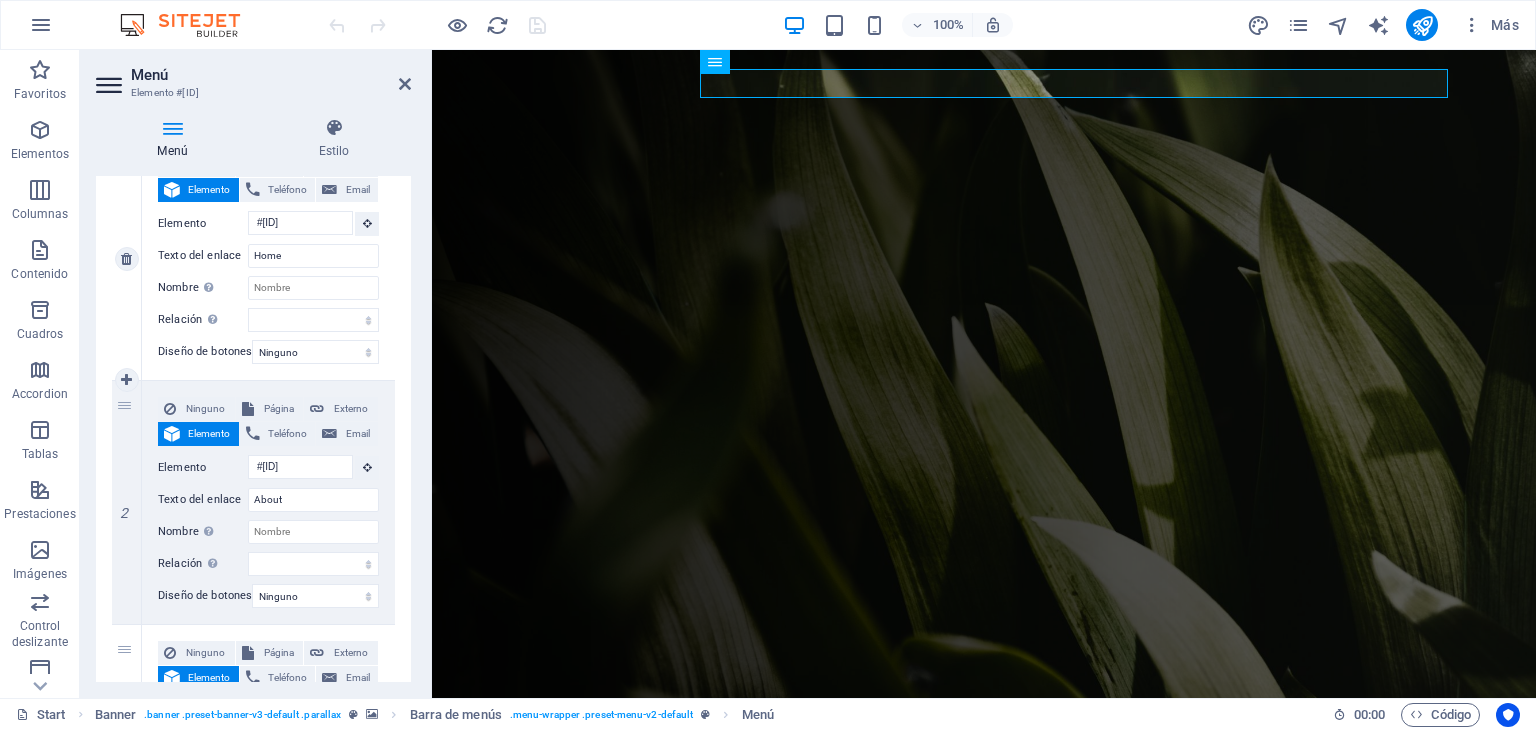 scroll, scrollTop: 200, scrollLeft: 0, axis: vertical 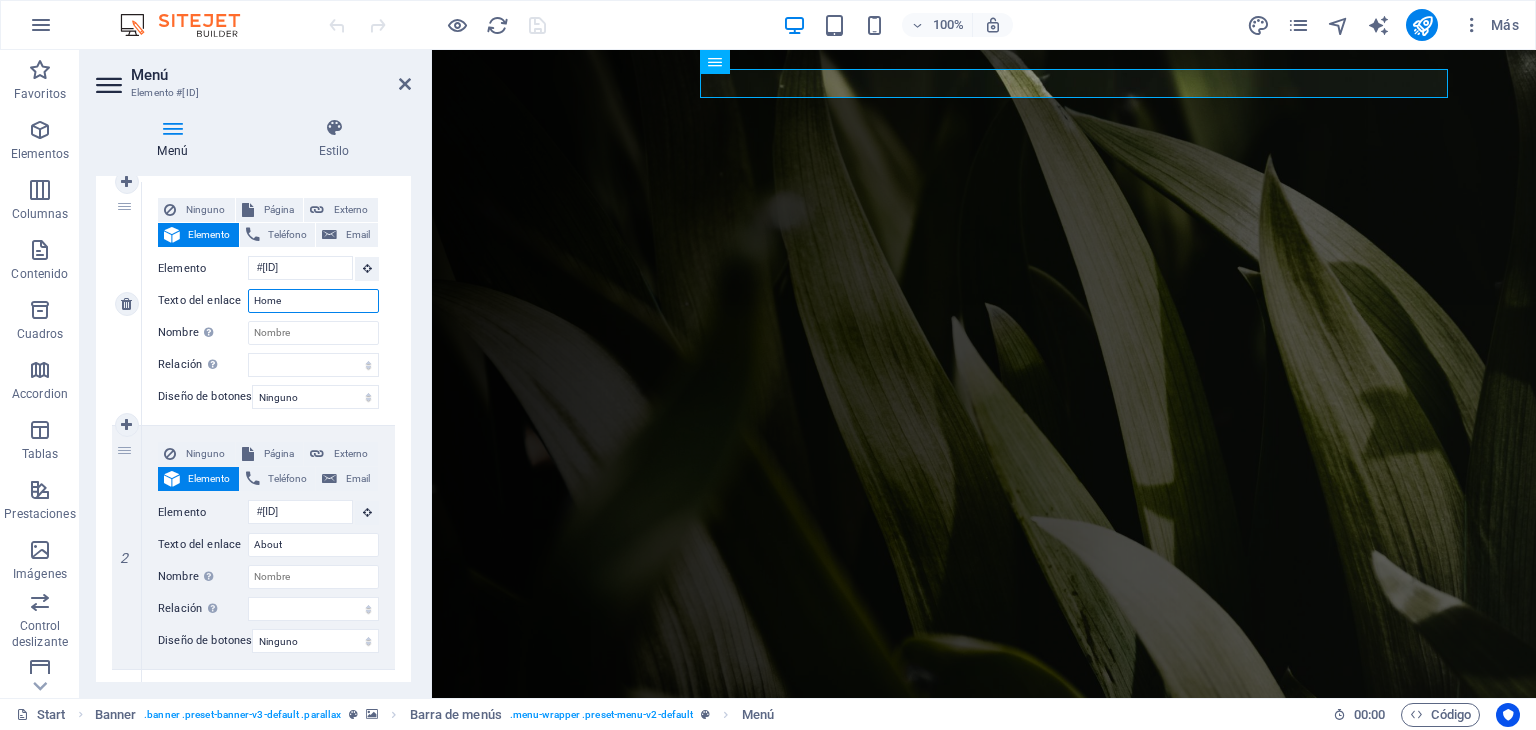 click on "Home" at bounding box center (313, 301) 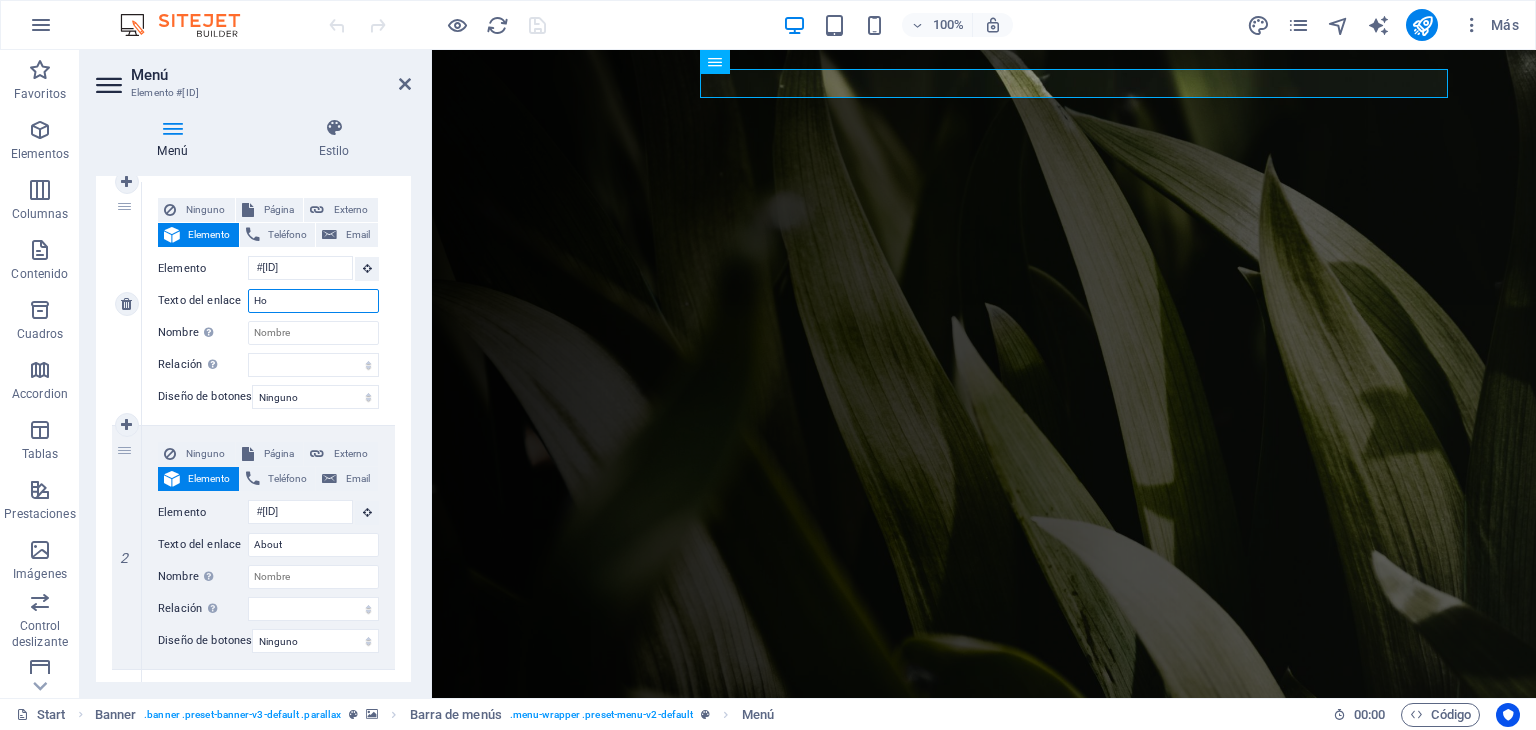 type on "H" 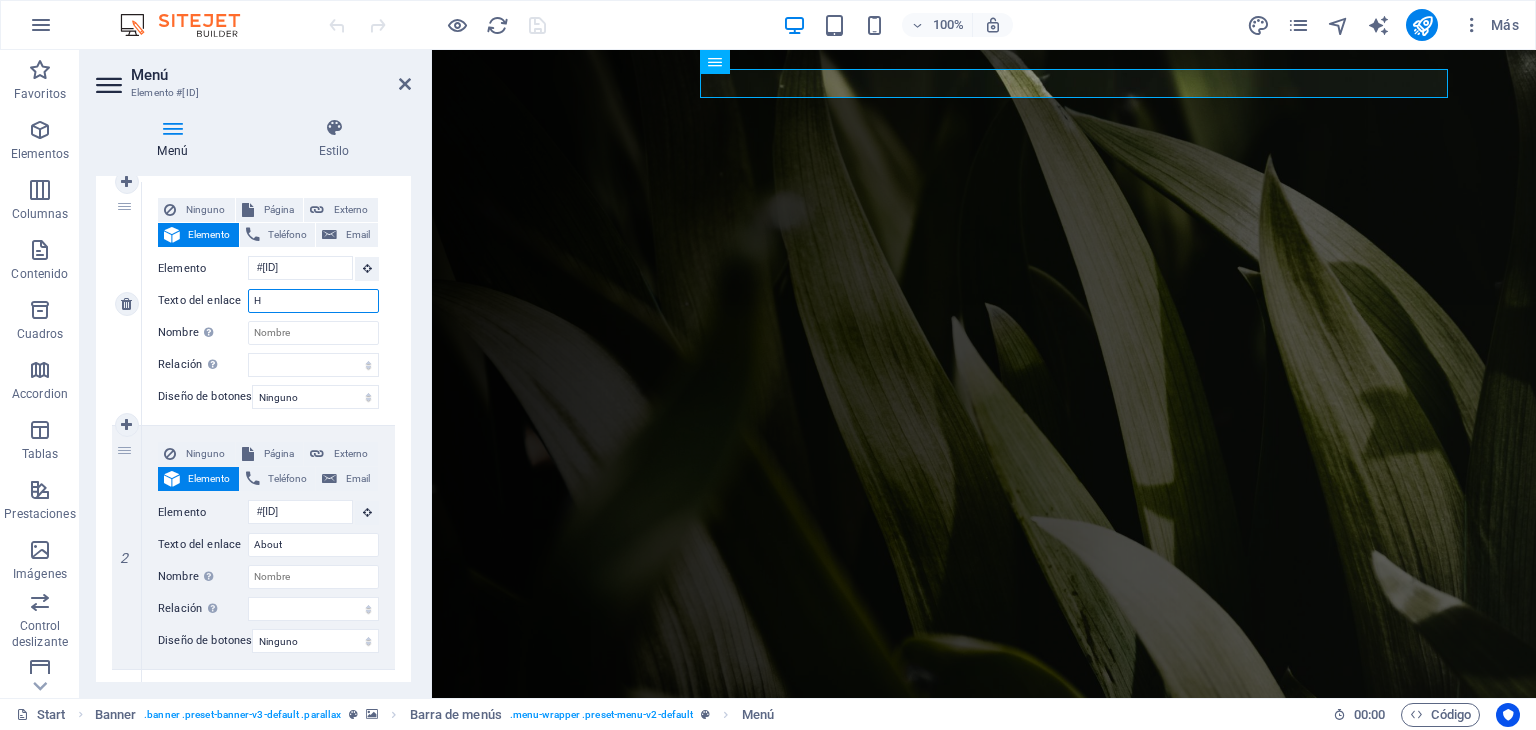 type 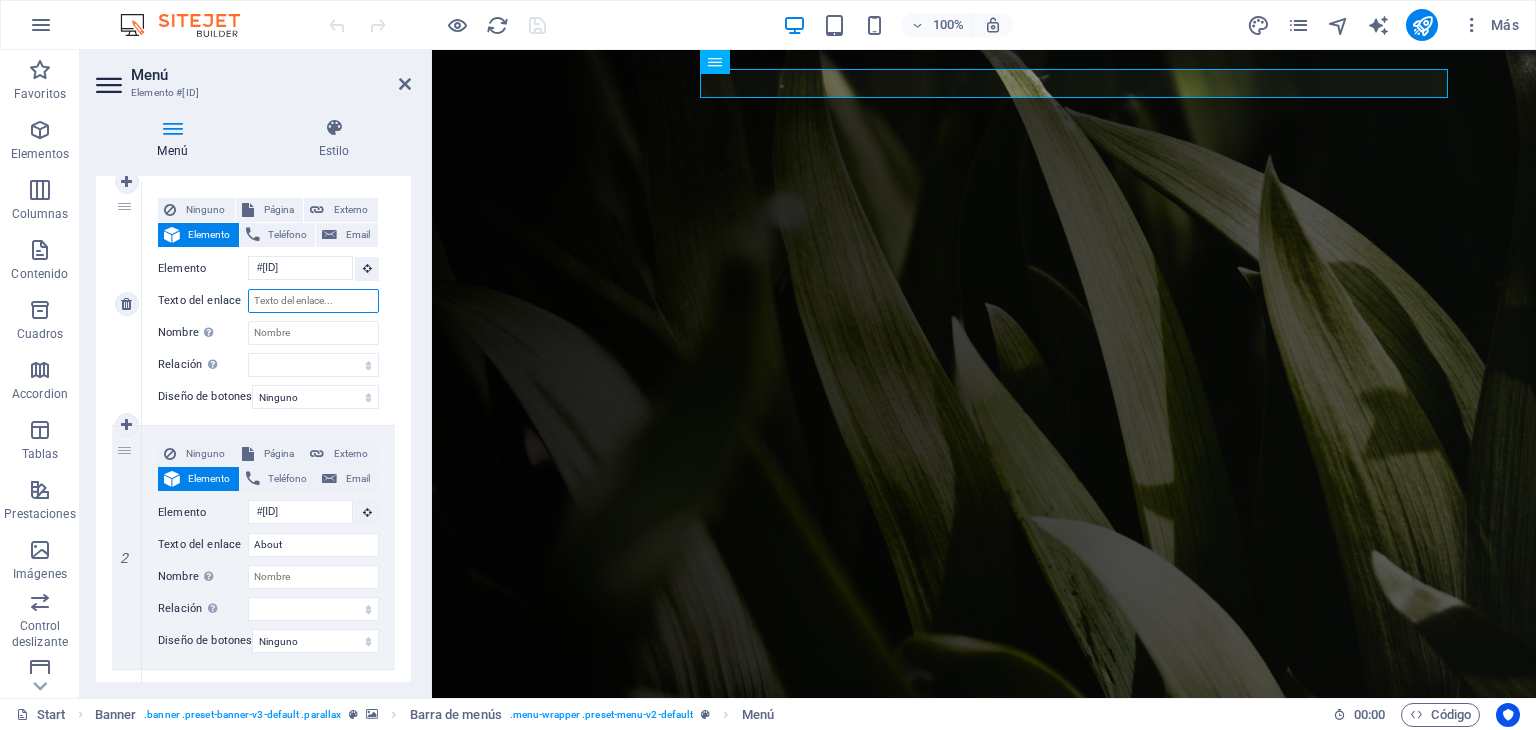 select 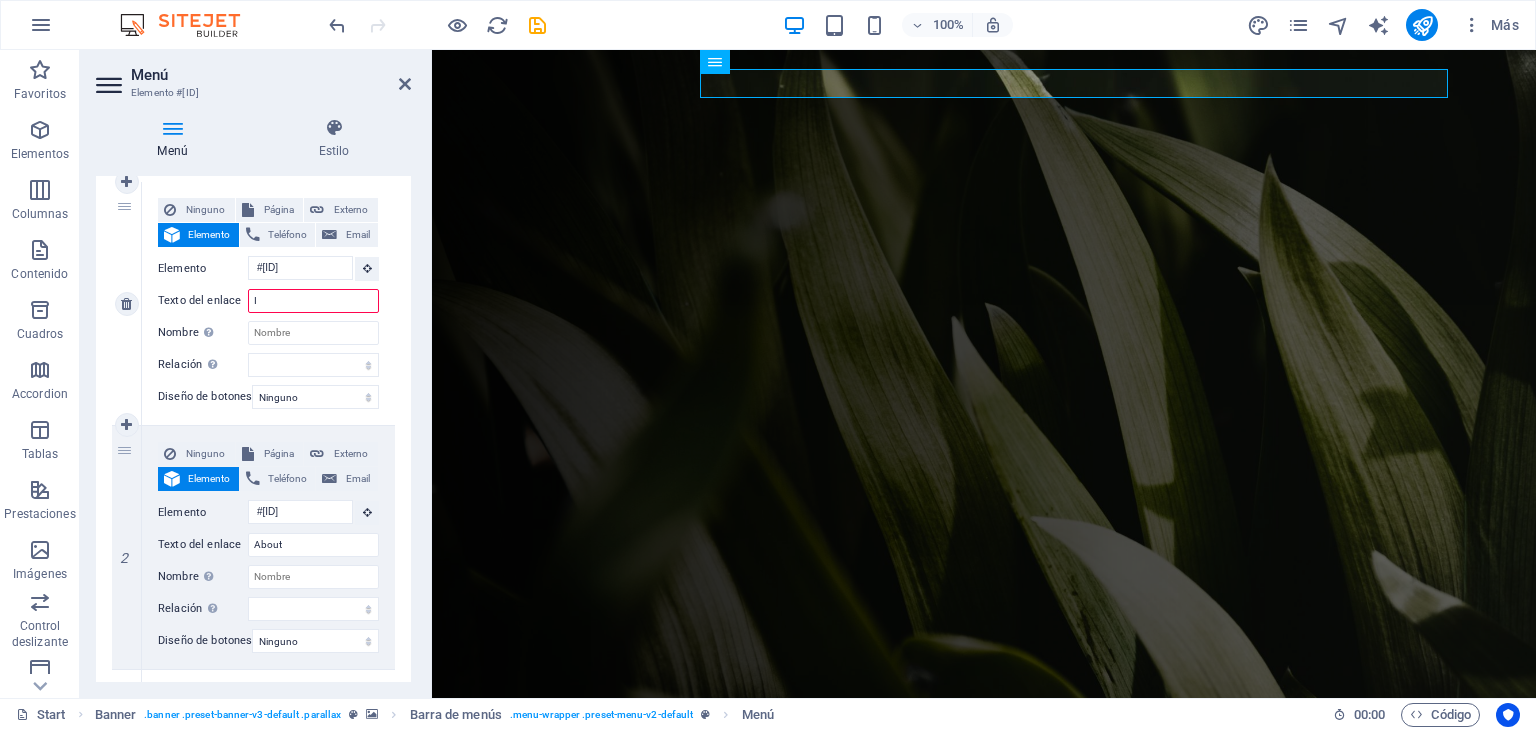 type on "IN" 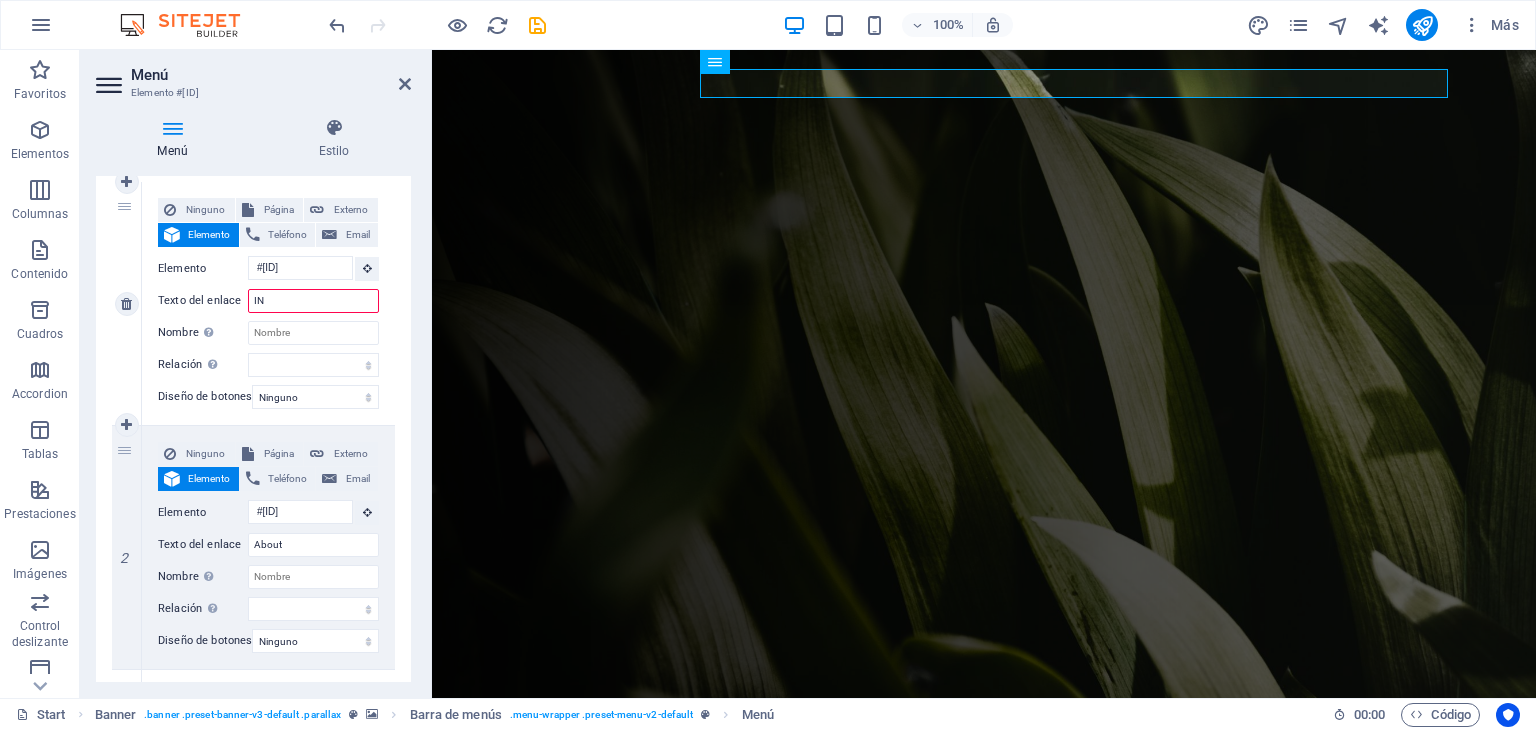 select 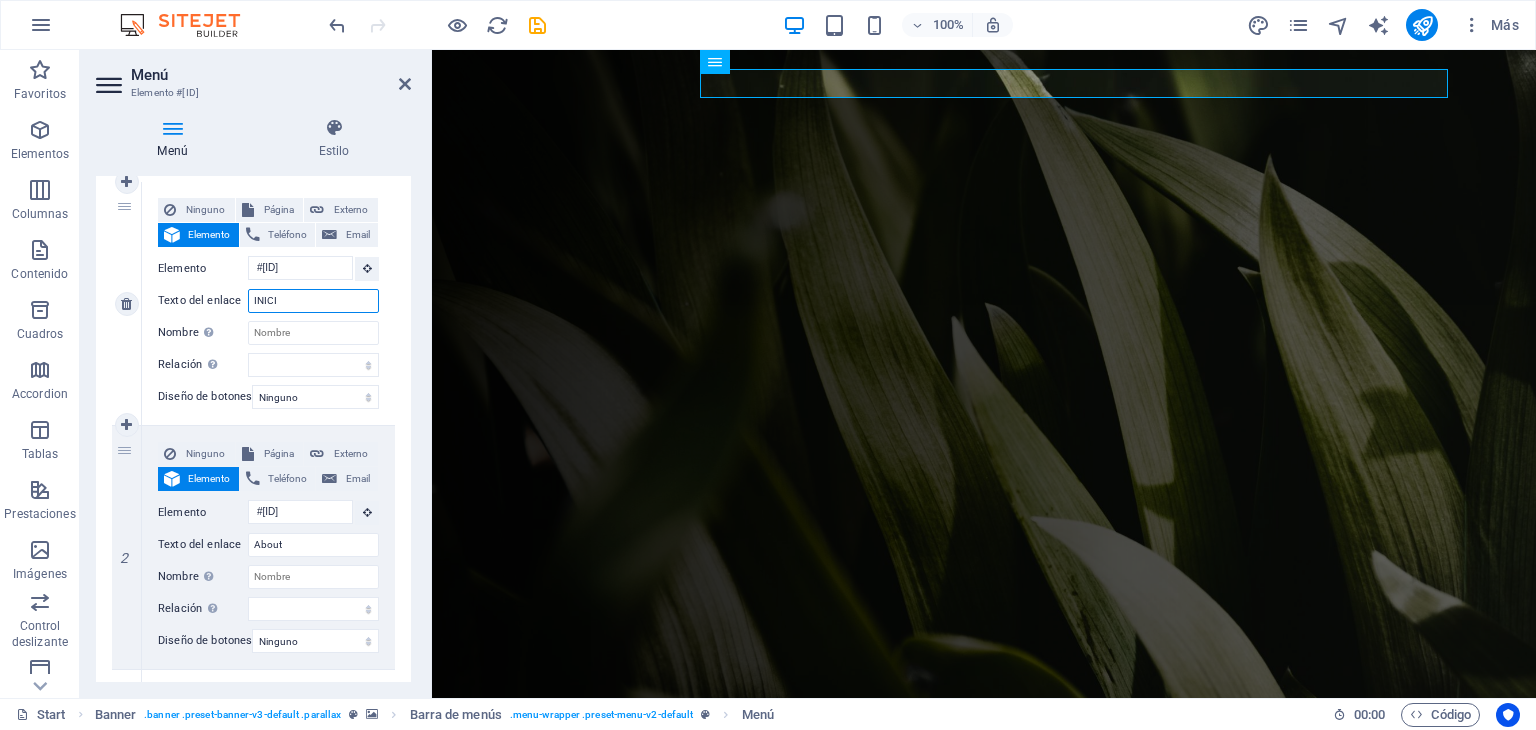 type on "INICIO" 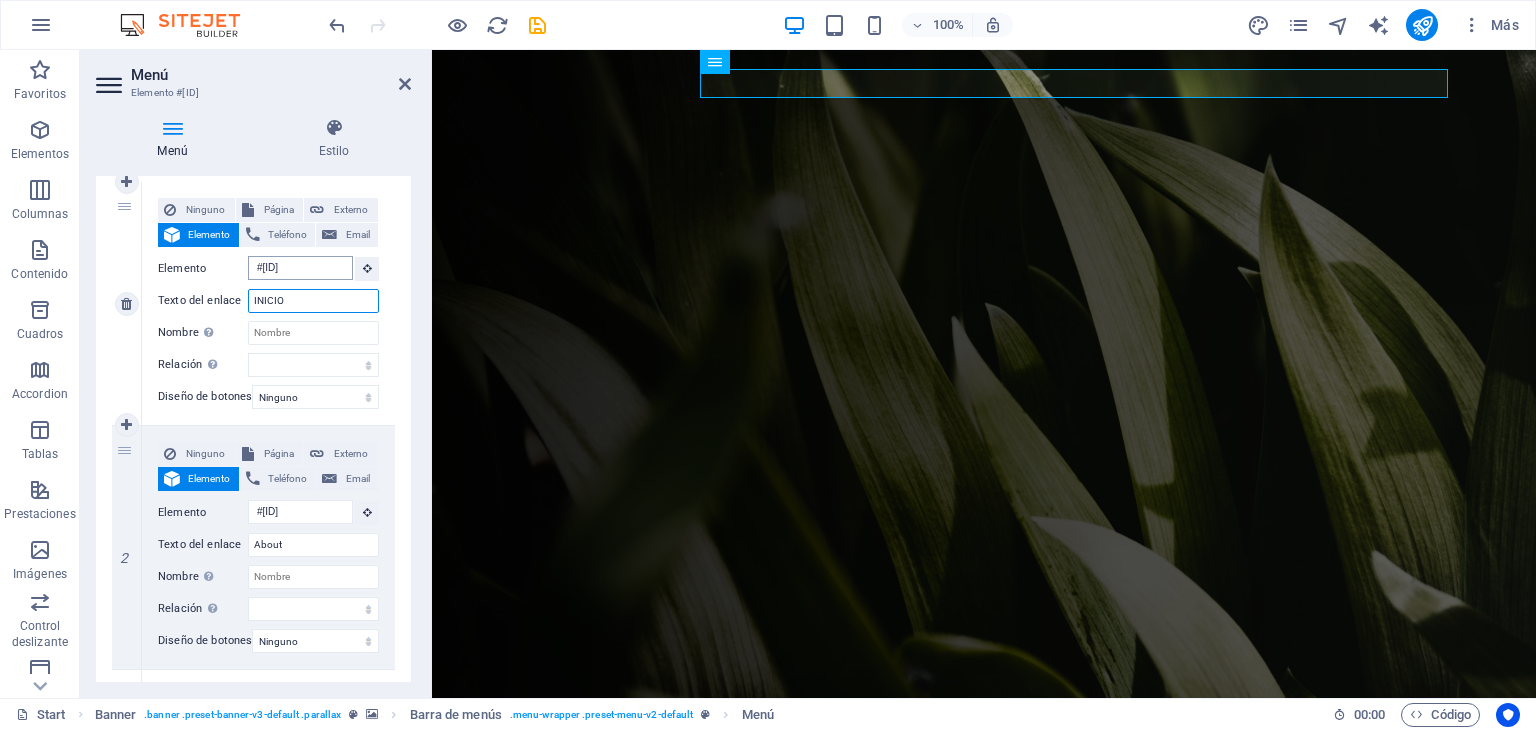 select 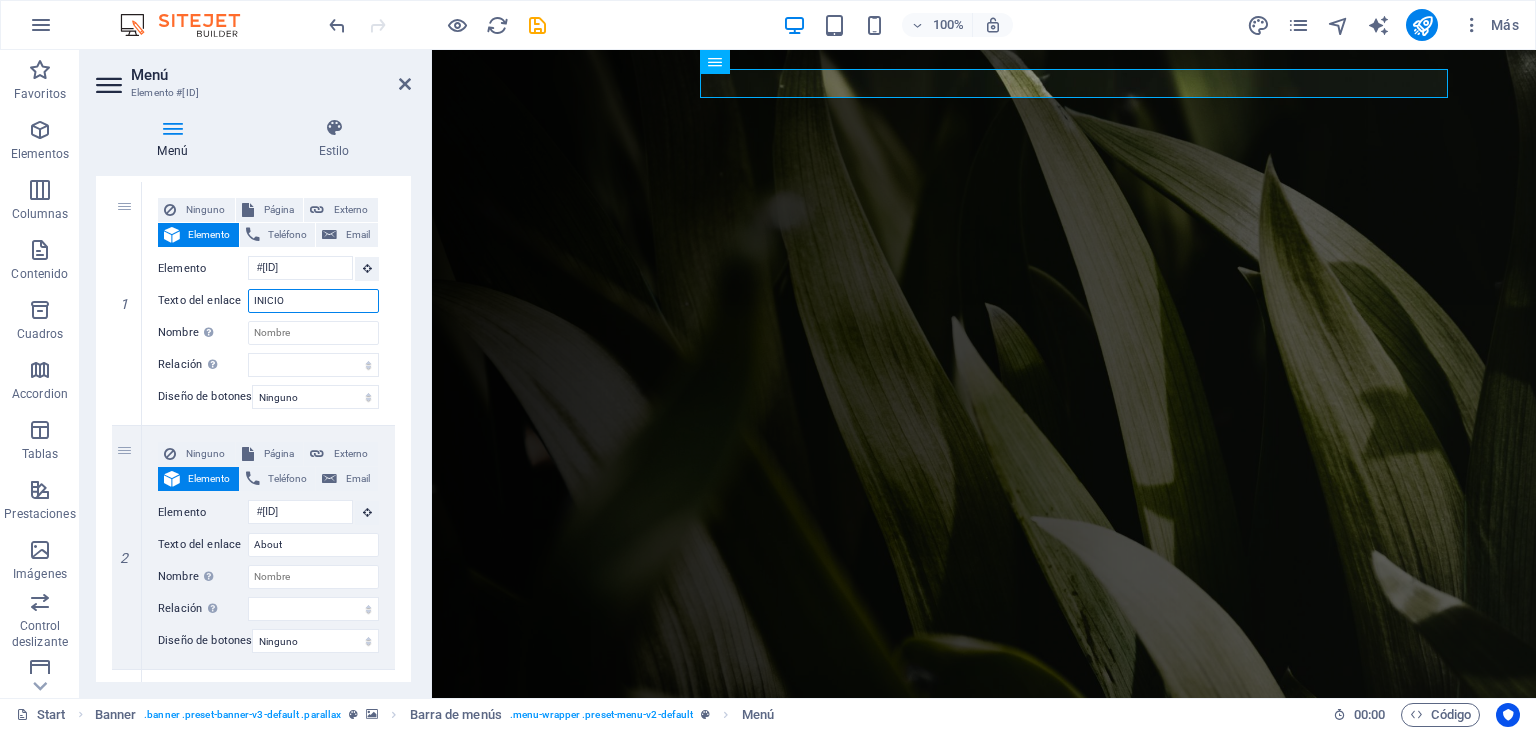 type on "INICIO" 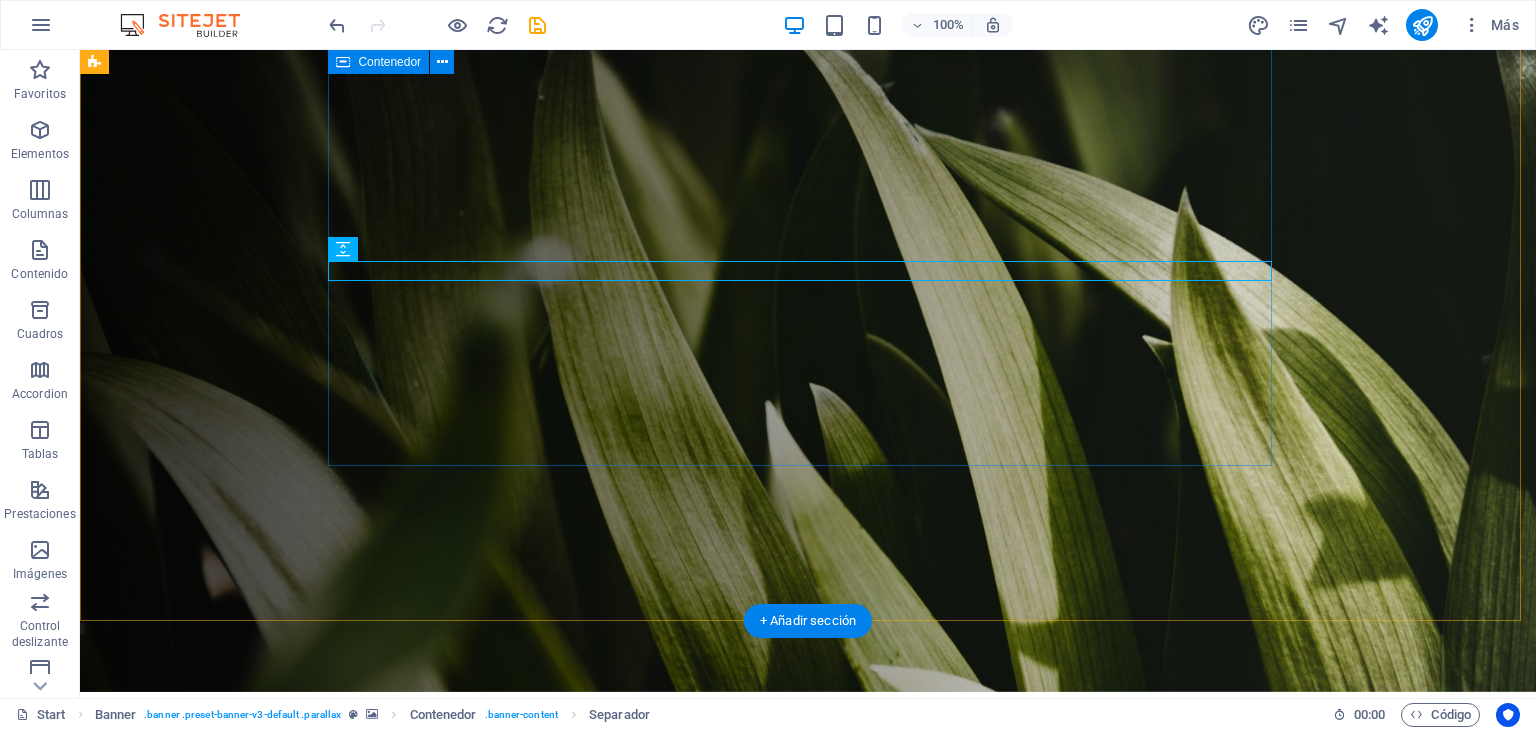 scroll, scrollTop: 0, scrollLeft: 0, axis: both 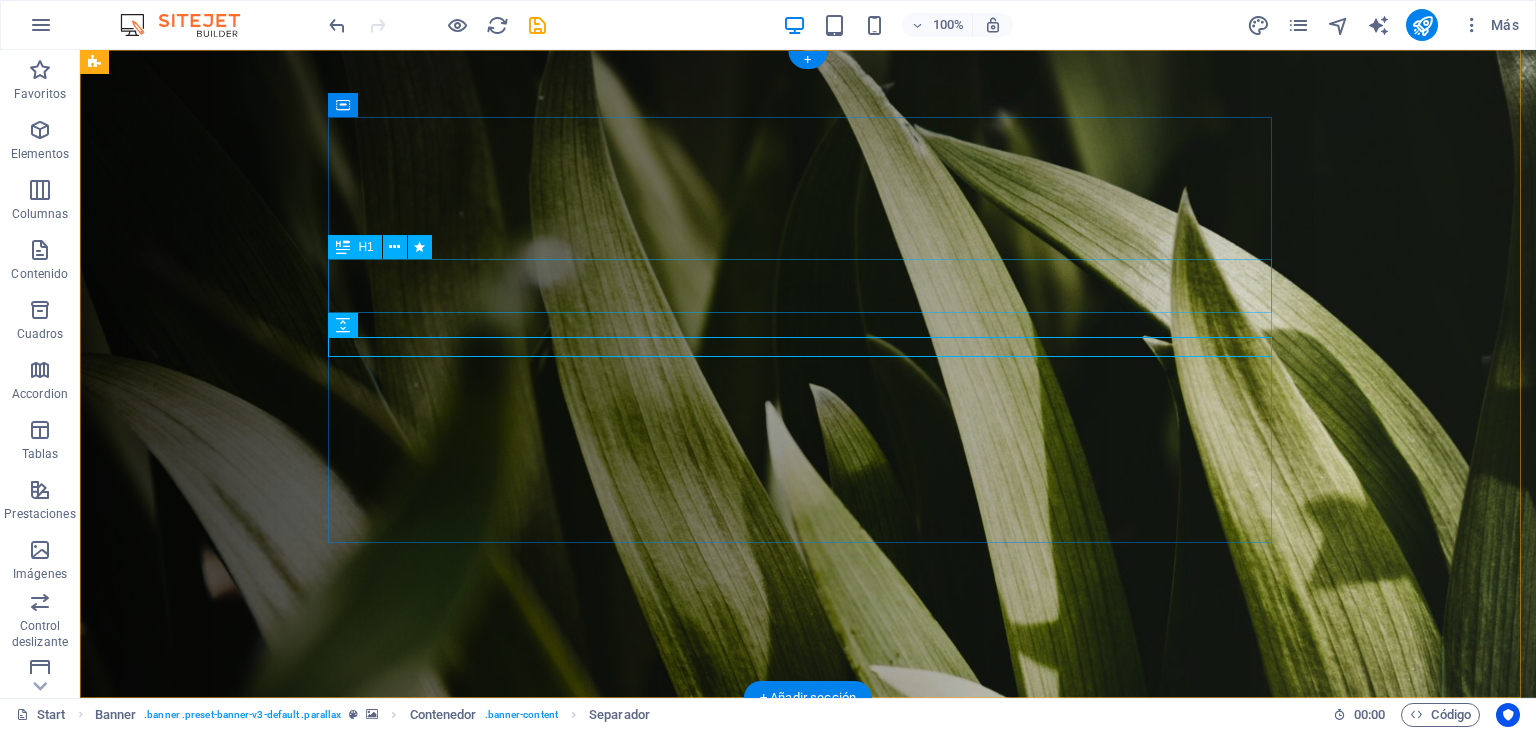 click on "Gardening & Lawncare Service" at bounding box center [808, 901] 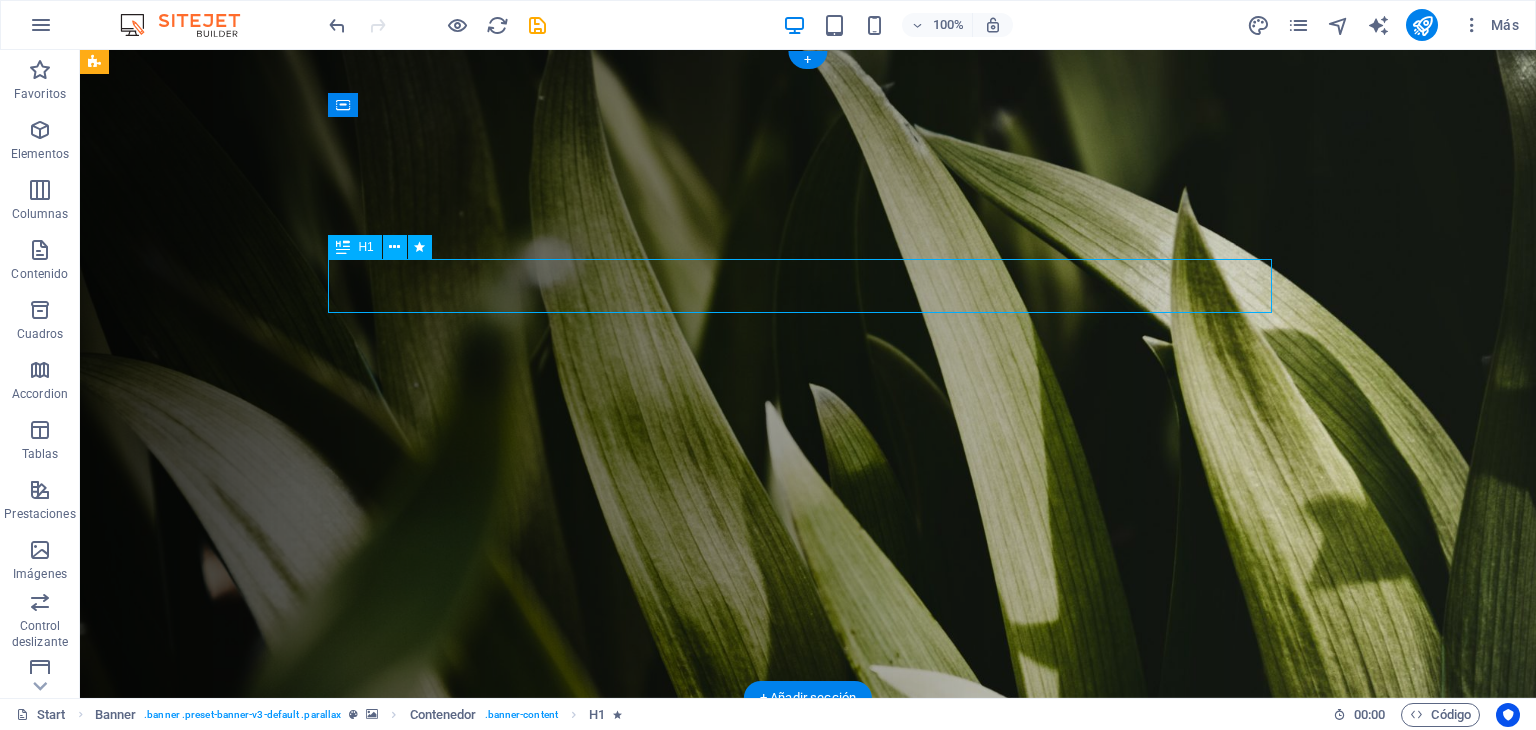 click on "Gardening & Lawncare Service" at bounding box center [808, 901] 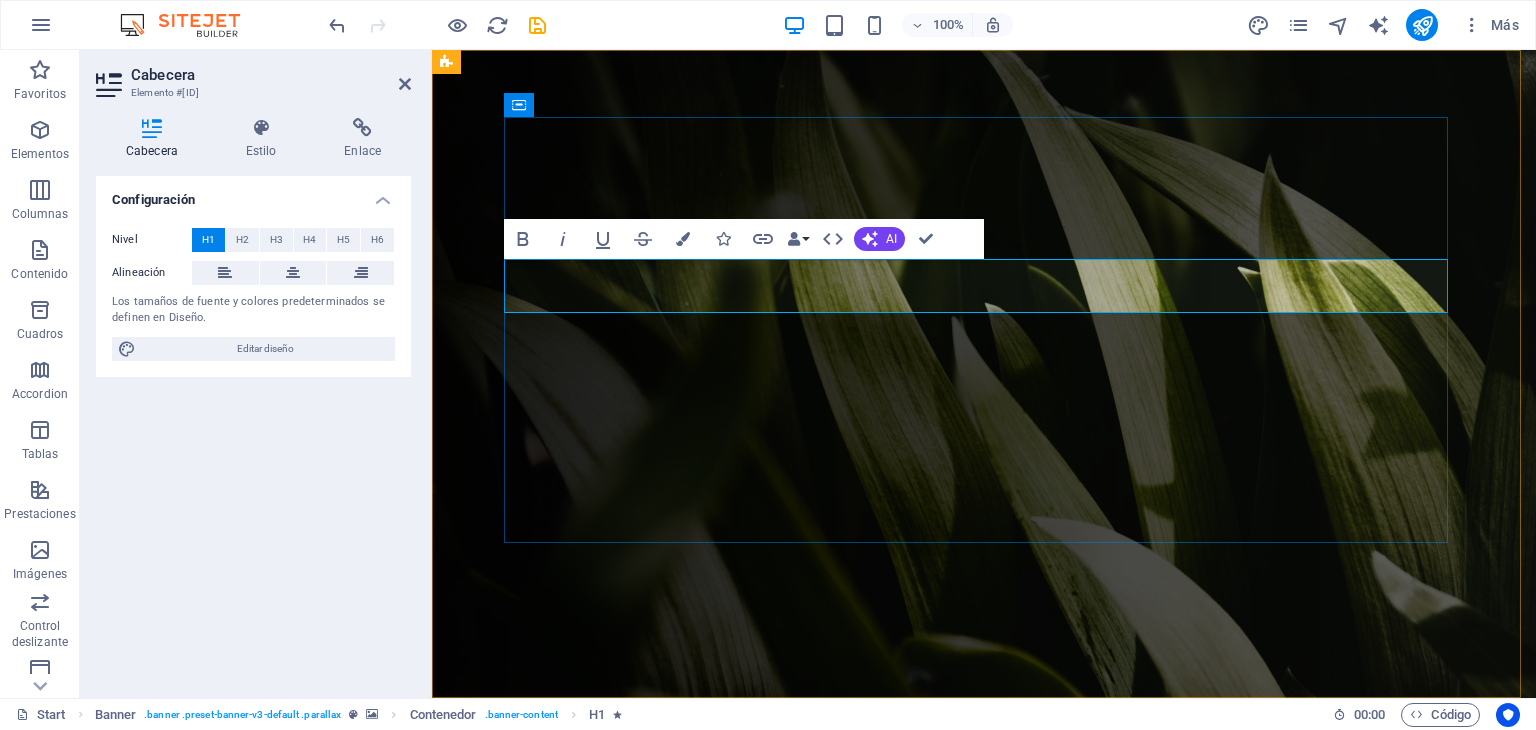 type 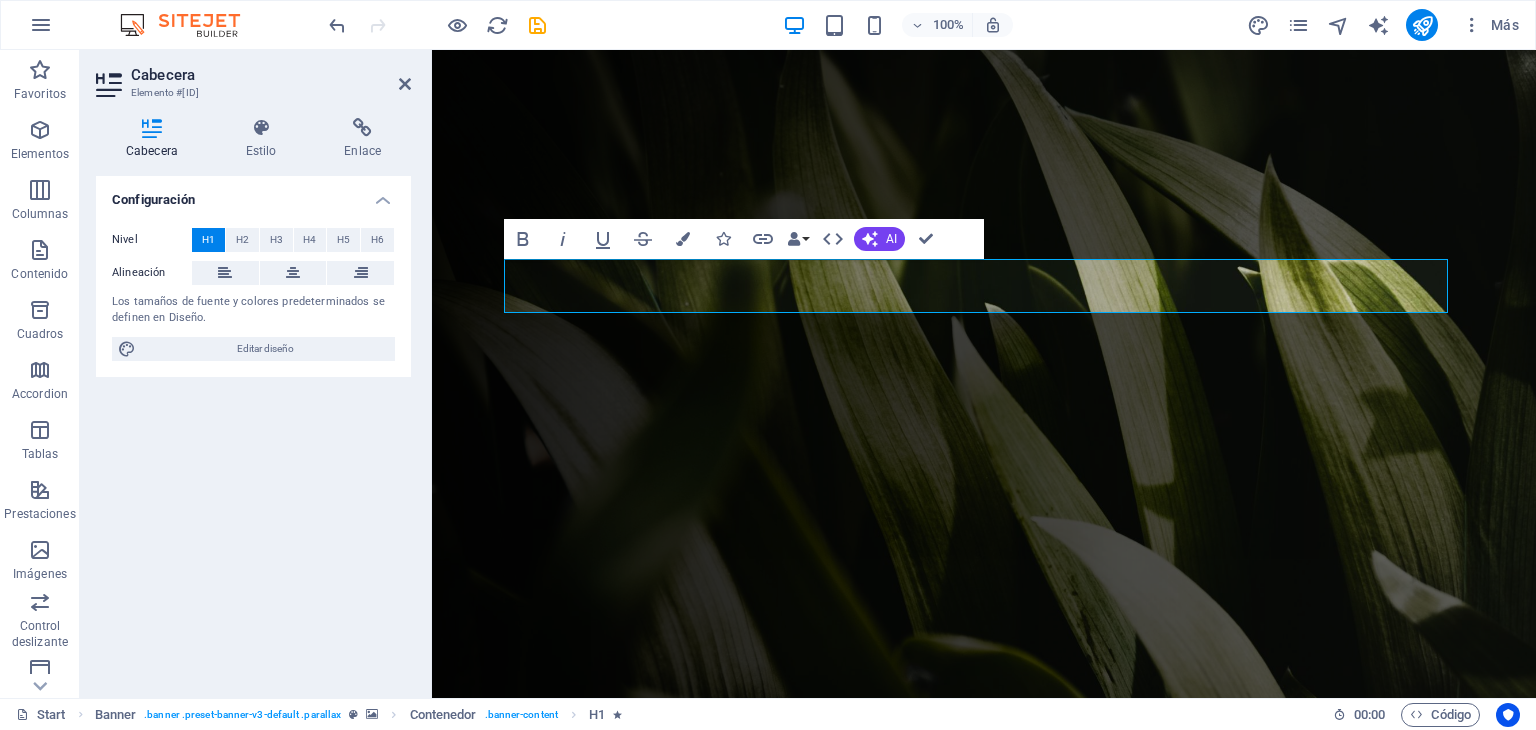click at bounding box center [984, 374] 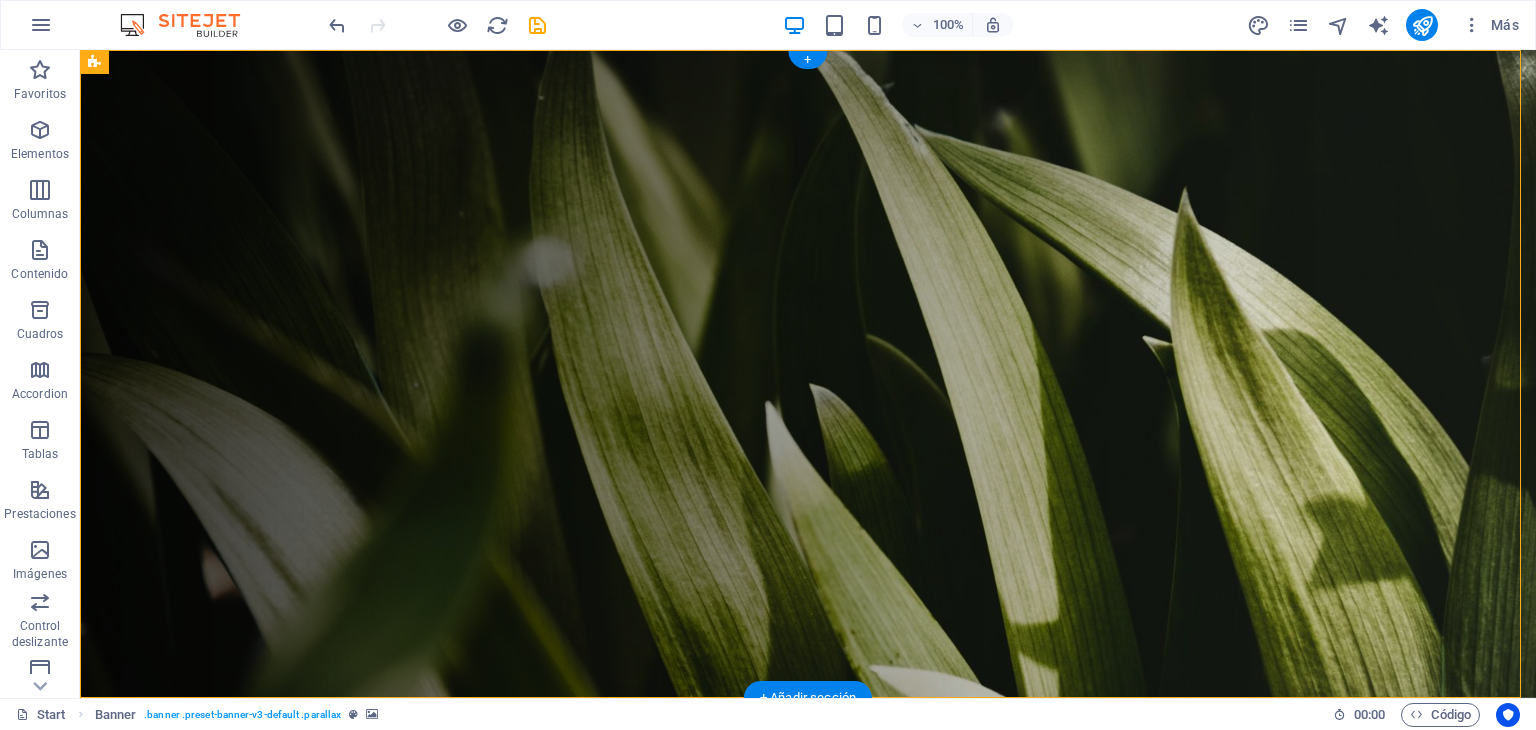 click at bounding box center (808, 374) 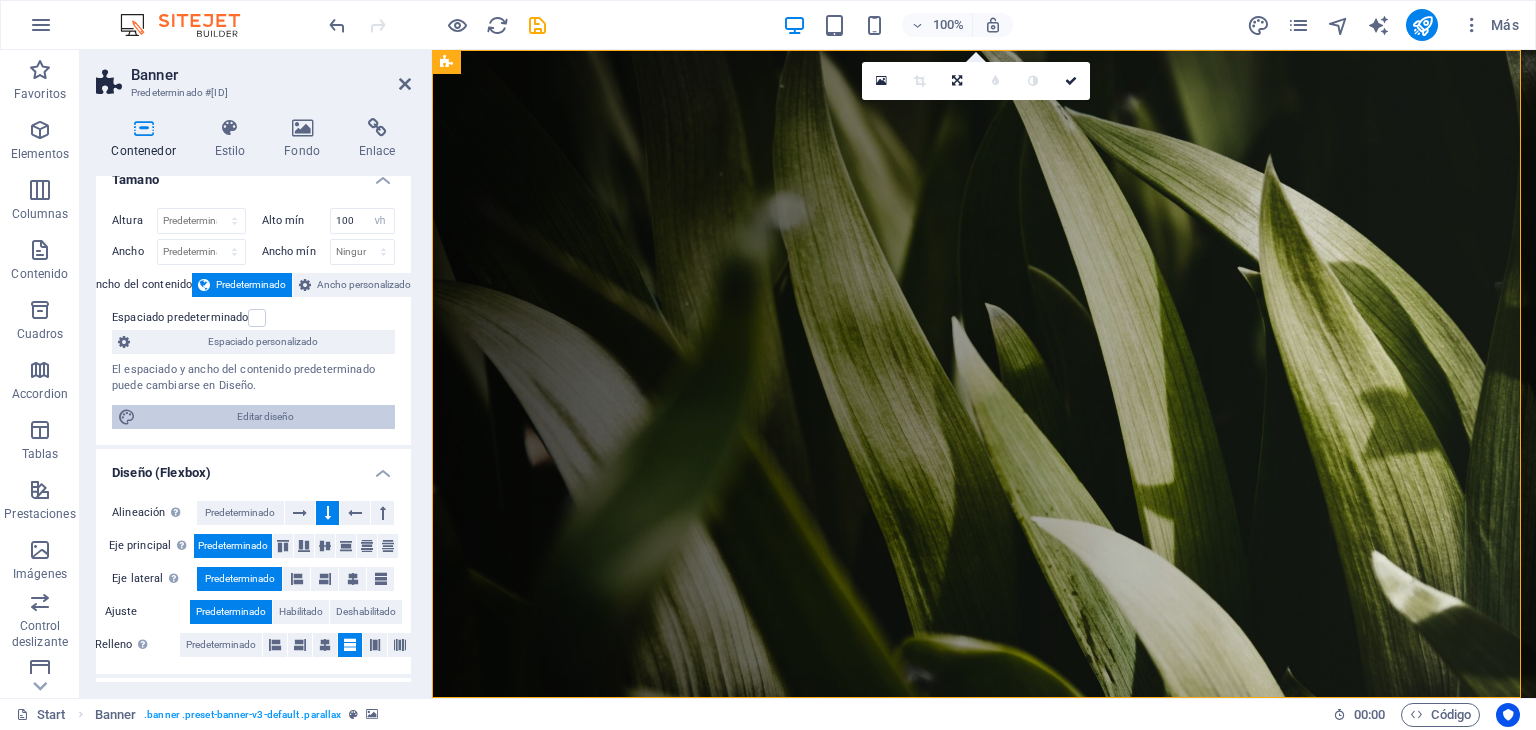 scroll, scrollTop: 66, scrollLeft: 0, axis: vertical 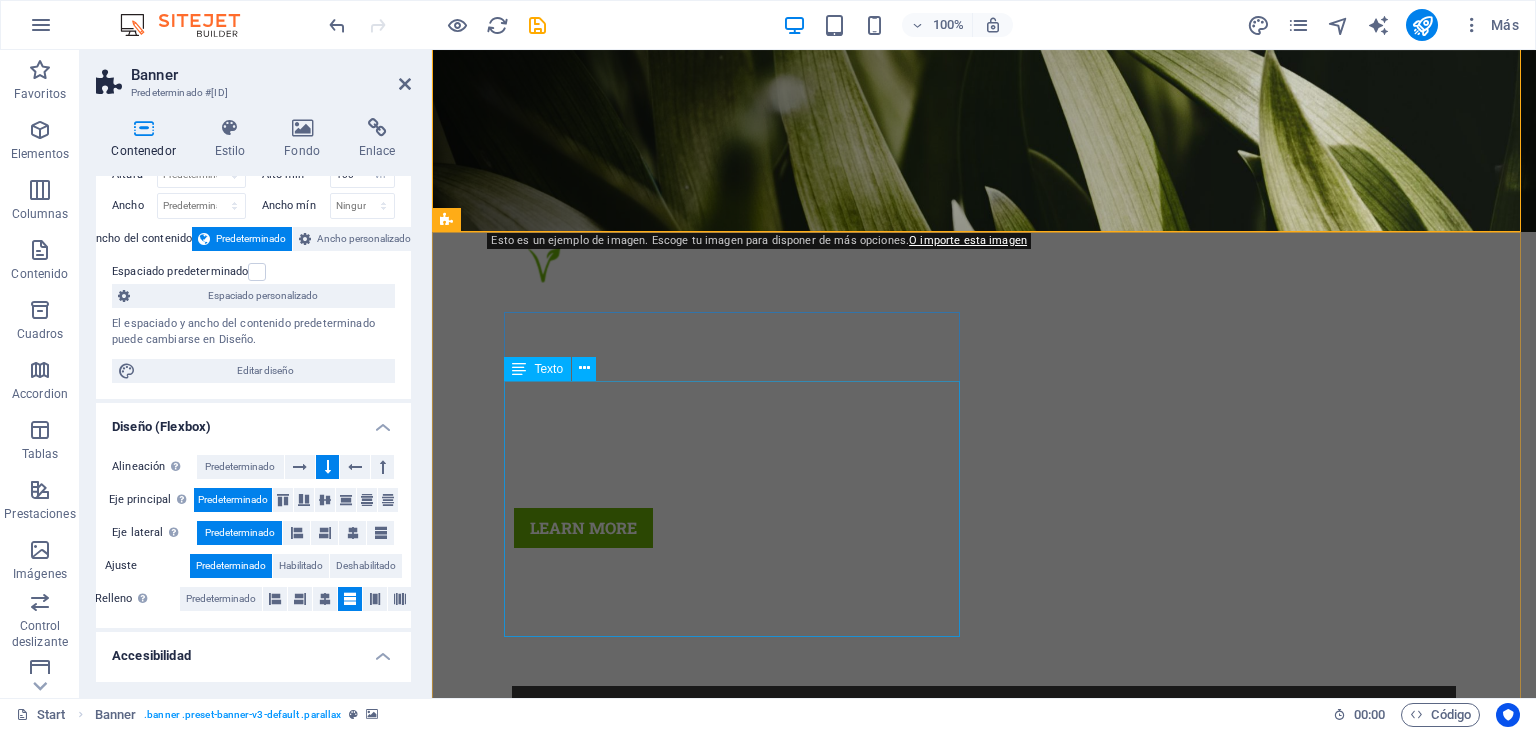 click on "Lorem ipsum dolor sit amet, consectetur adipisicing elit. Natus, dolores, at, nisi eligendi repellat voluptatem minima none officia veritatis quasi animi porro laudantium dicta doloris voluptate maiores ipsum reprehenderit odio fugiat recidis consectetur. Batus dolores at nisi eligendi repellat: Voluptatem minima officia veritatis quasi laudantium Dicta dolor voluptate non maiores ipsum  Reprehenderit odio fugiat reiciendis consectetur fuga  Mariatur libero accusantium quod minus debitis" at bounding box center (920, 1519) 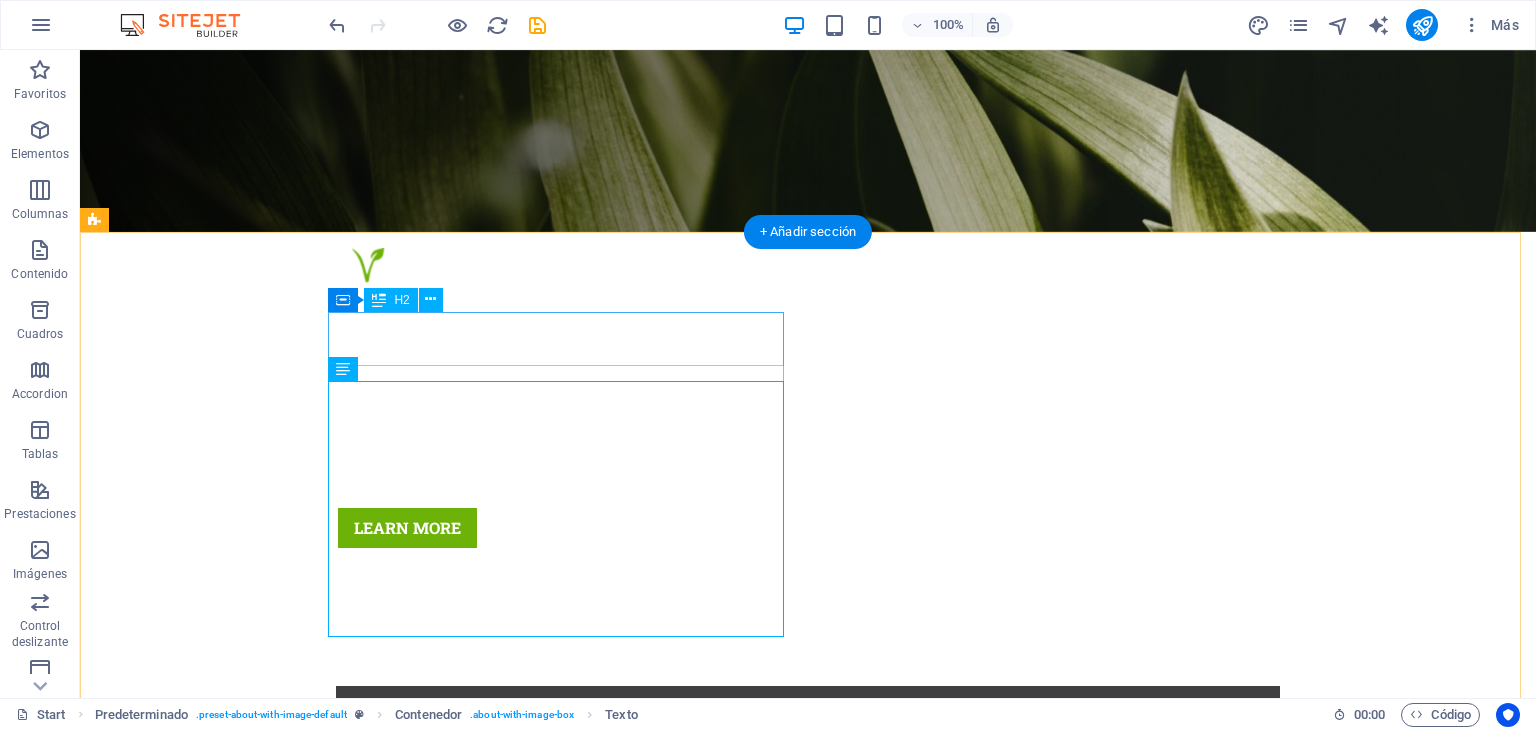 click on "About us" at bounding box center [568, 1375] 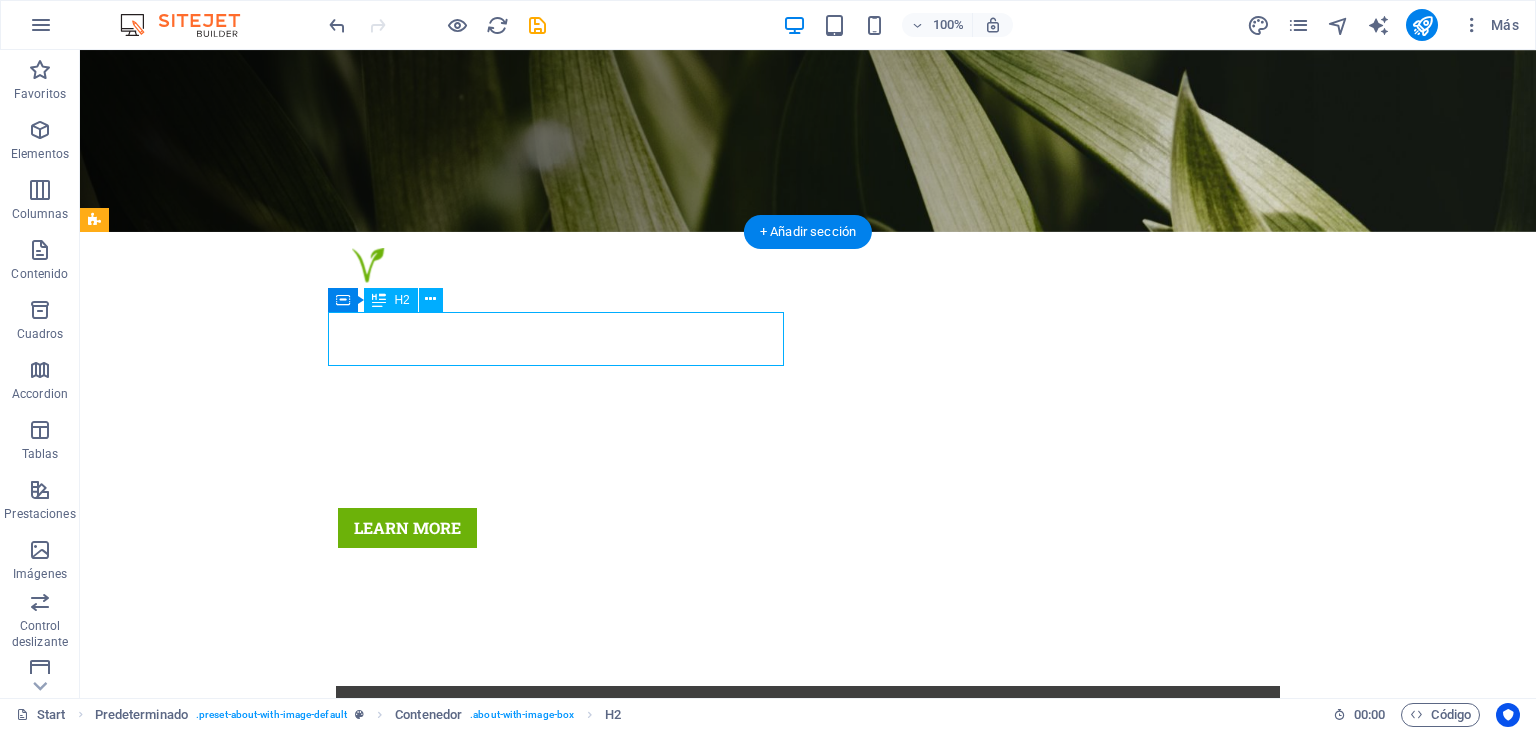 click on "About us" at bounding box center [568, 1375] 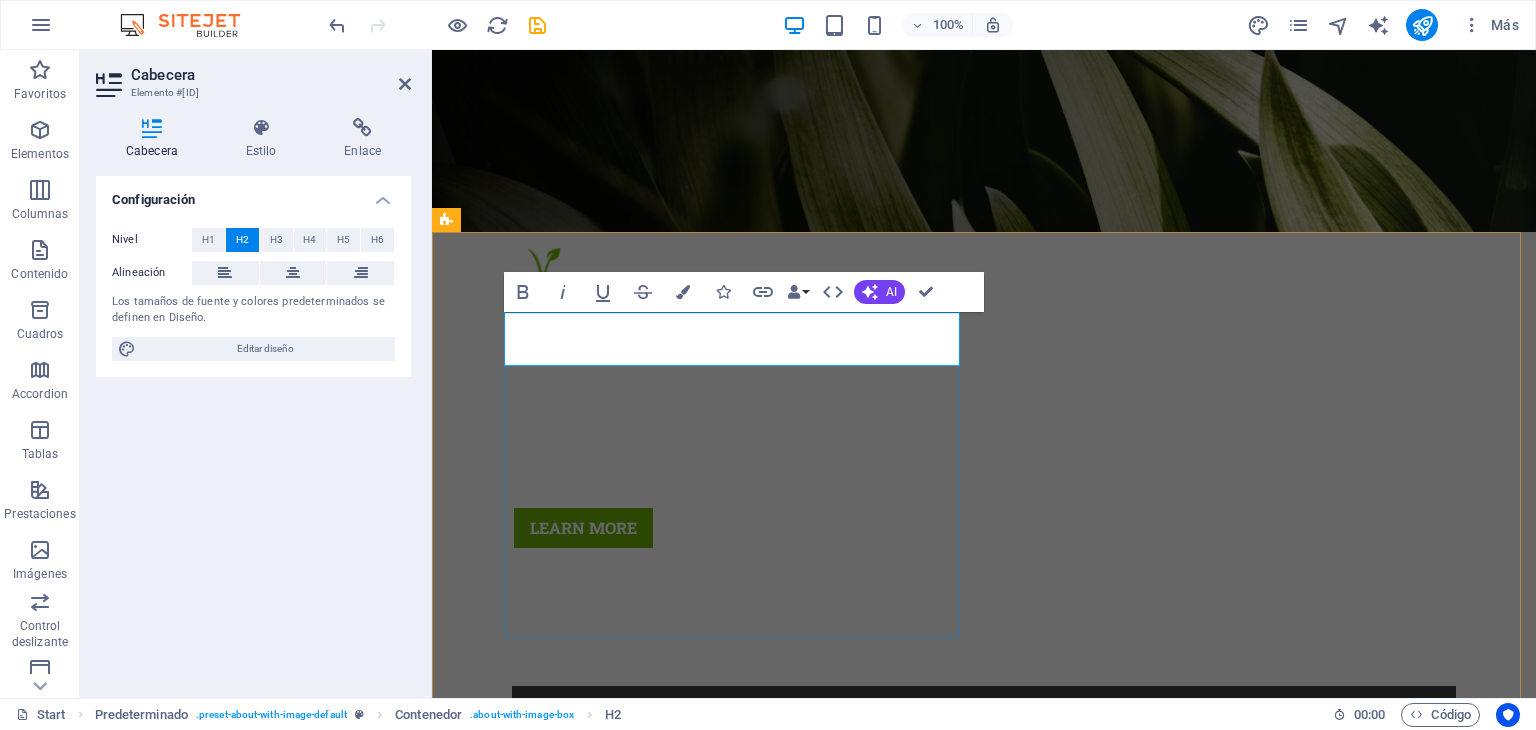 click on "About us" at bounding box center (920, 1375) 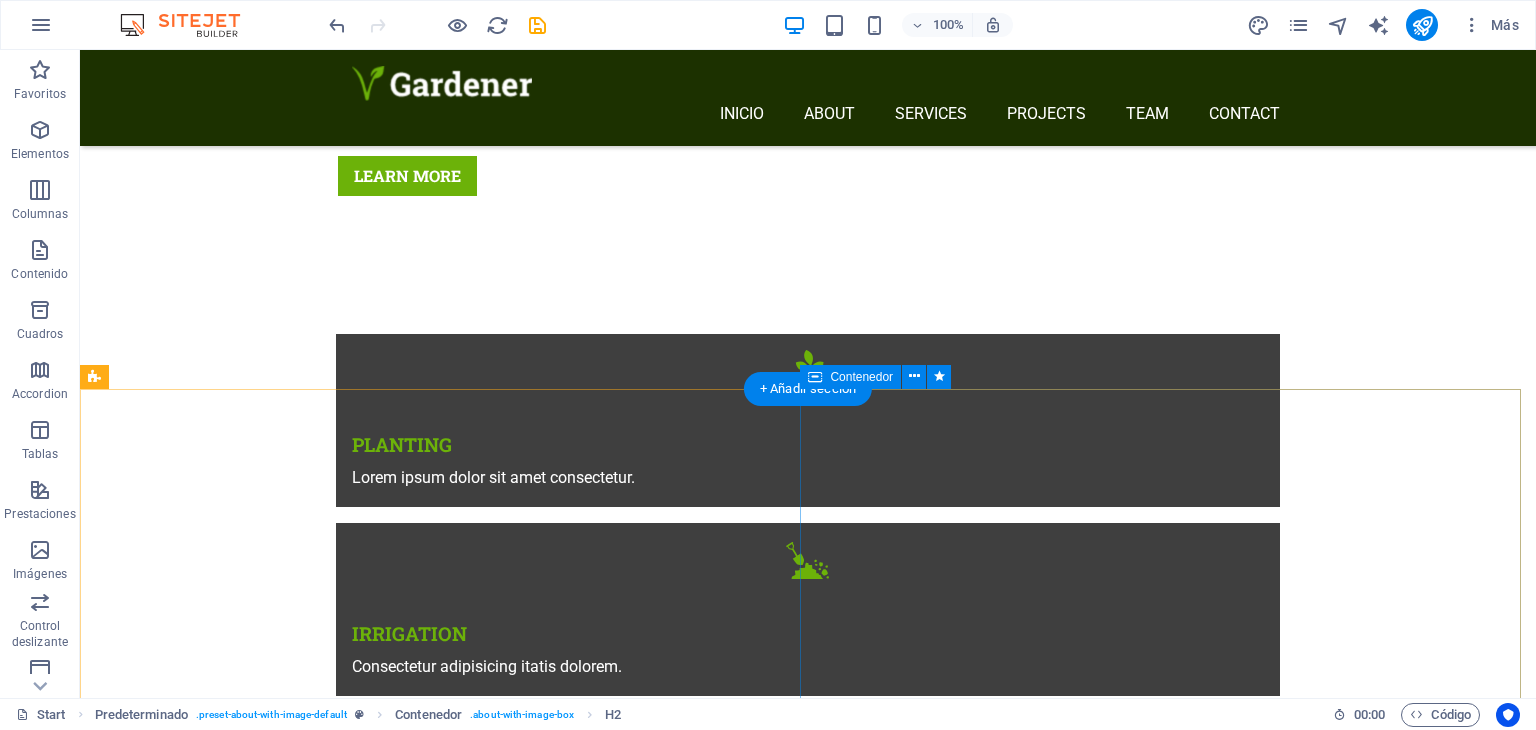 scroll, scrollTop: 800, scrollLeft: 0, axis: vertical 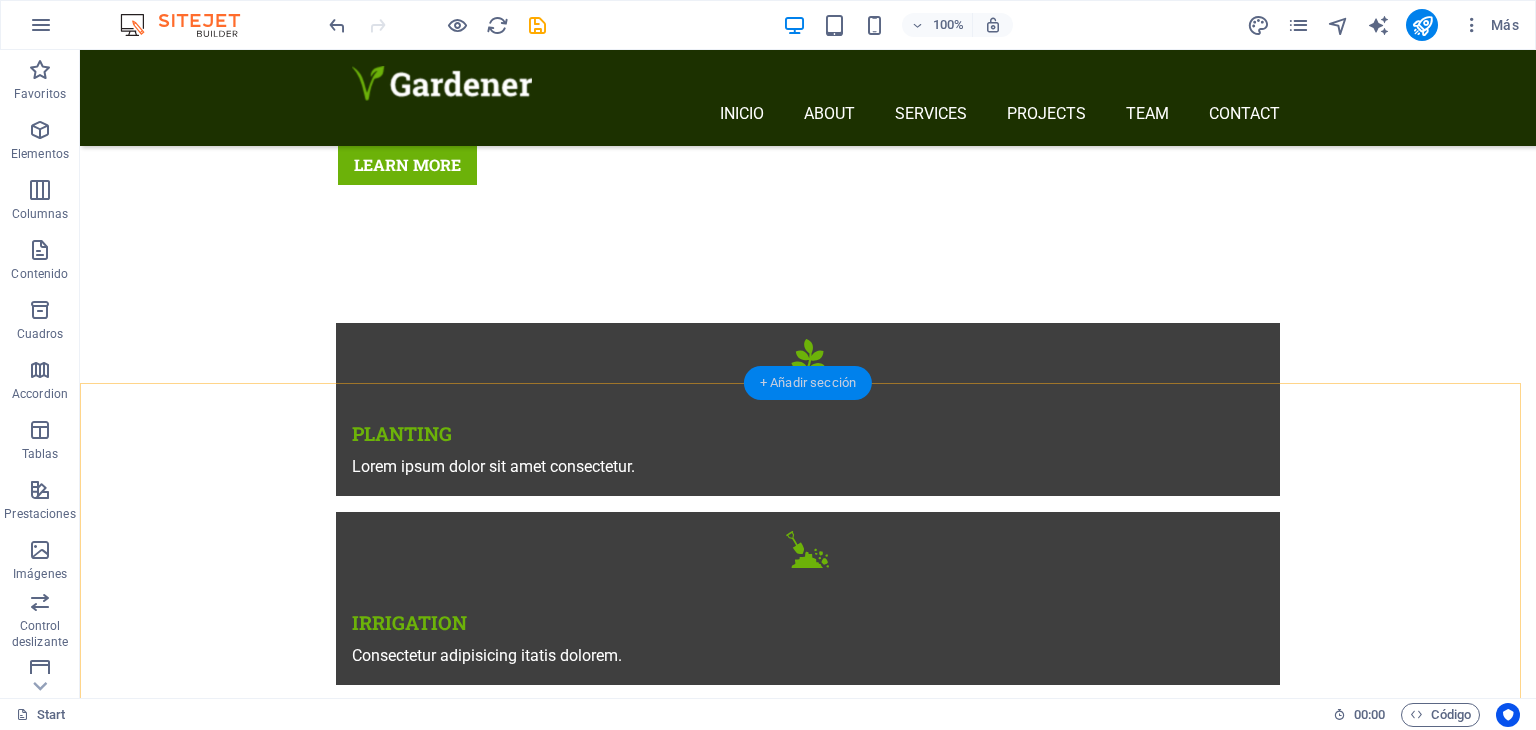 click on "+ Añadir sección" at bounding box center [808, 383] 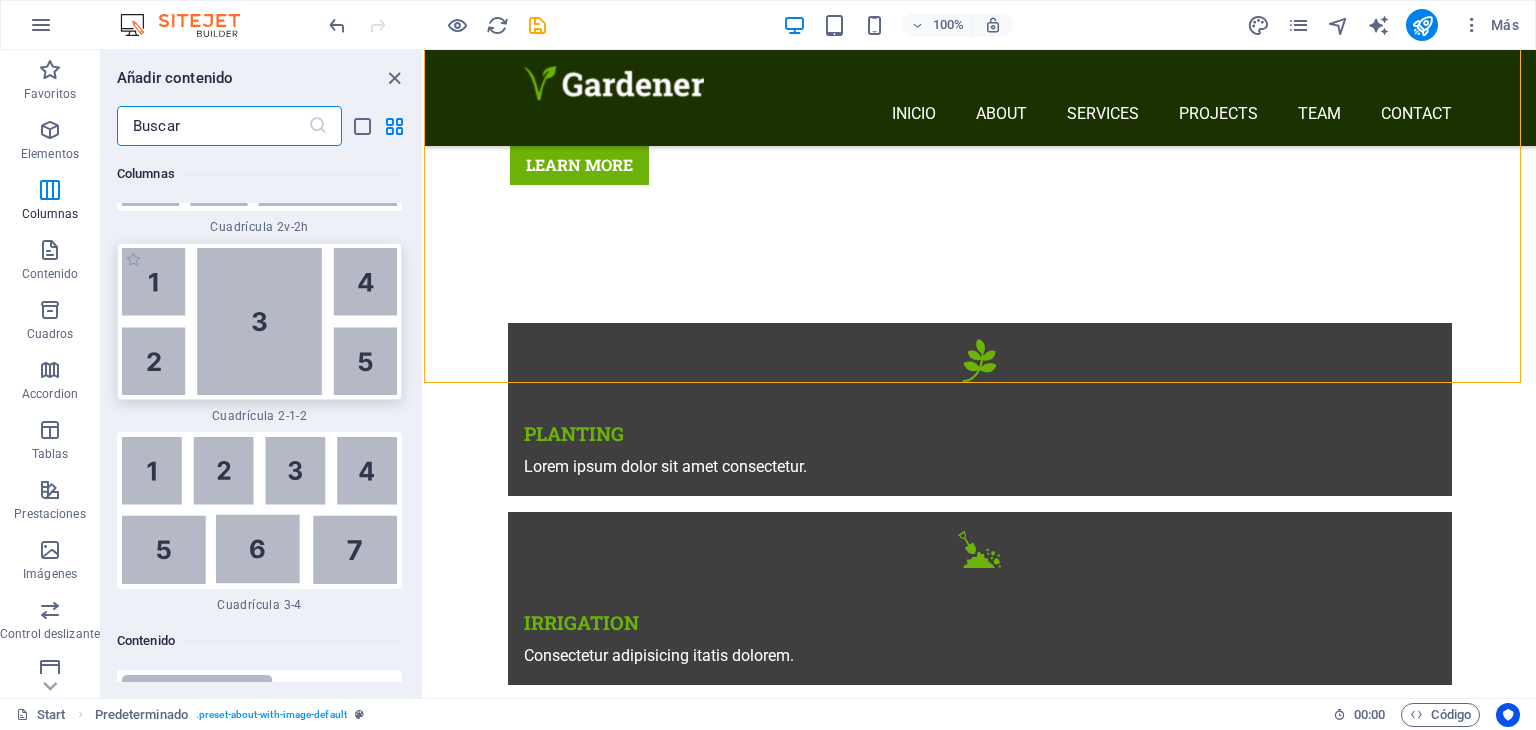scroll, scrollTop: 6323, scrollLeft: 0, axis: vertical 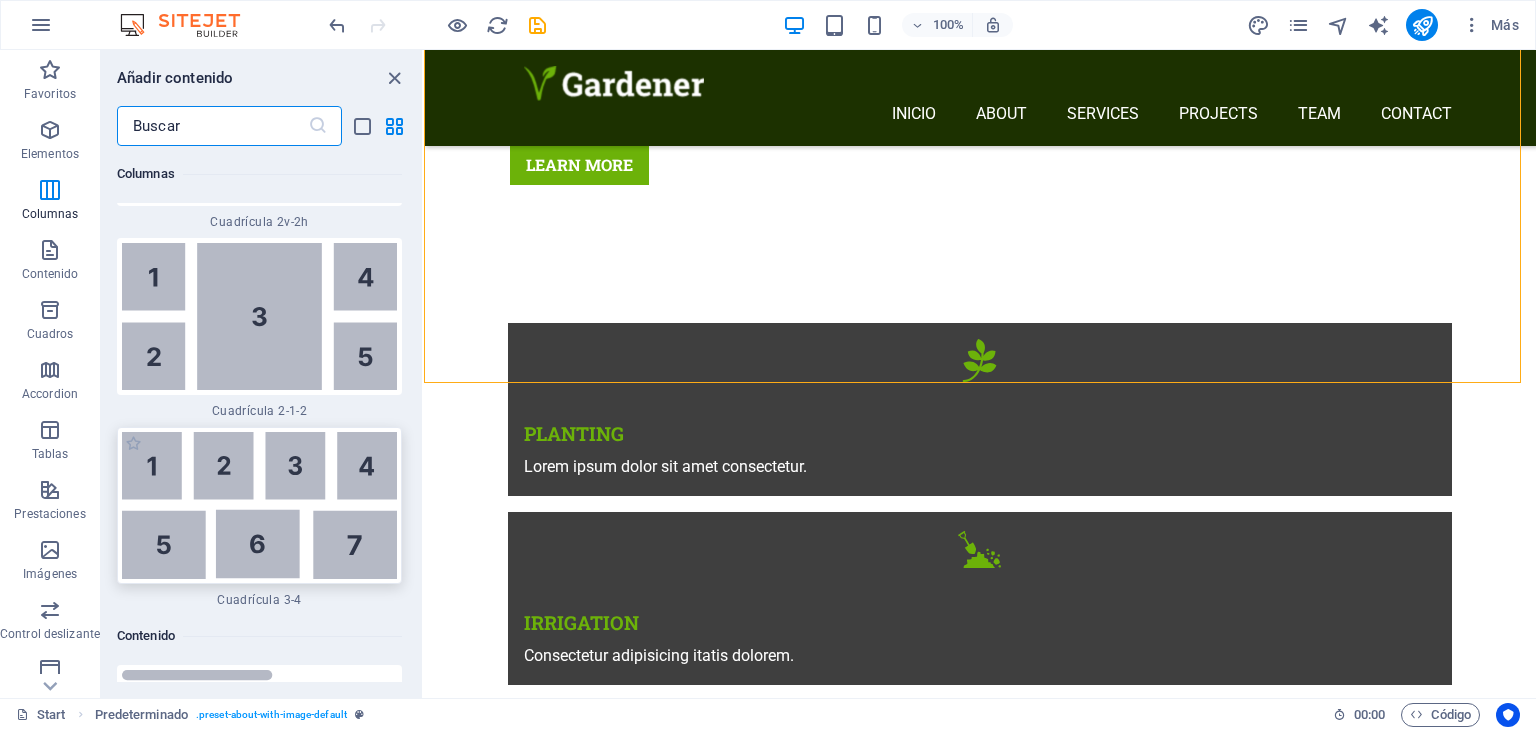 click at bounding box center [259, 505] 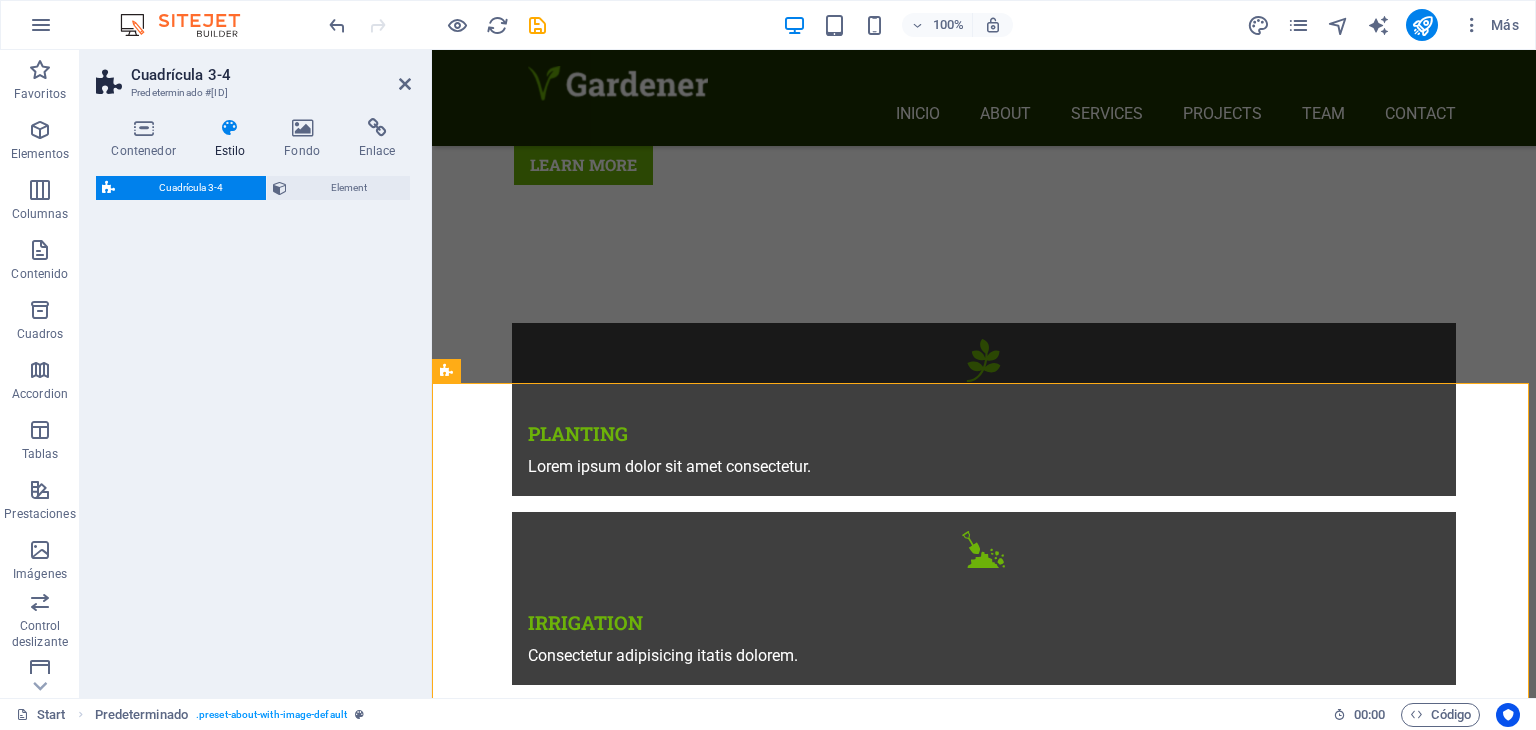select on "rem" 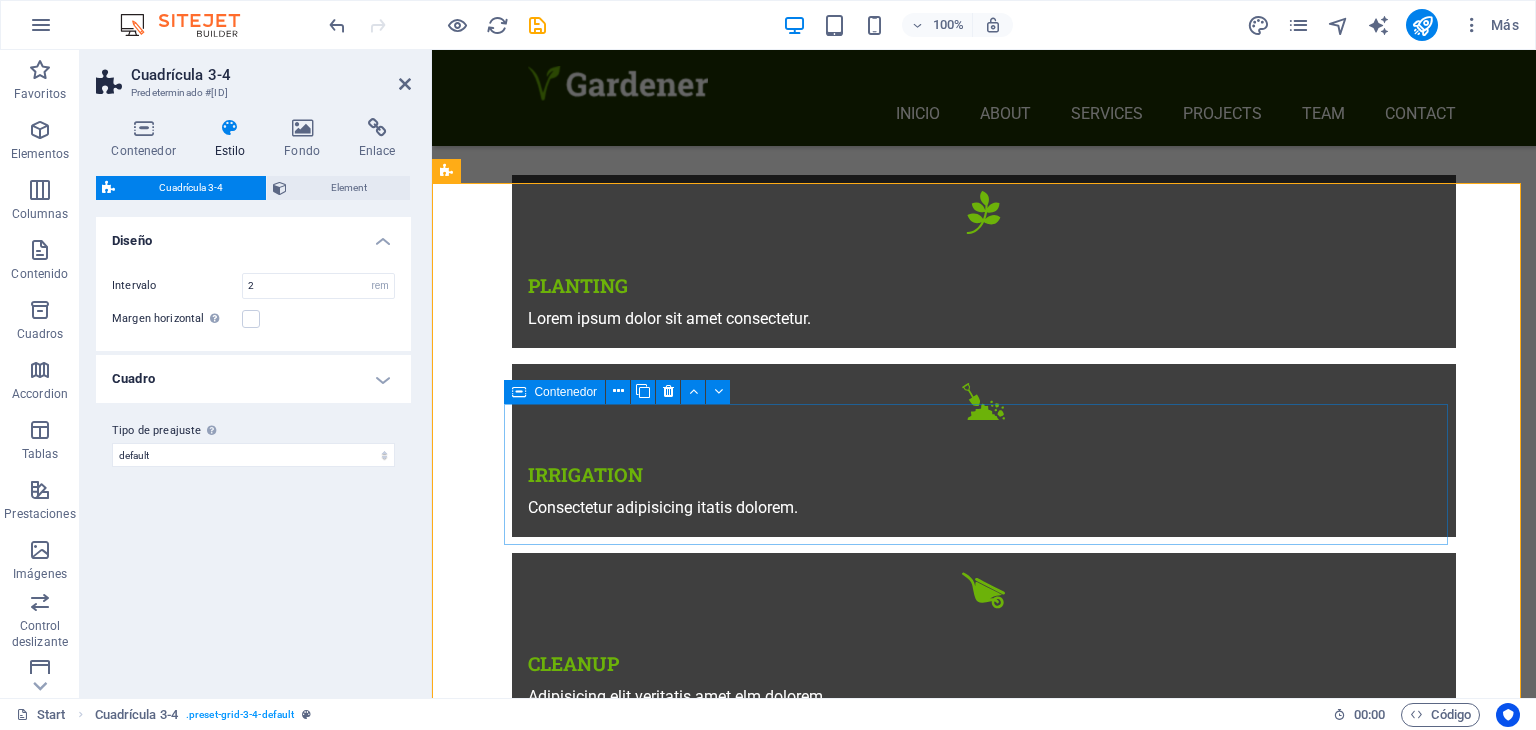 scroll, scrollTop: 933, scrollLeft: 0, axis: vertical 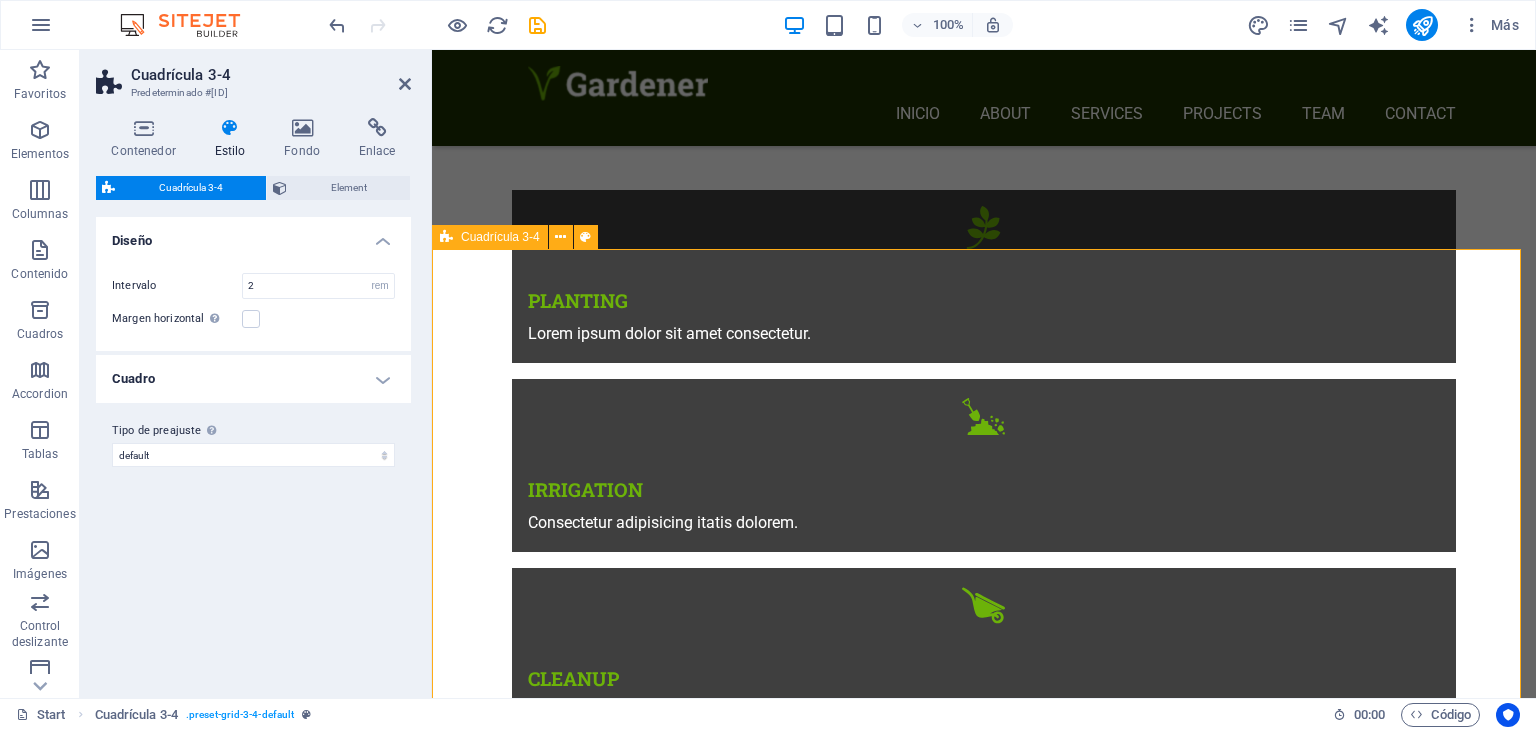 click on "Suelta el contenido aquí o  Añadir elementos  Pegar portapapeles Suelta el contenido aquí o  Añadir elementos  Pegar portapapeles Suelta el contenido aquí o  Añadir elementos  Pegar portapapeles Suelta el contenido aquí o  Añadir elementos  Pegar portapapeles Suelta el contenido aquí o  Añadir elementos  Pegar portapapeles Suelta el contenido aquí o  Añadir elementos  Pegar portapapeles Suelta el contenido aquí o  Añadir elementos  Pegar portapapeles" at bounding box center (984, 1947) 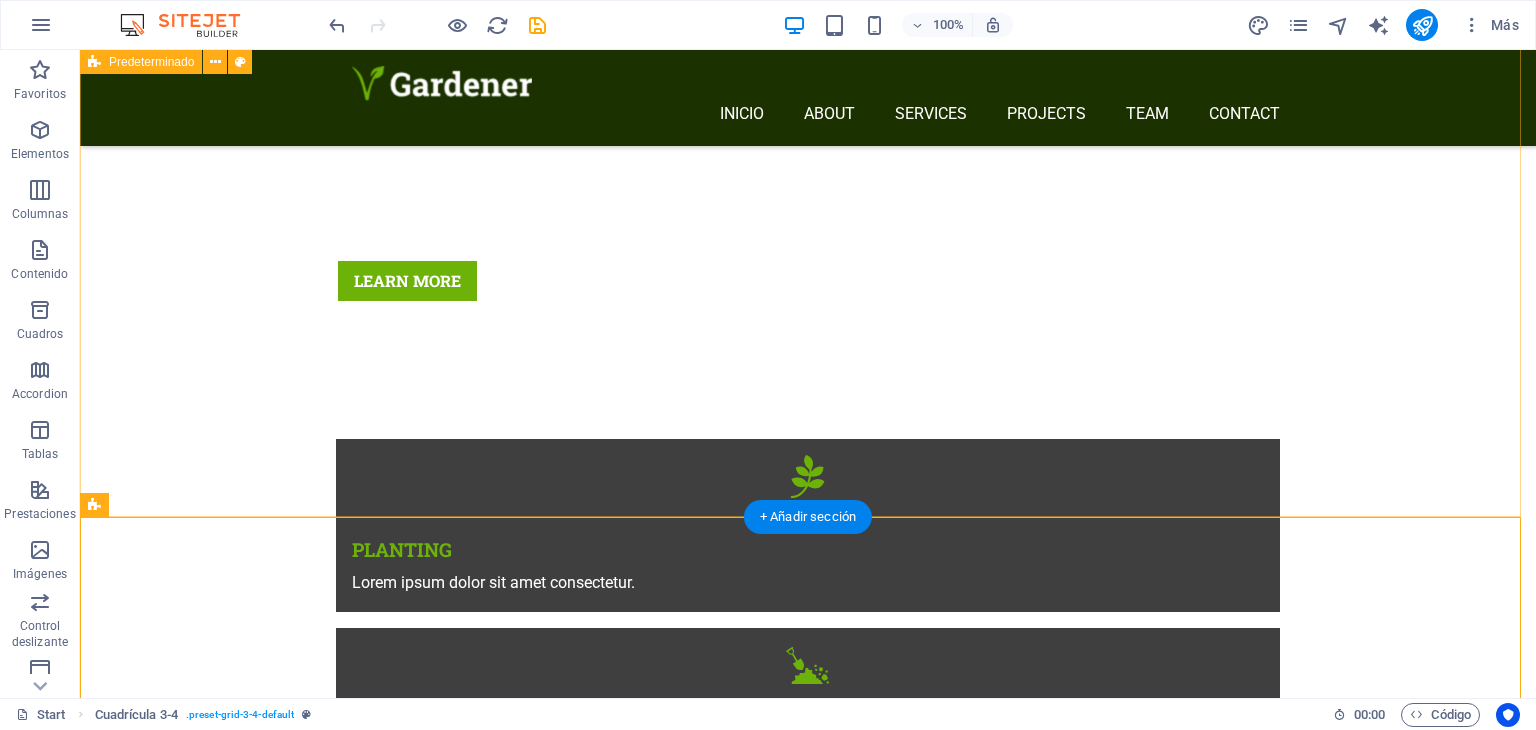 scroll, scrollTop: 733, scrollLeft: 0, axis: vertical 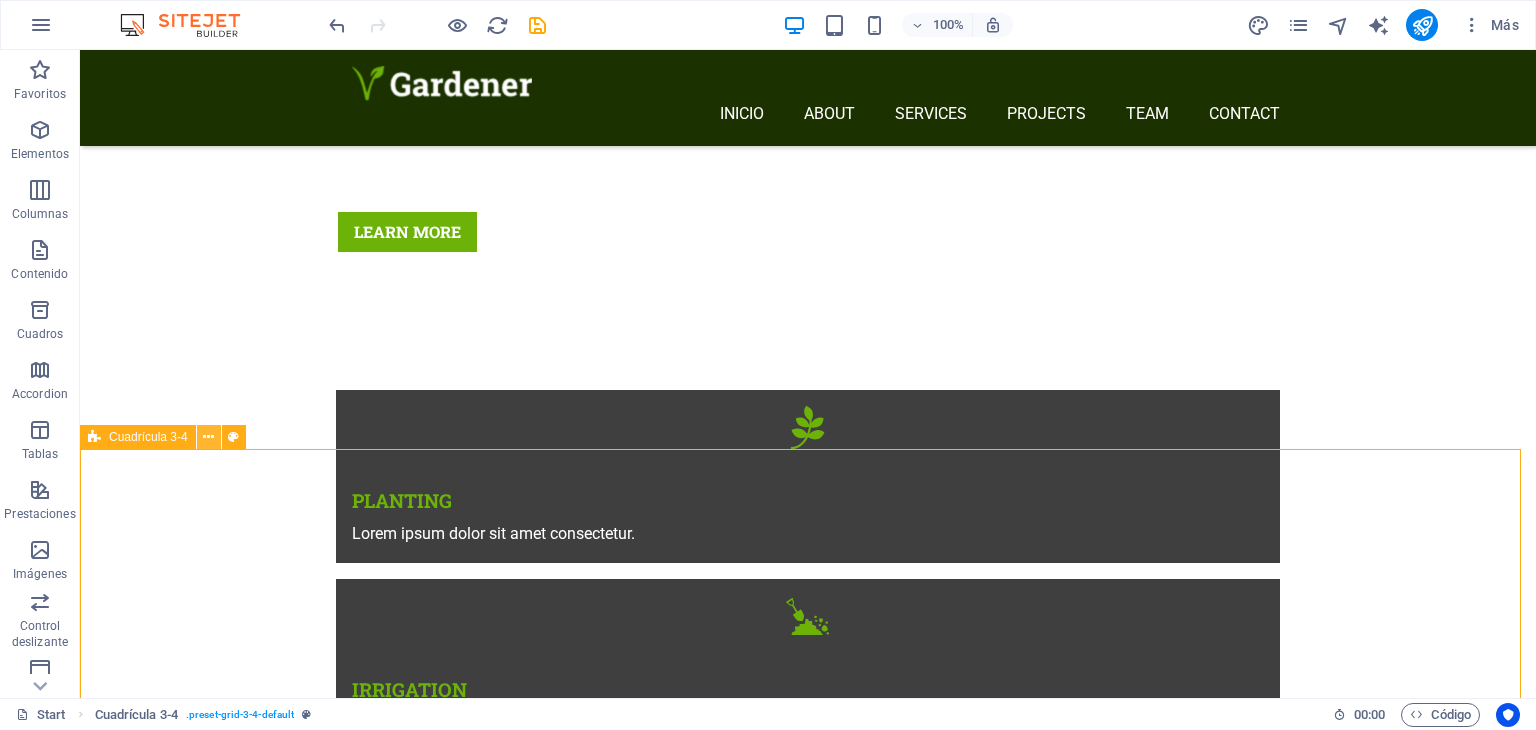 click at bounding box center (208, 437) 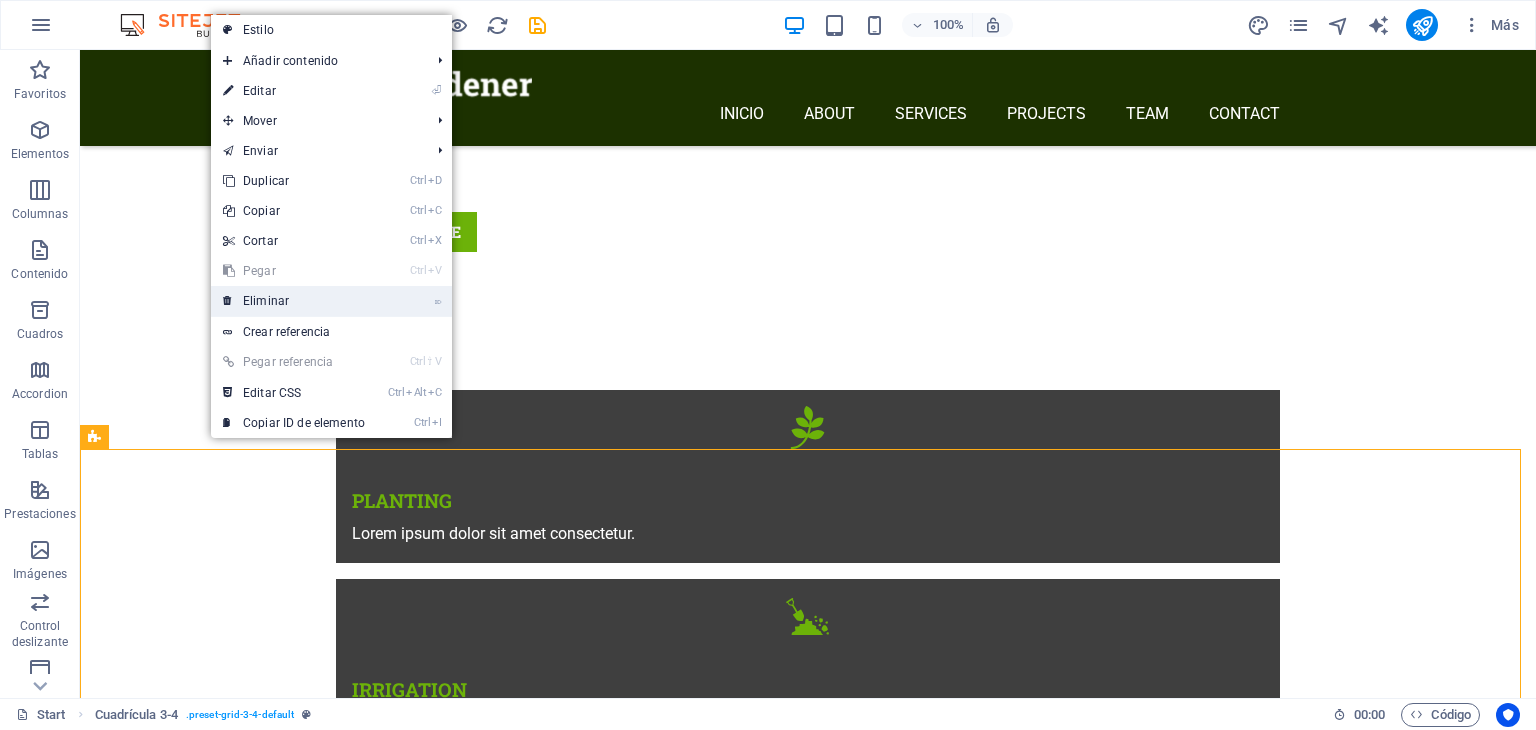click on "⌦  Eliminar" at bounding box center (294, 301) 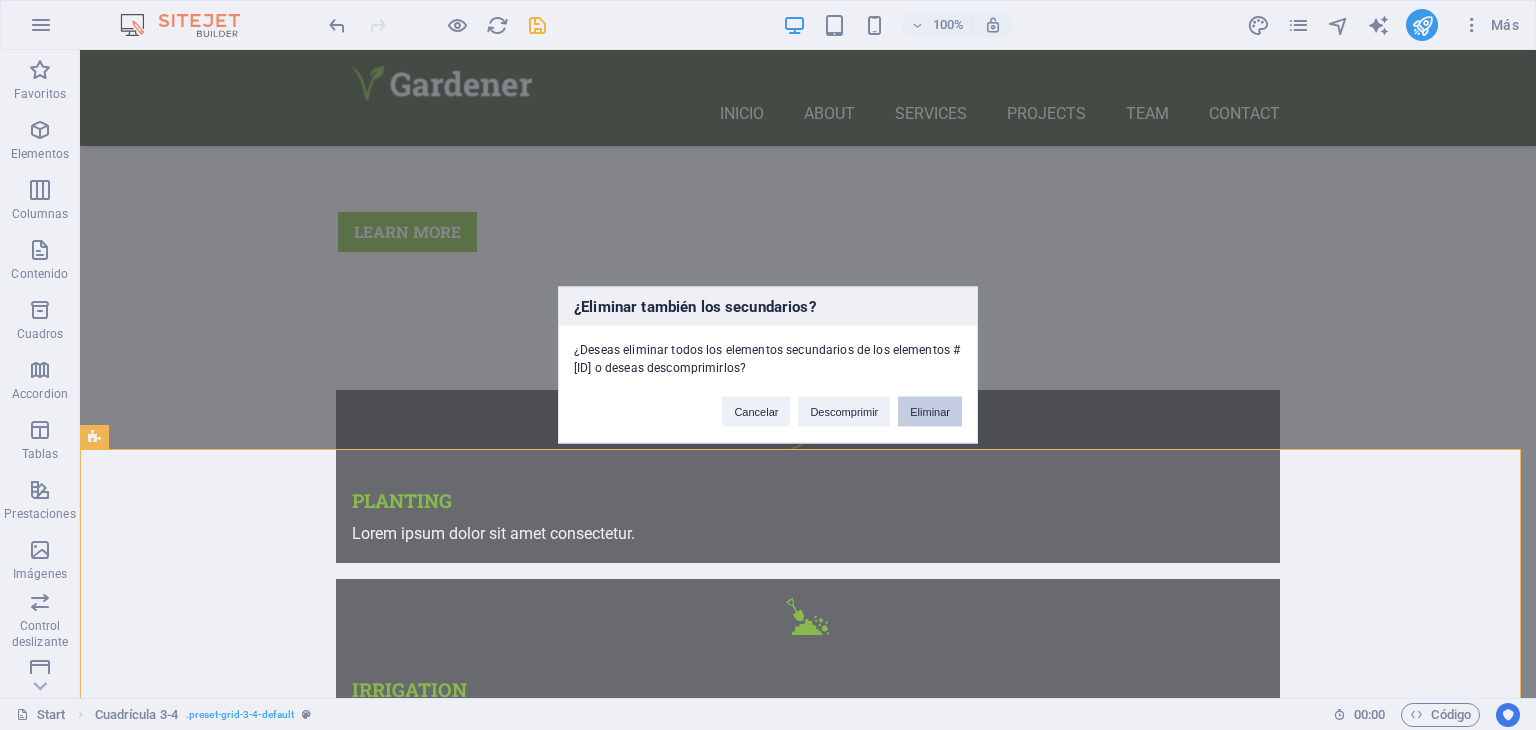 click on "Eliminar" at bounding box center (930, 412) 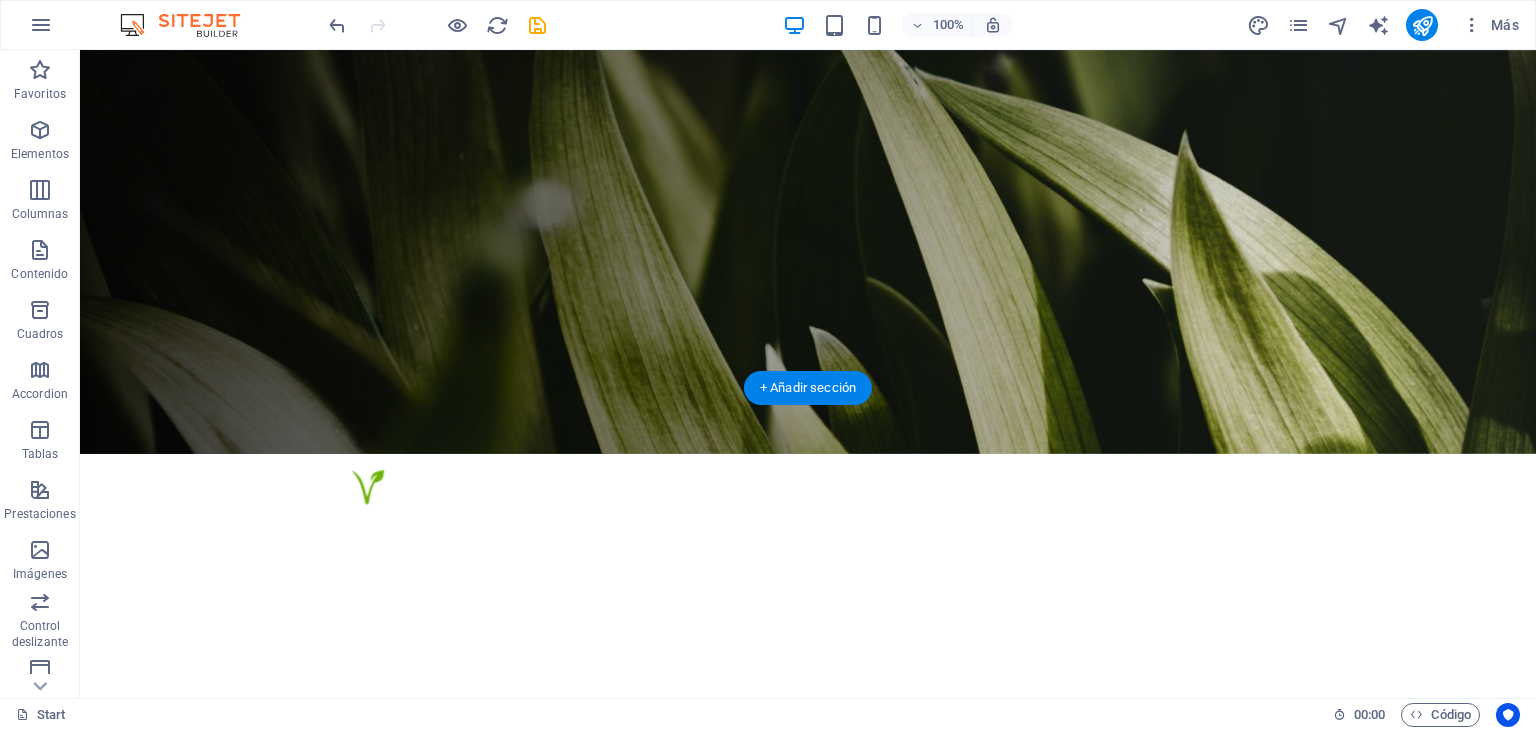 scroll, scrollTop: 200, scrollLeft: 0, axis: vertical 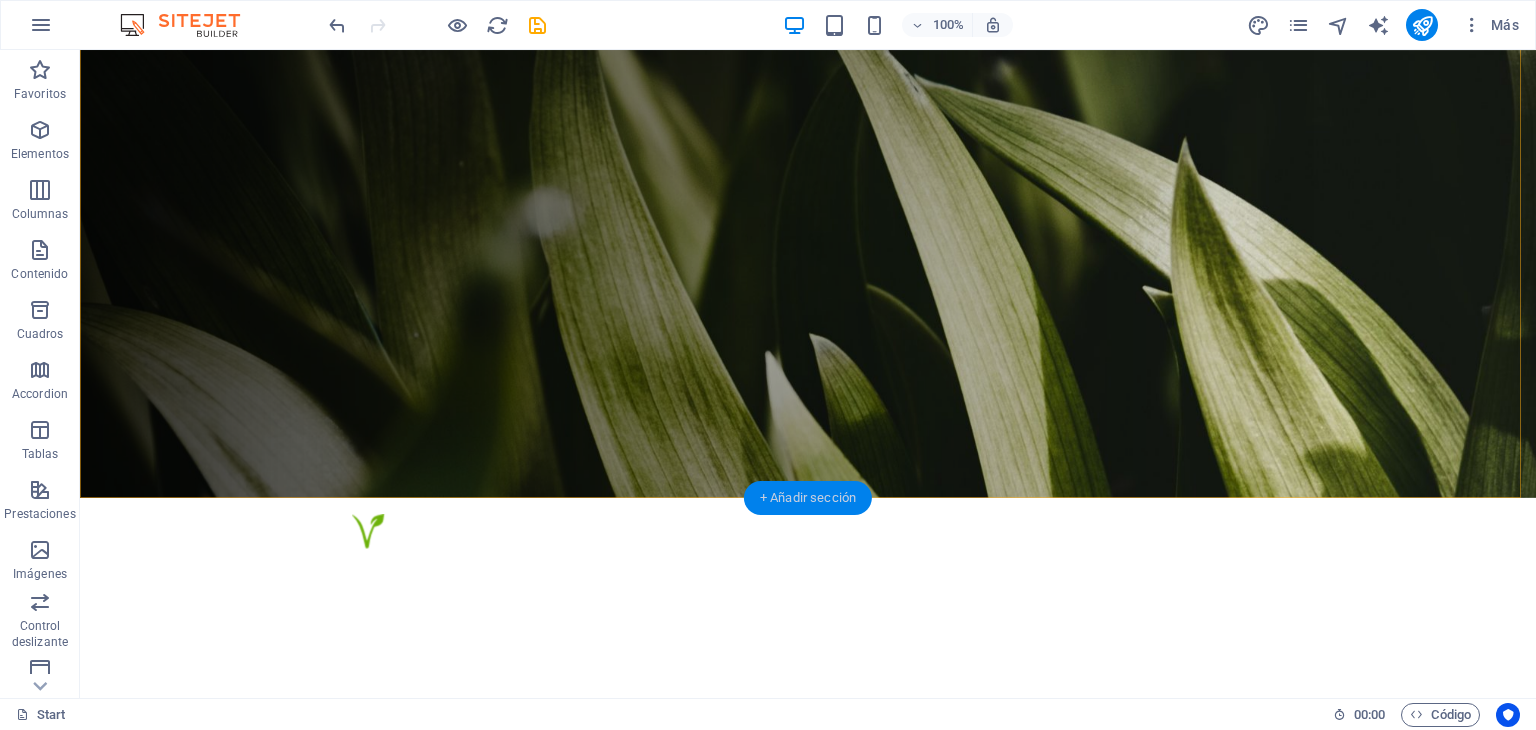 click on "+ Añadir sección" at bounding box center (808, 498) 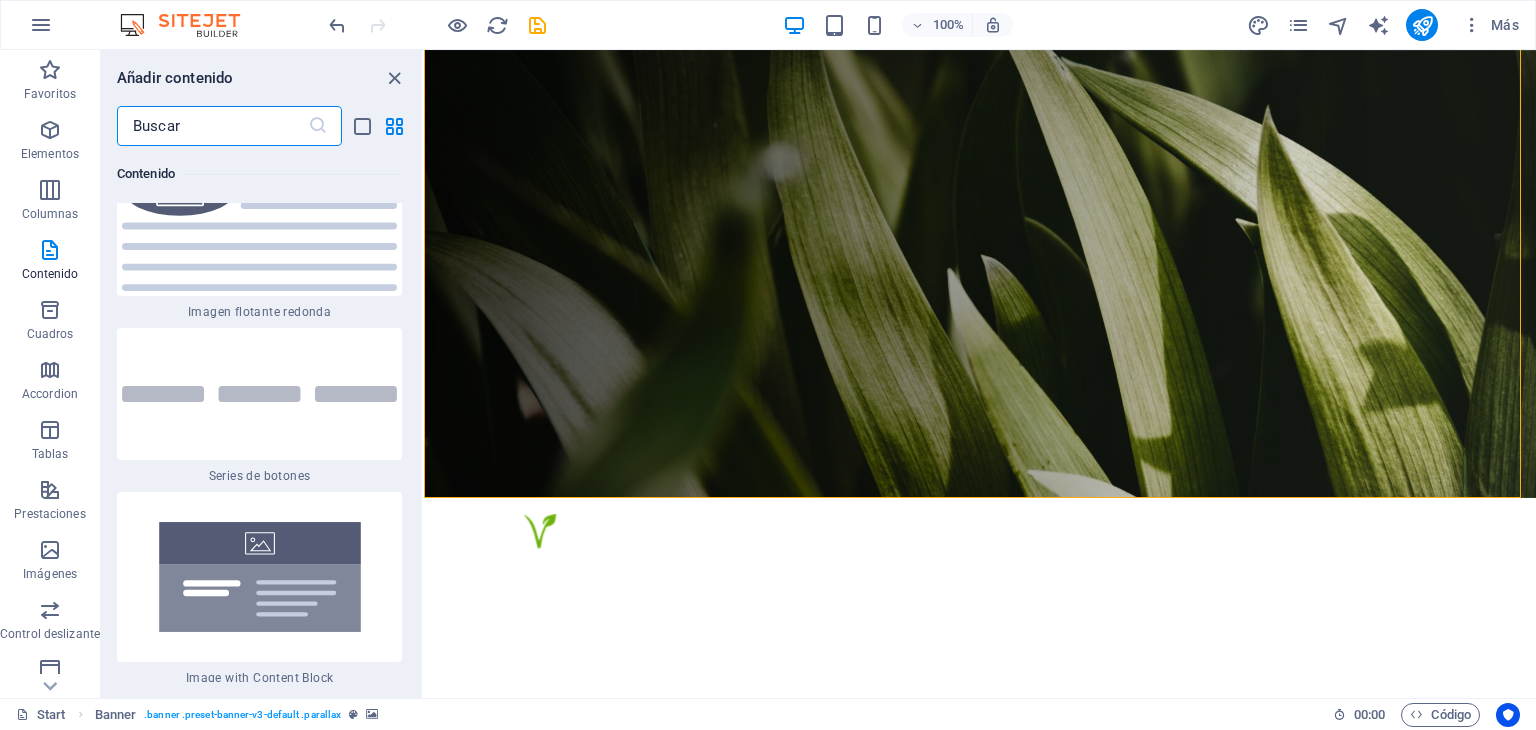 scroll, scrollTop: 9069, scrollLeft: 0, axis: vertical 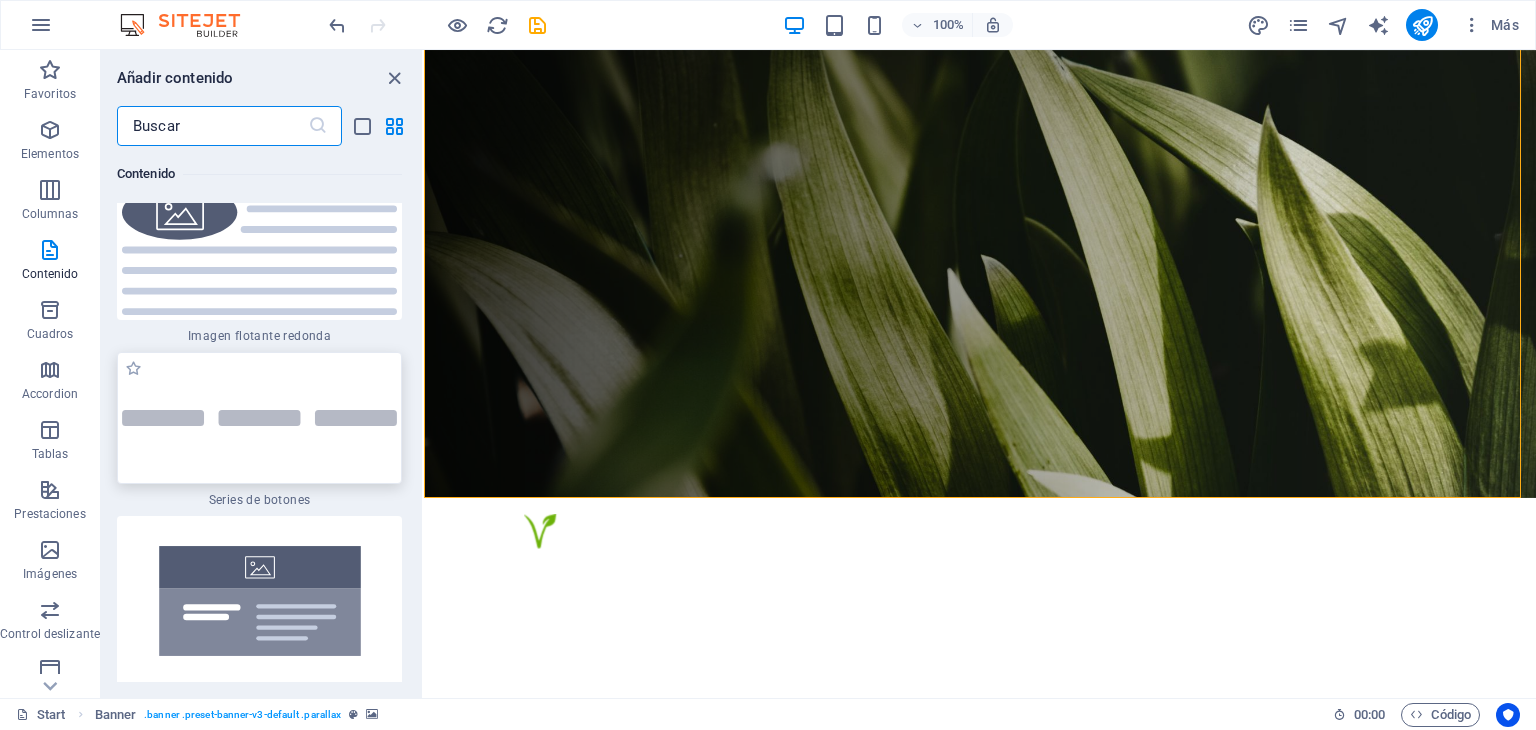 click at bounding box center (259, 418) 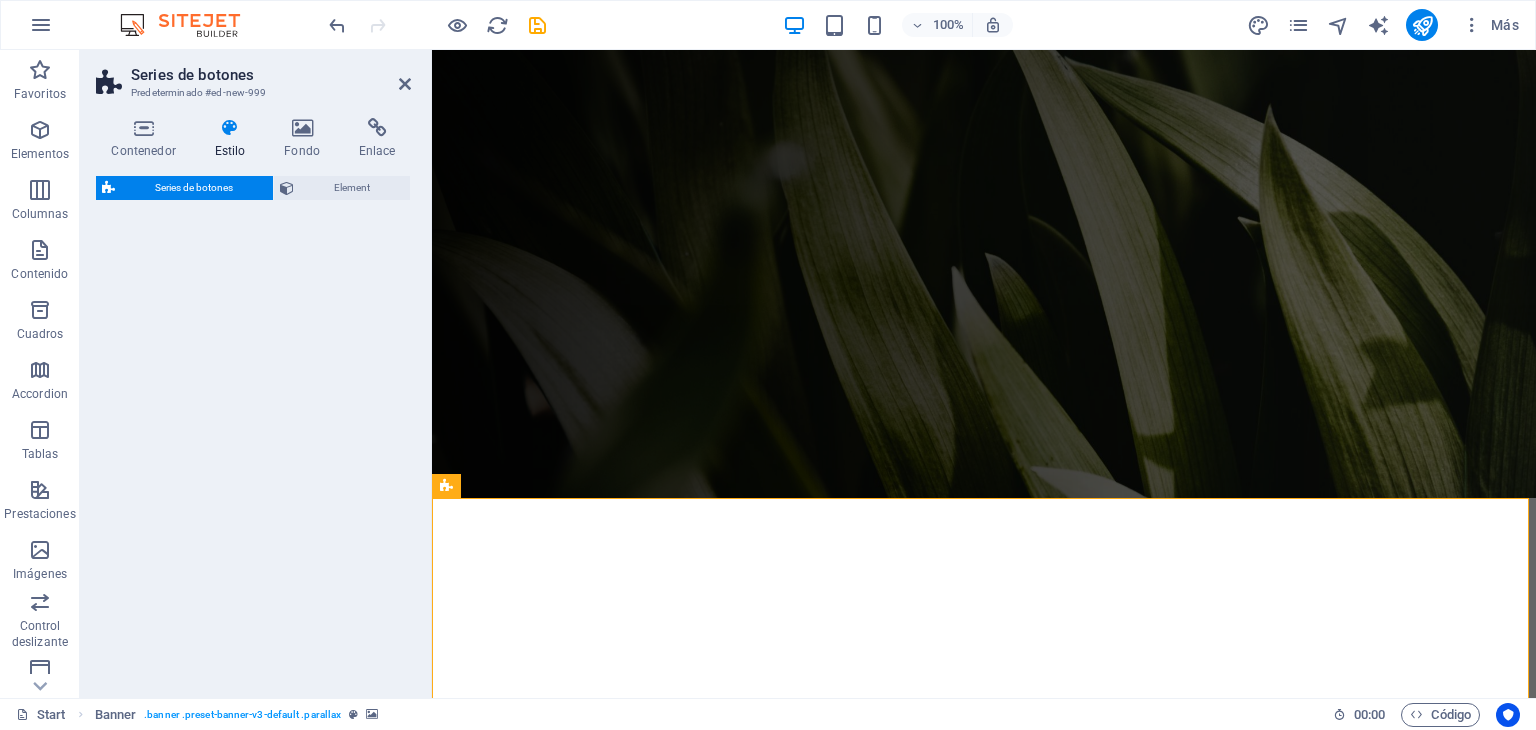 select on "rem" 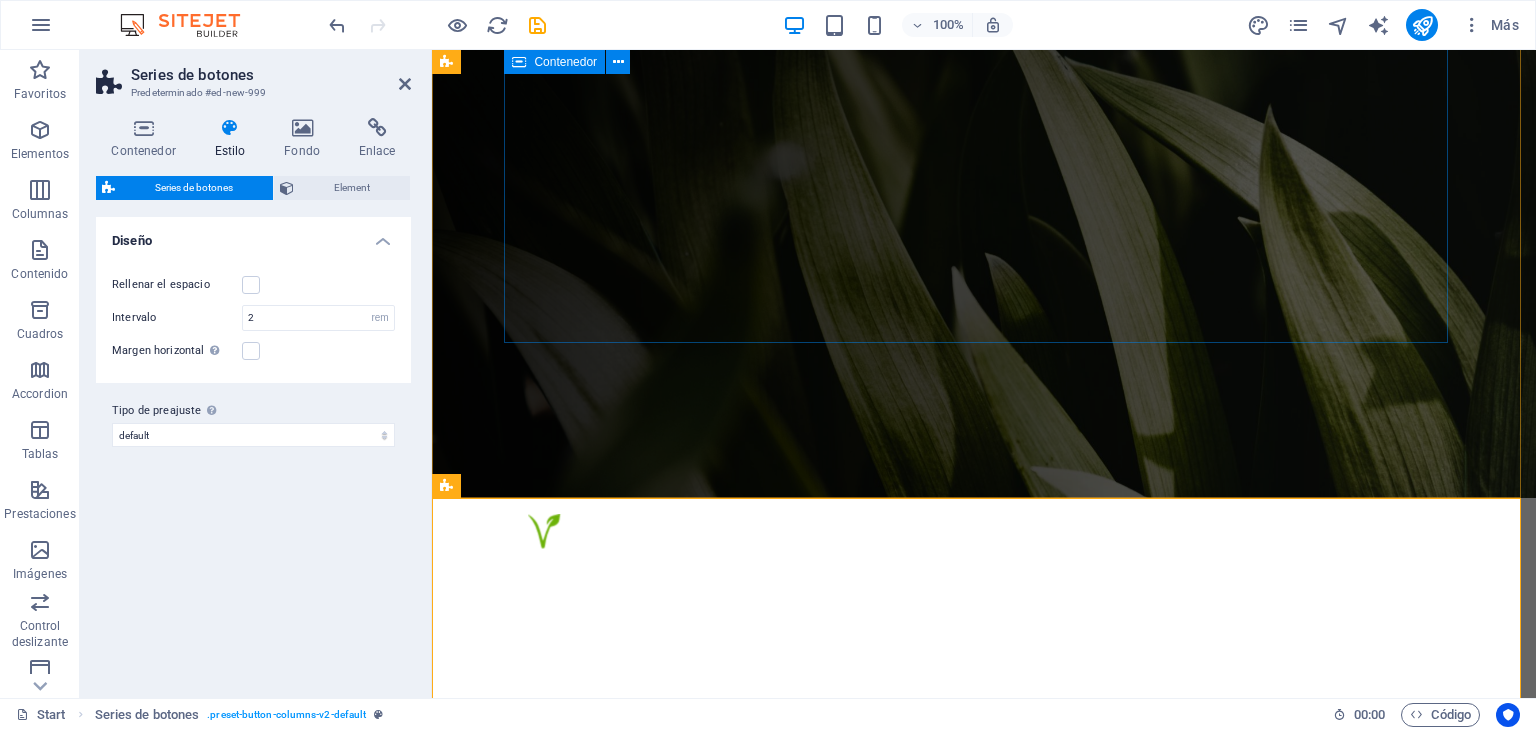 click on "SISTEMAS DE RIEGO Your professional Partner in [CITY], [STATE]. Learn more Our Services" at bounding box center [984, 773] 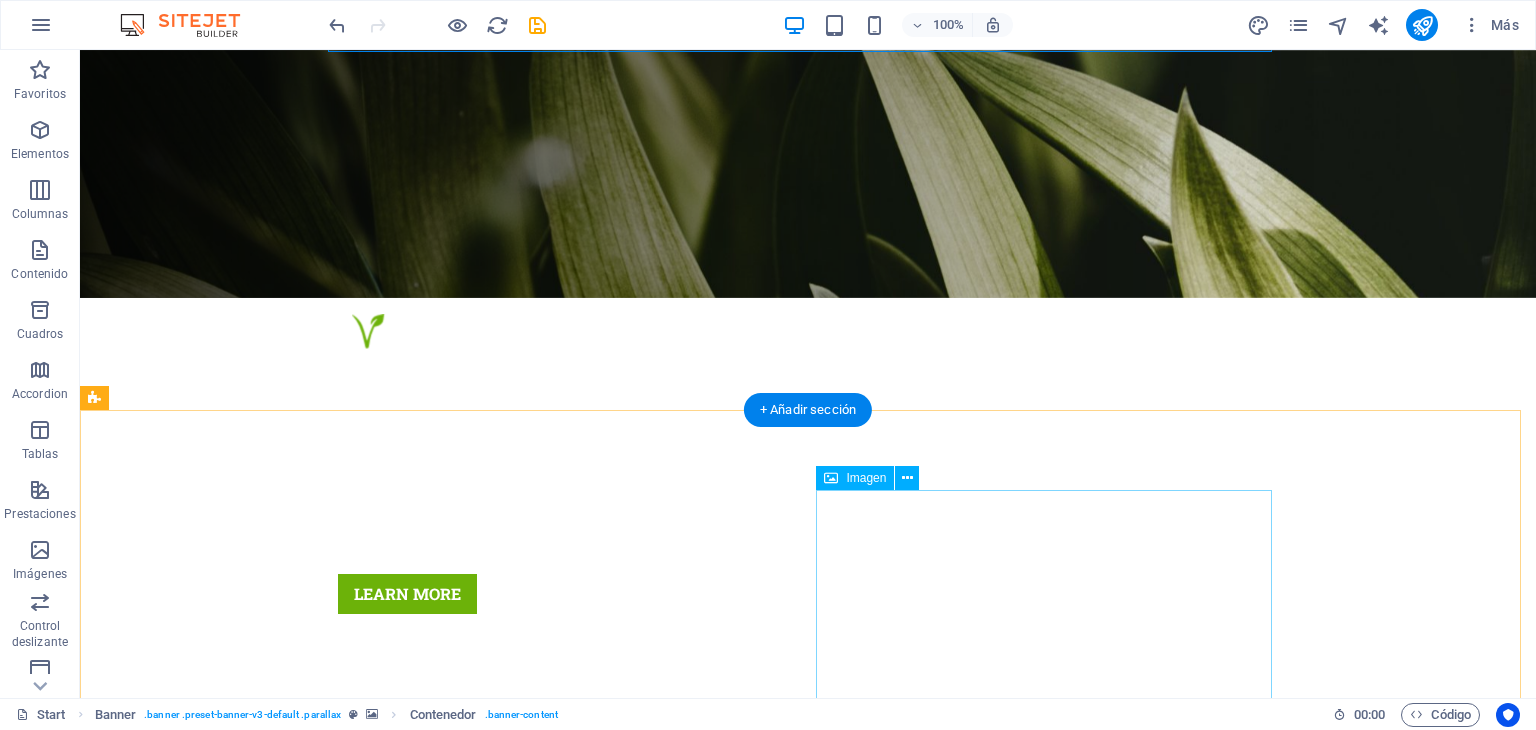 scroll, scrollTop: 400, scrollLeft: 0, axis: vertical 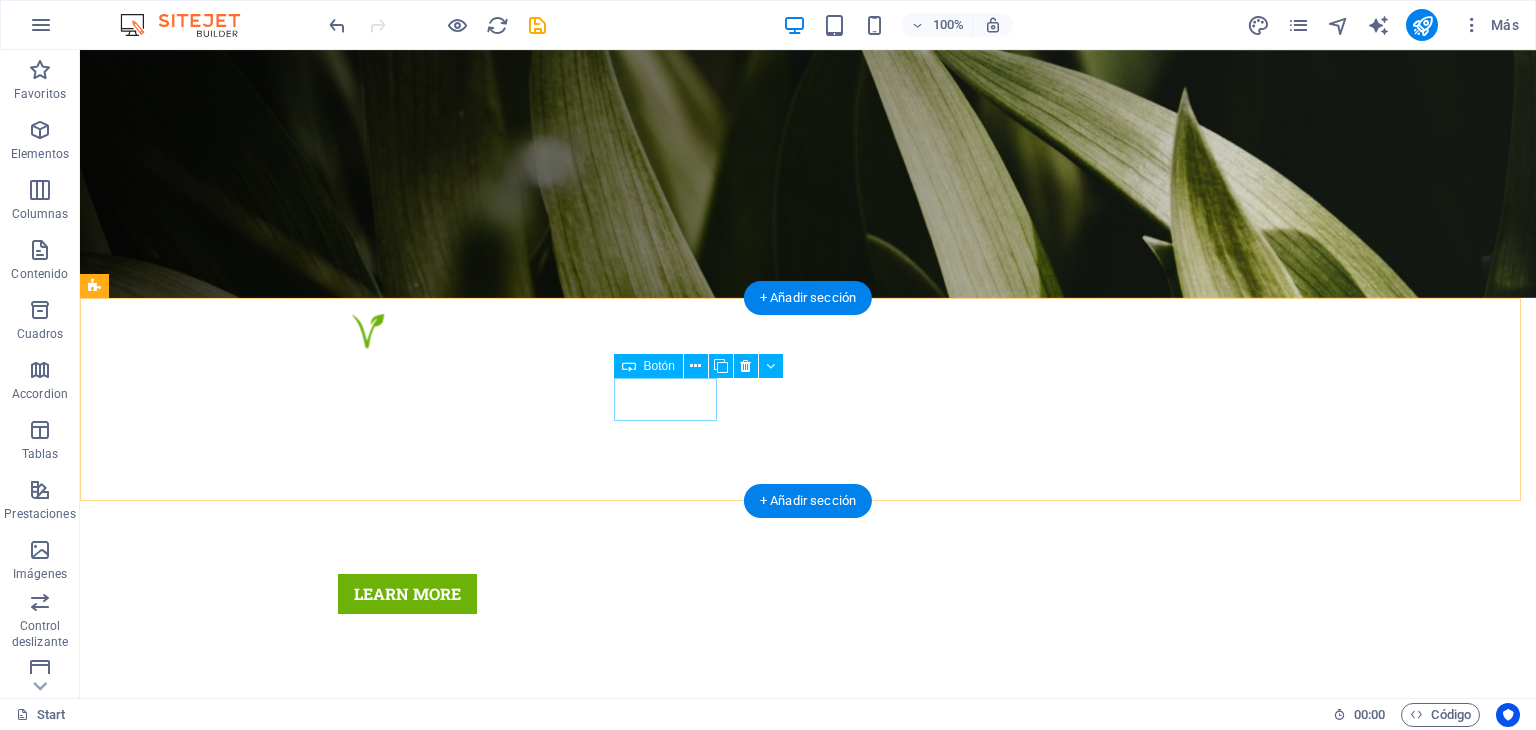 click on "Button" at bounding box center [568, 1436] 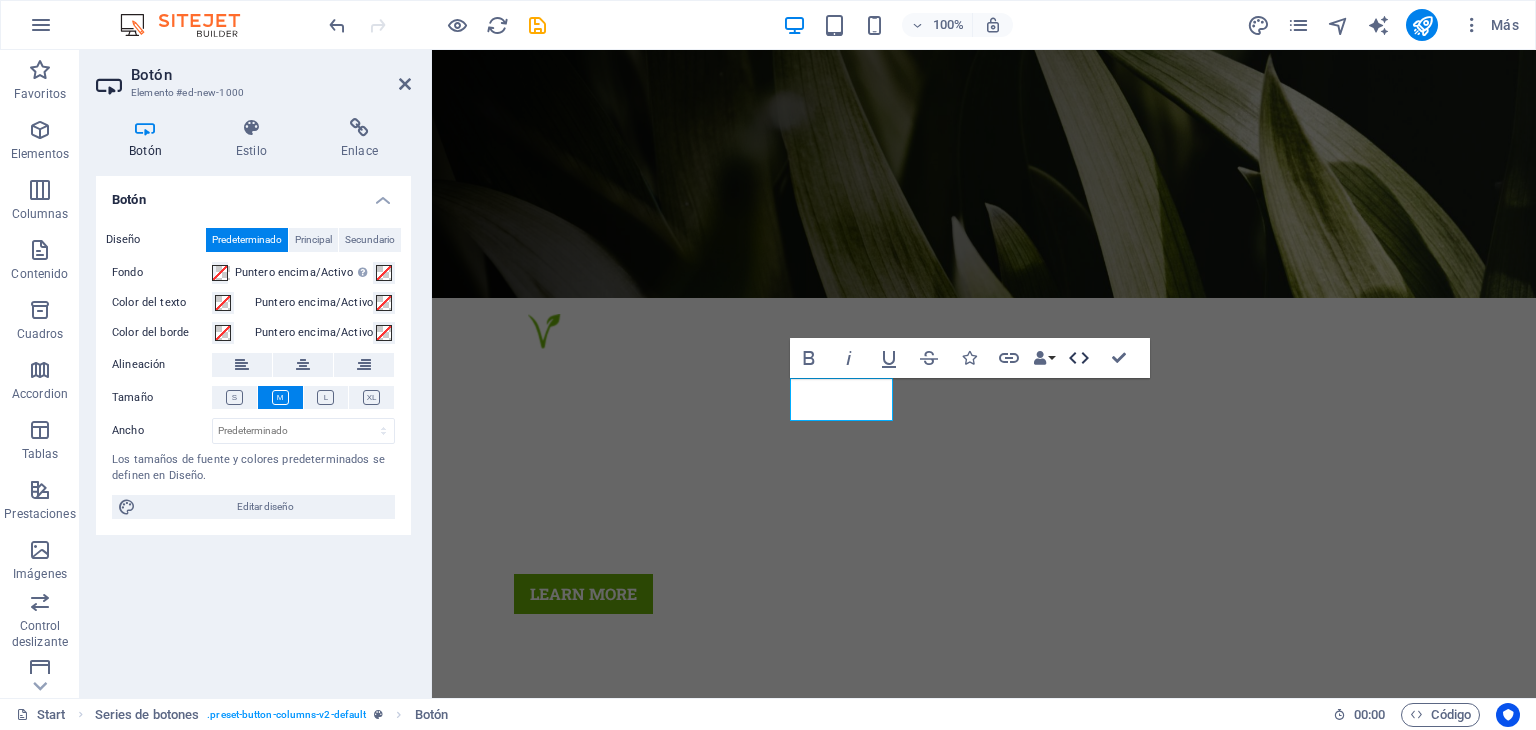 click 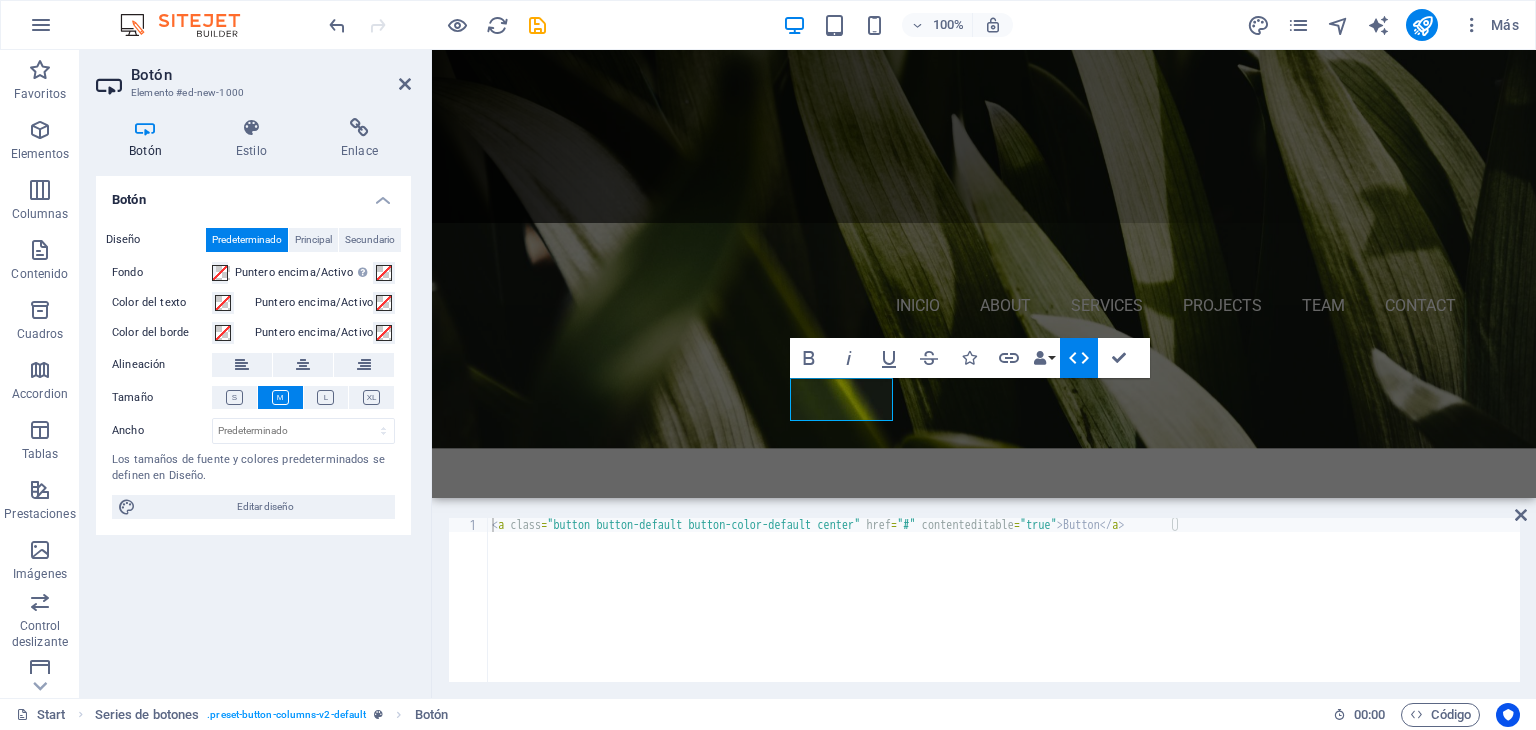click 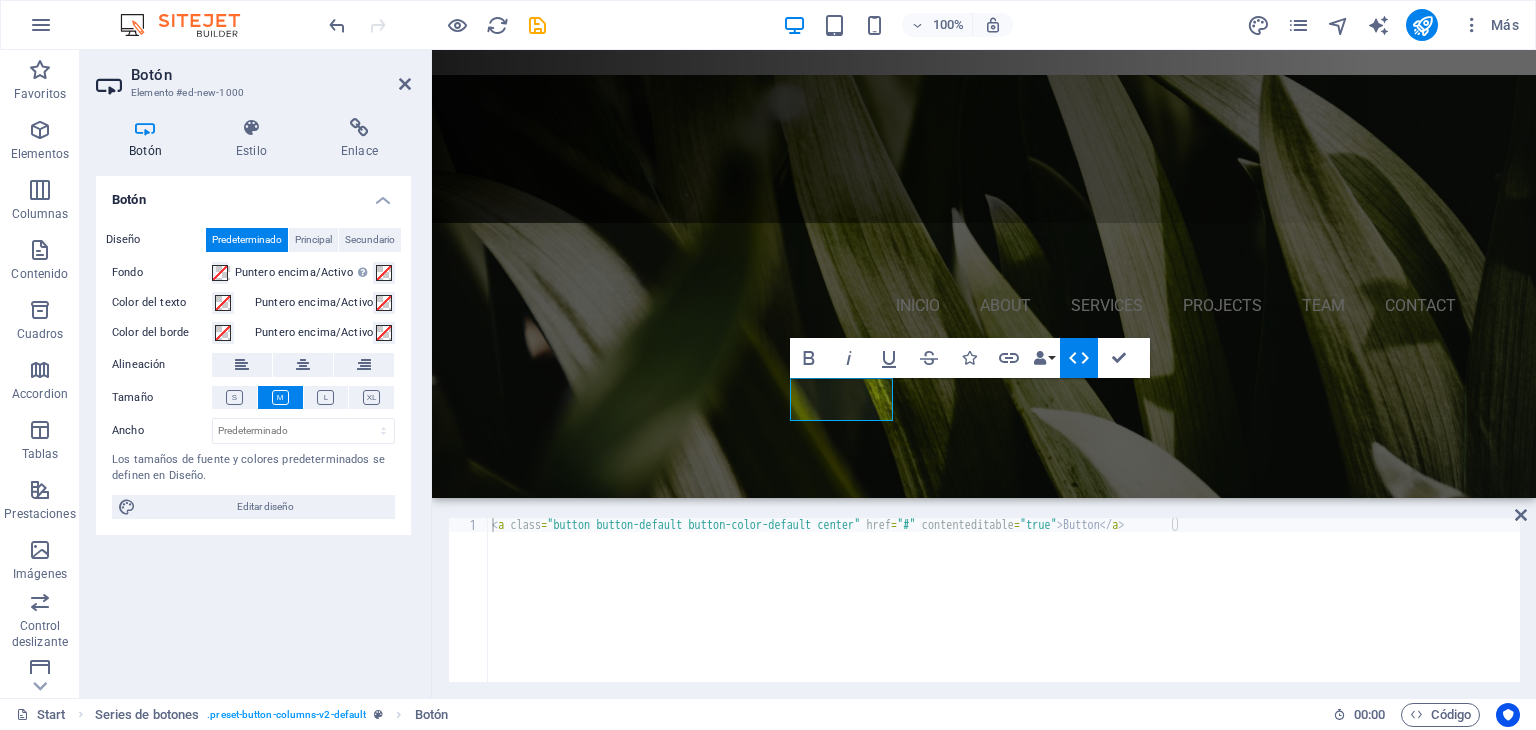 scroll, scrollTop: 400, scrollLeft: 0, axis: vertical 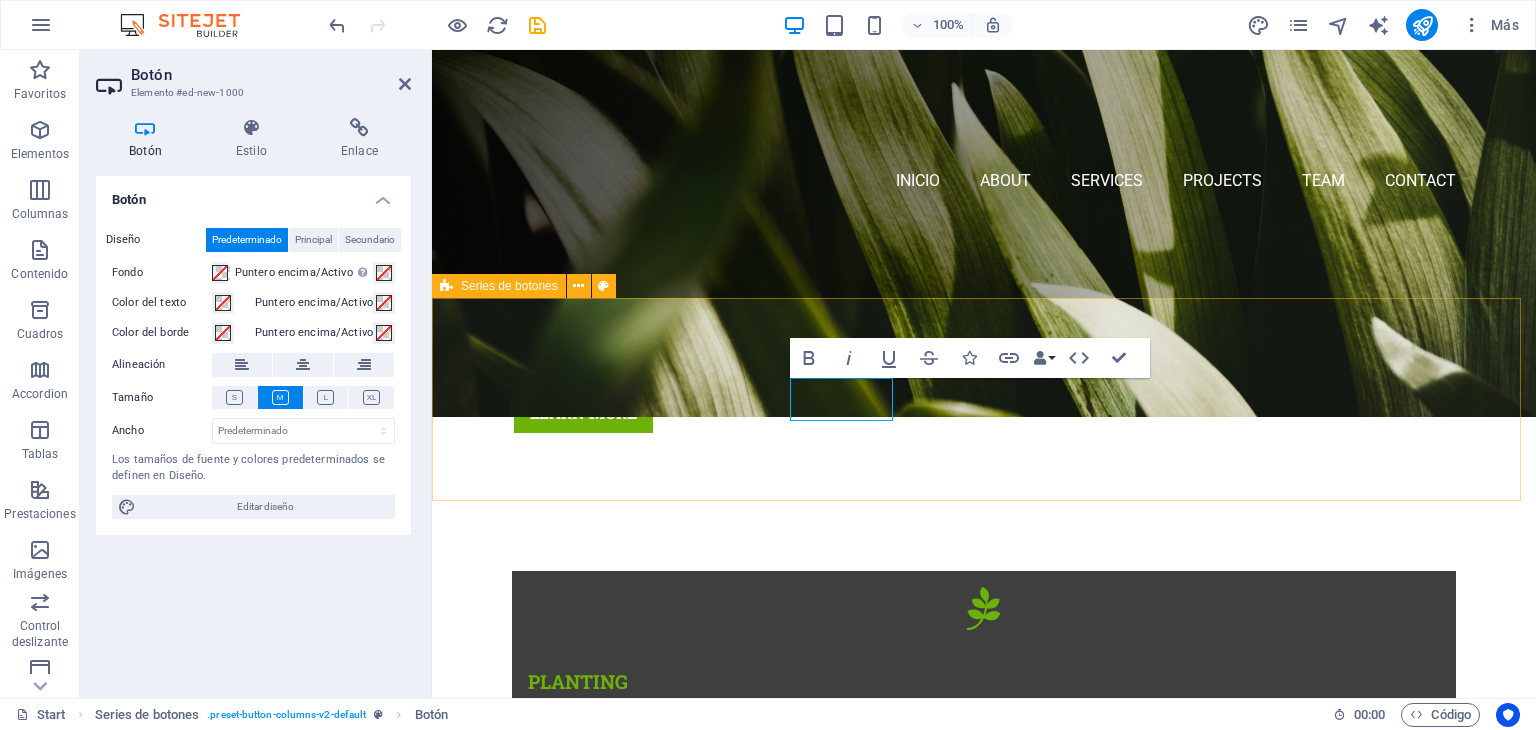 click on "Button Button Button" at bounding box center [984, 1315] 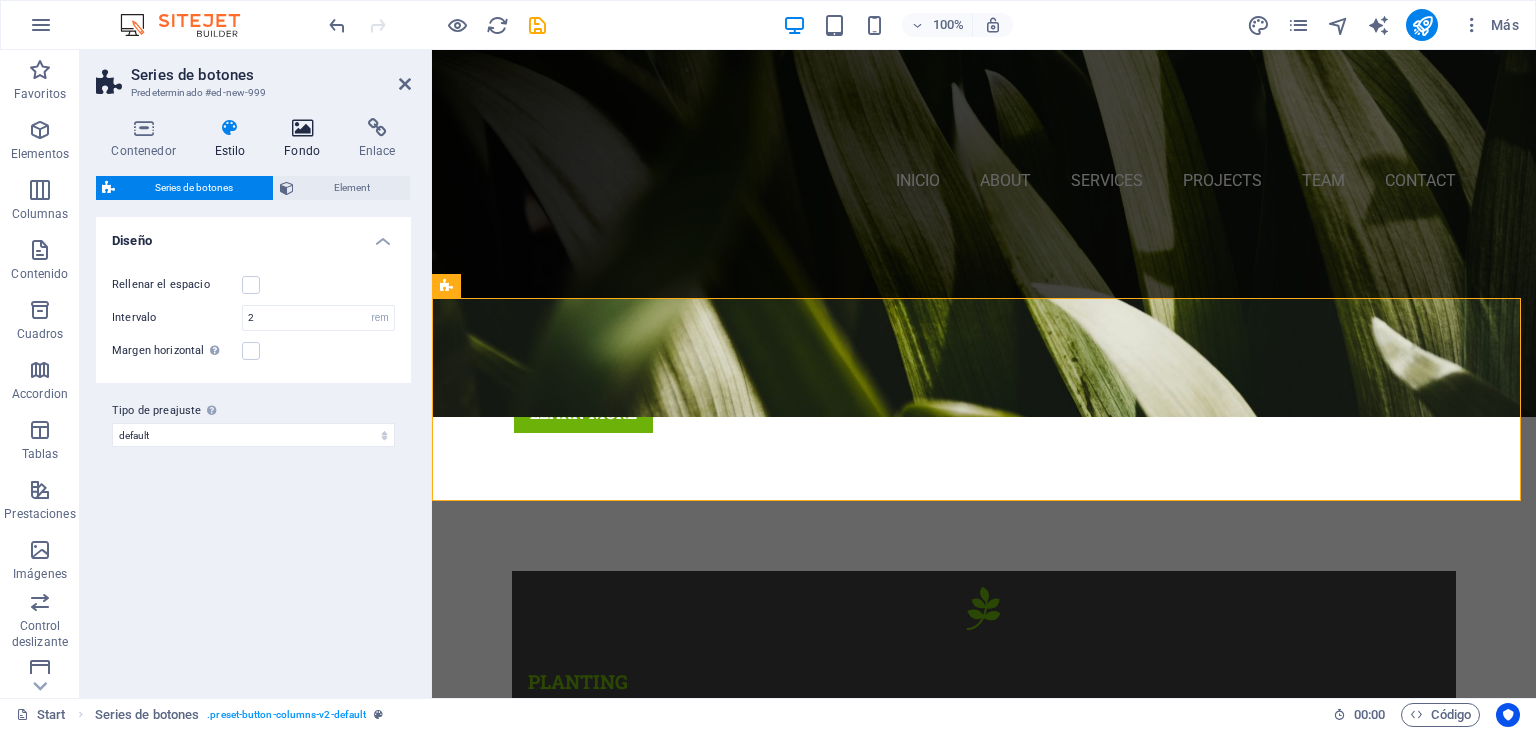 click at bounding box center (302, 128) 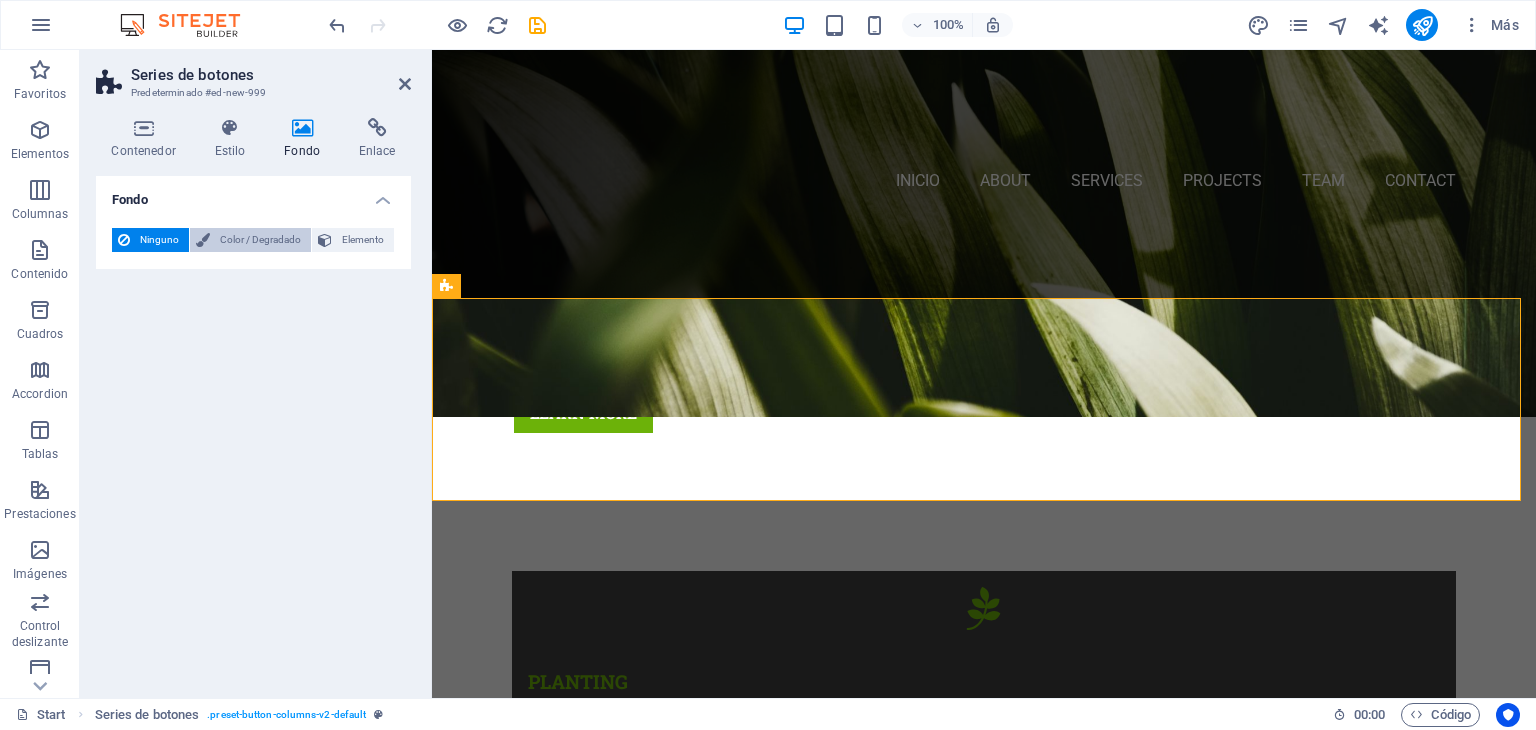 click on "Color / Degradado" at bounding box center [260, 240] 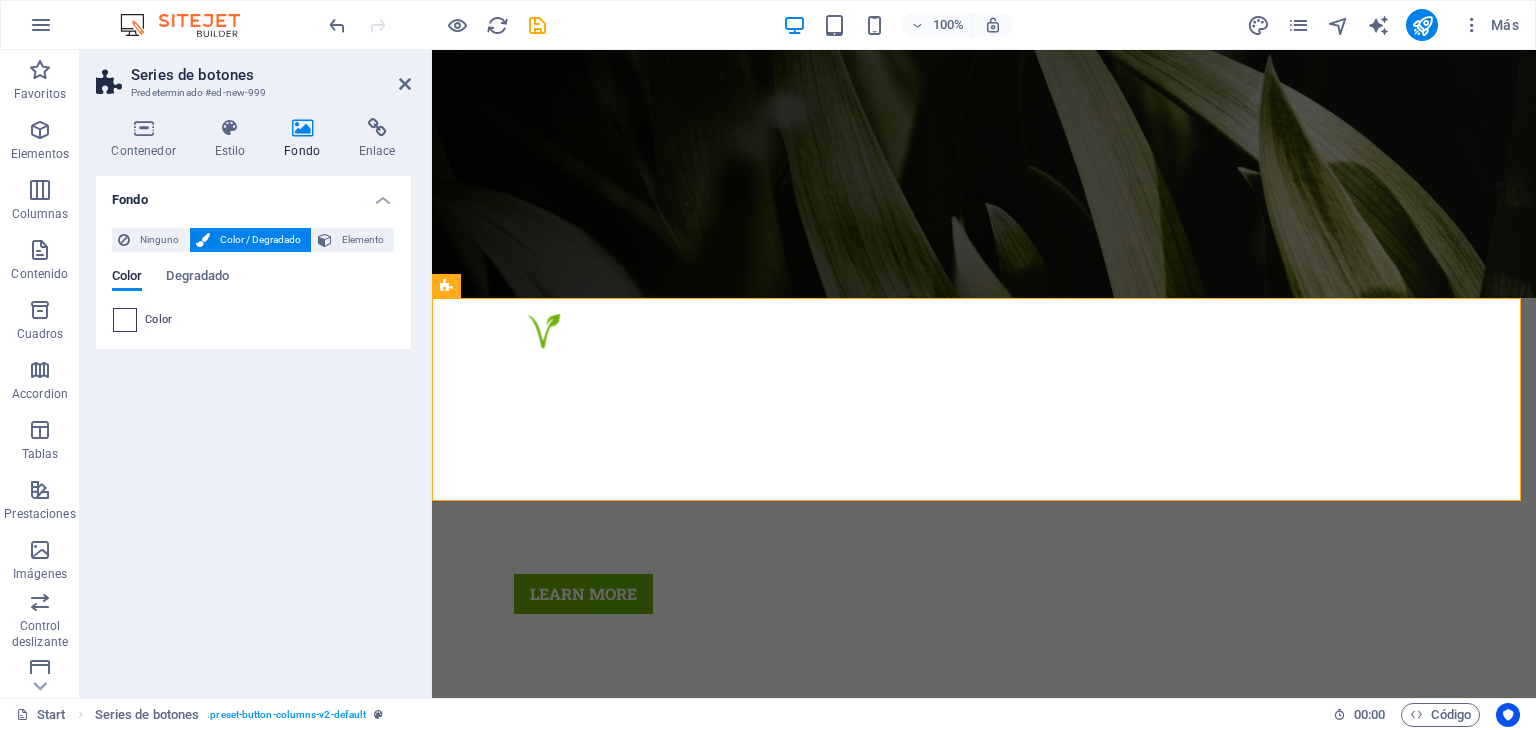 click at bounding box center [125, 320] 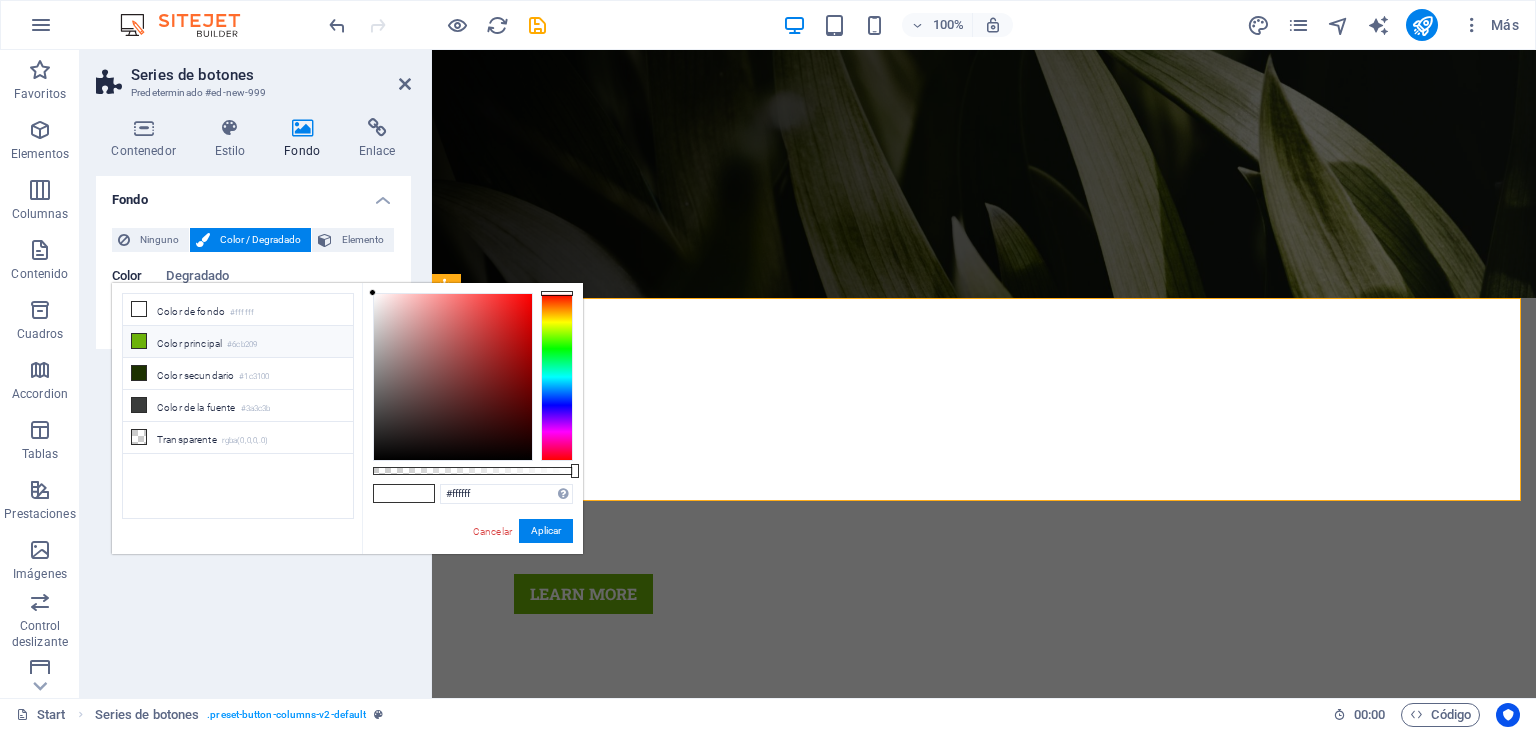 click on "Color principal
#09b209" at bounding box center [238, 342] 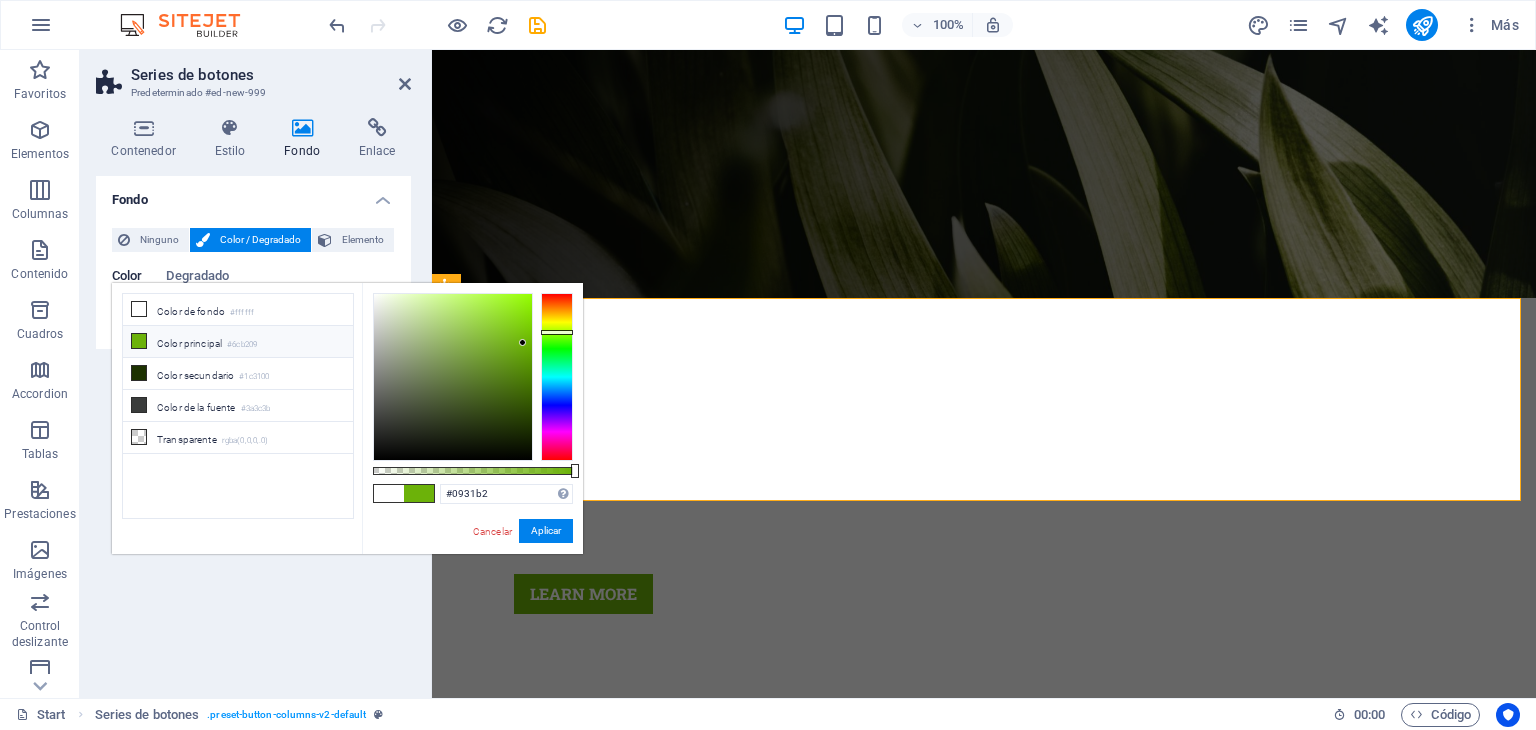 click at bounding box center (557, 377) 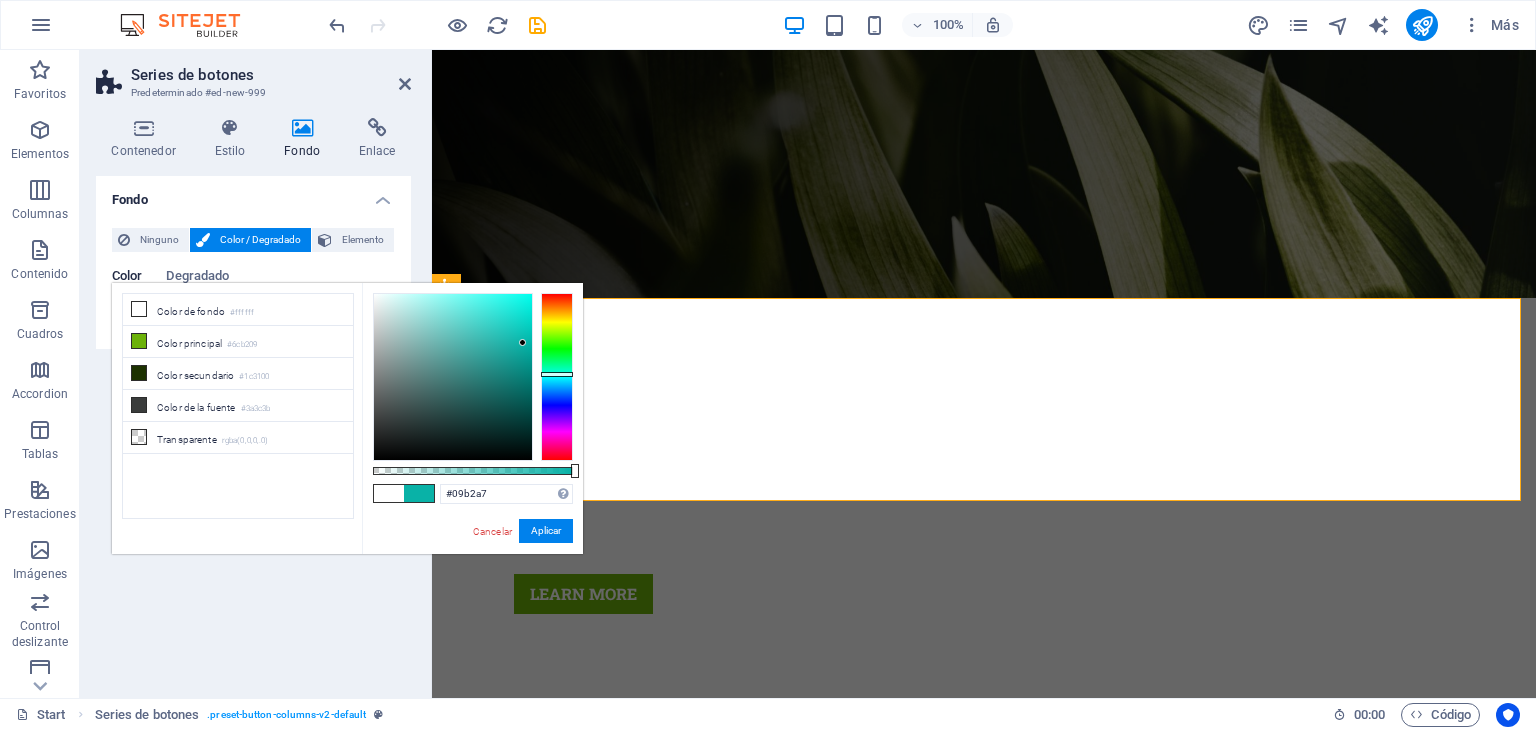 click at bounding box center [557, 377] 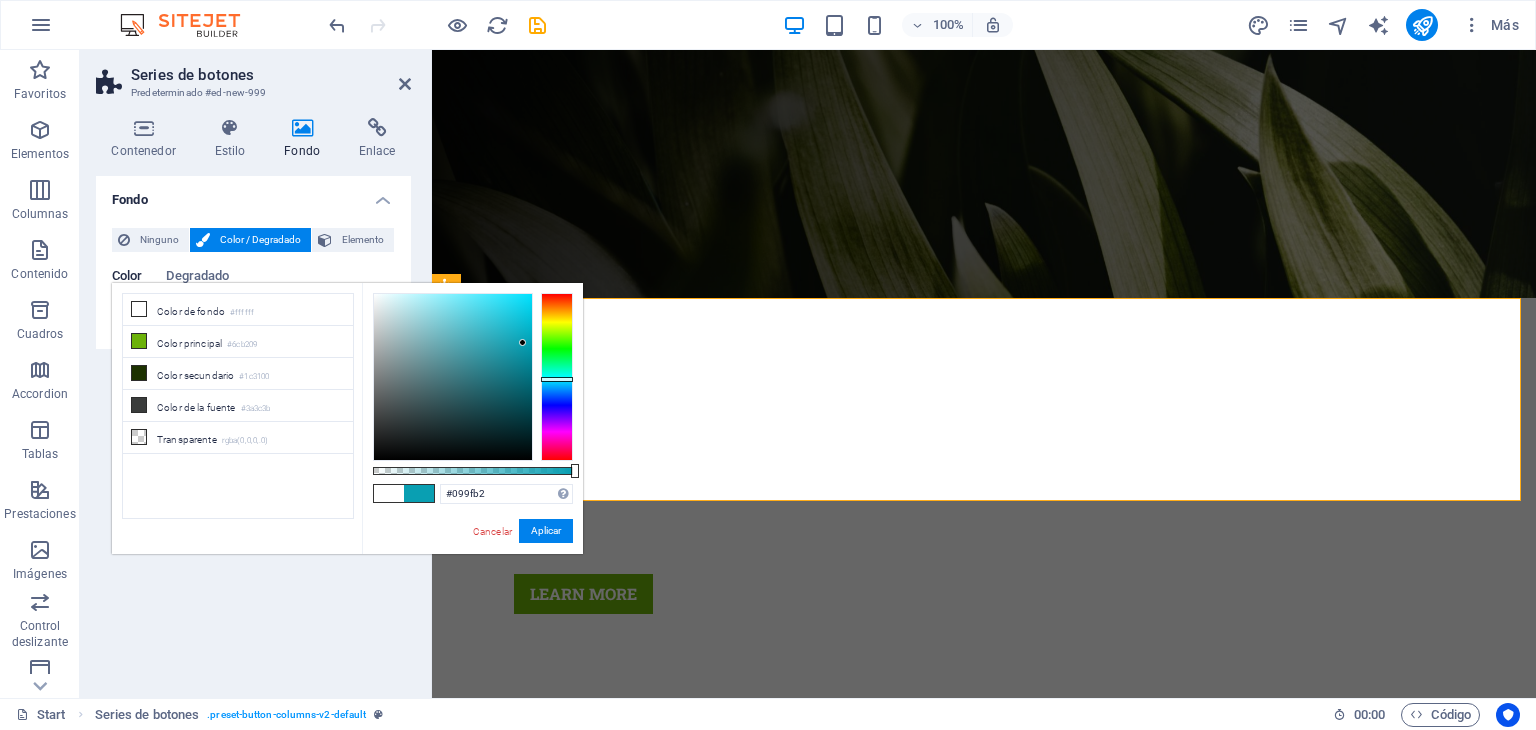 click at bounding box center (557, 377) 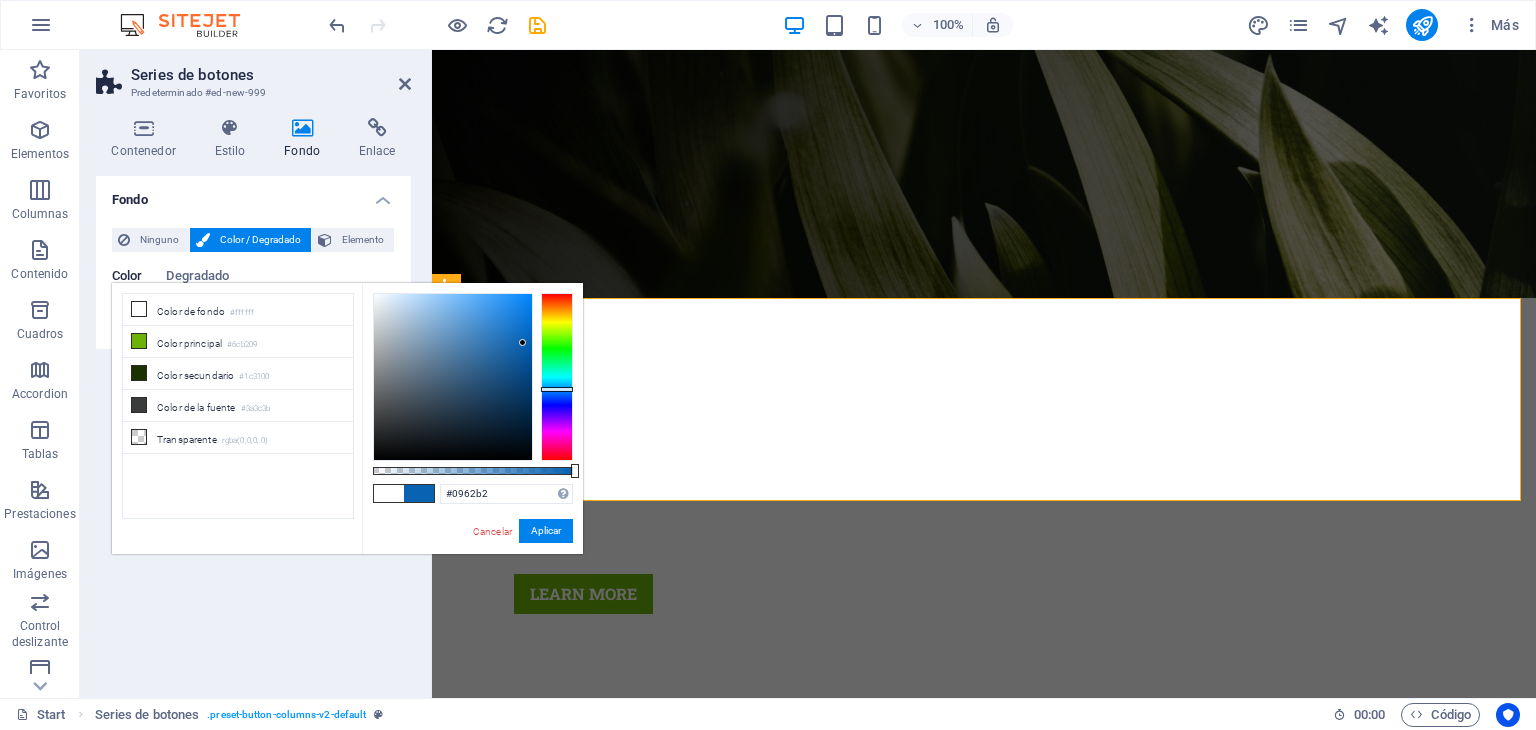 click at bounding box center [557, 377] 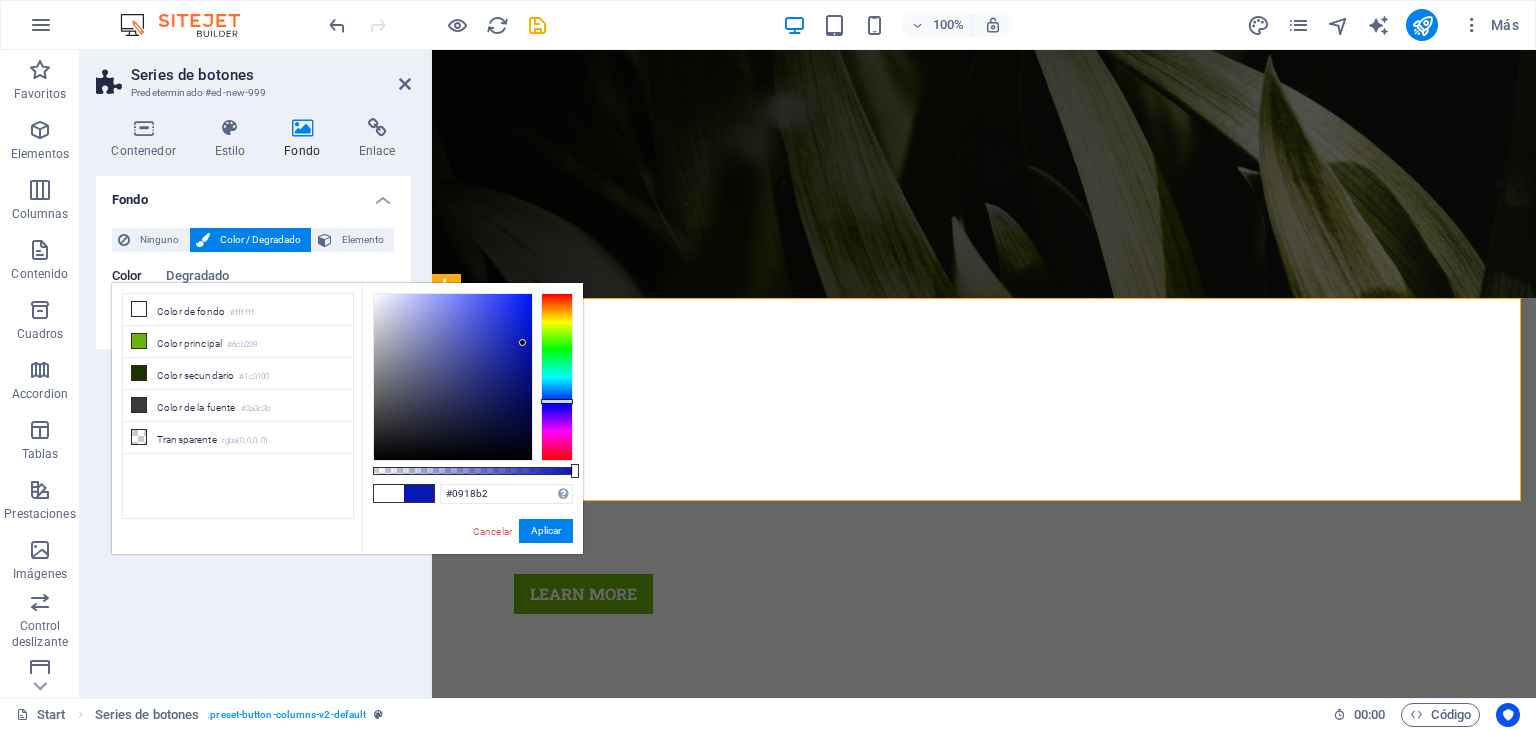 click at bounding box center (557, 377) 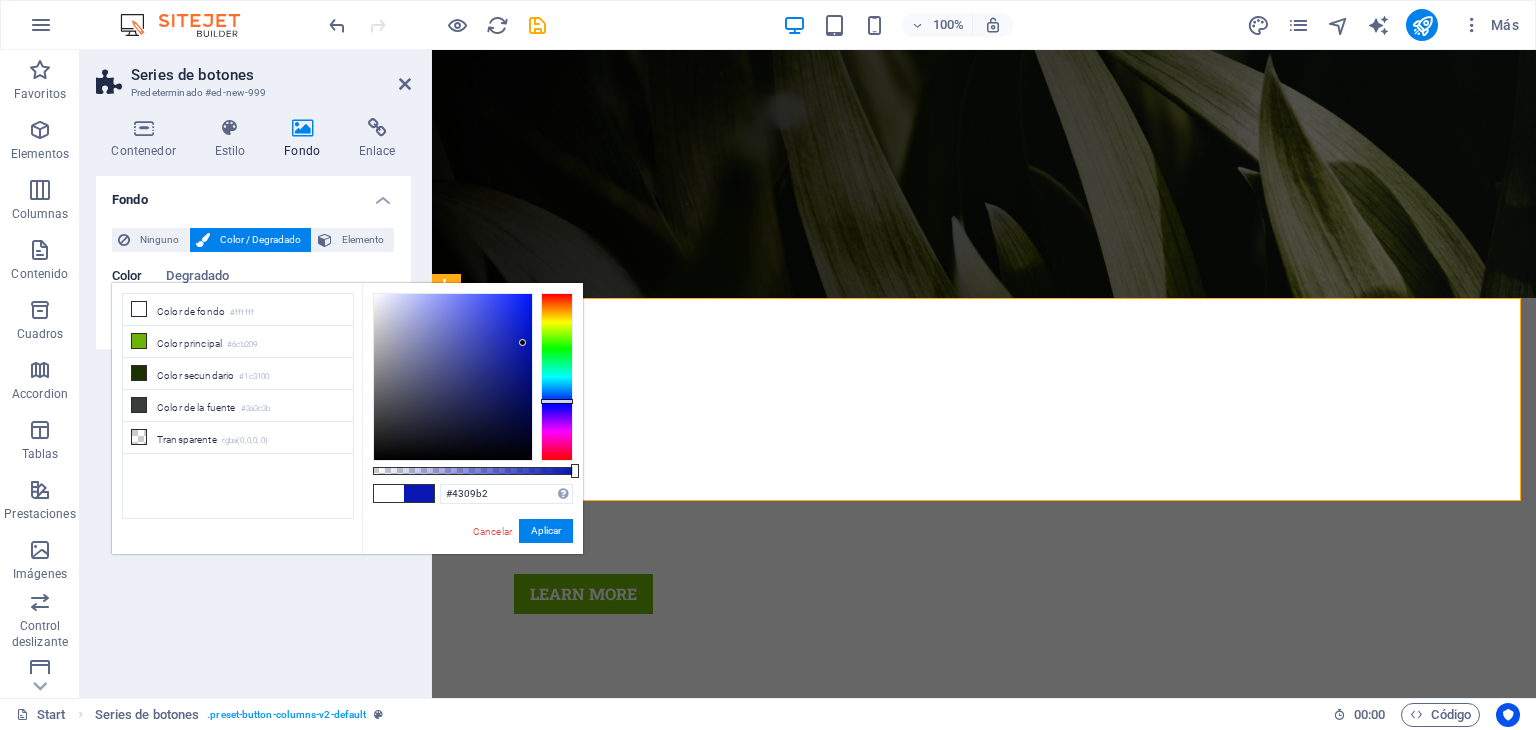 click at bounding box center (557, 377) 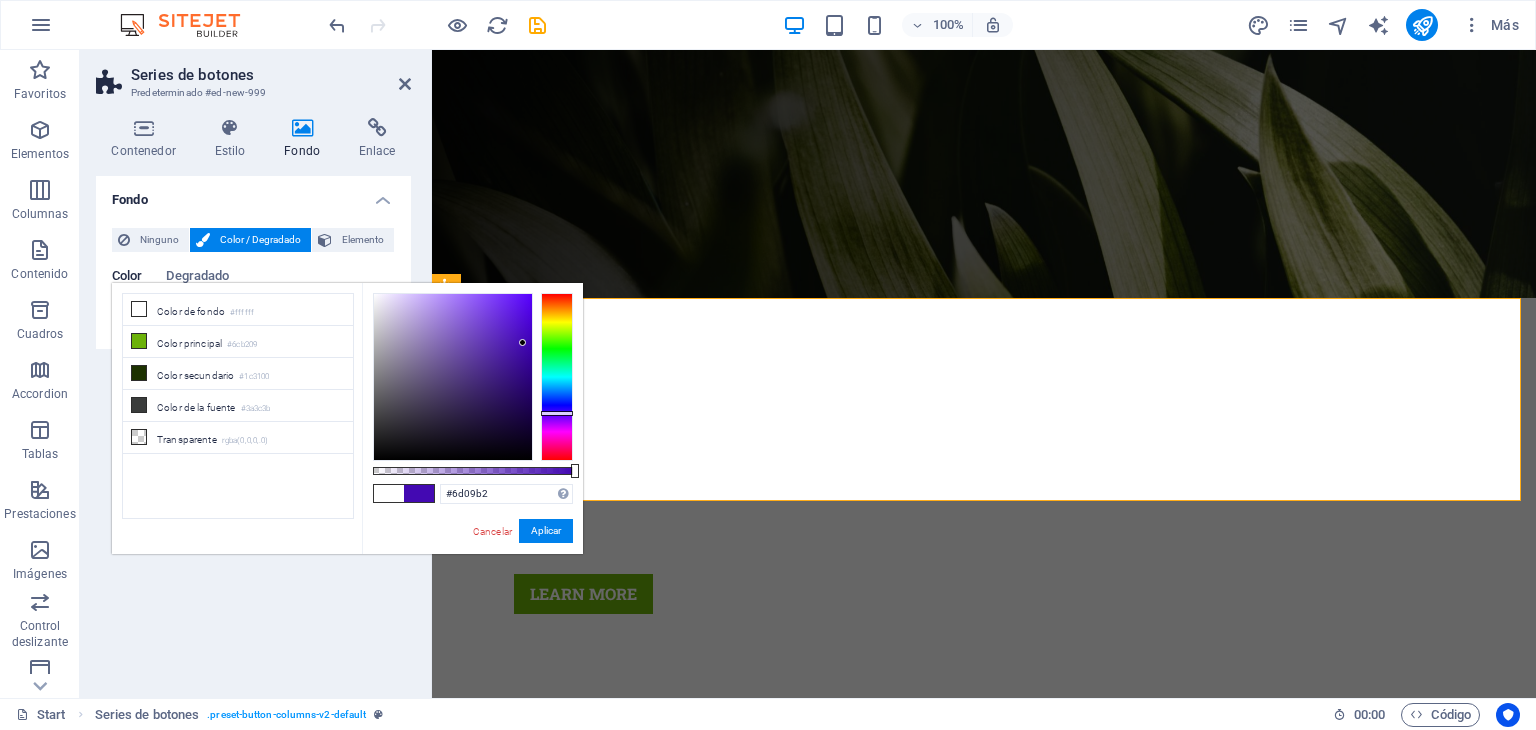 click at bounding box center (557, 377) 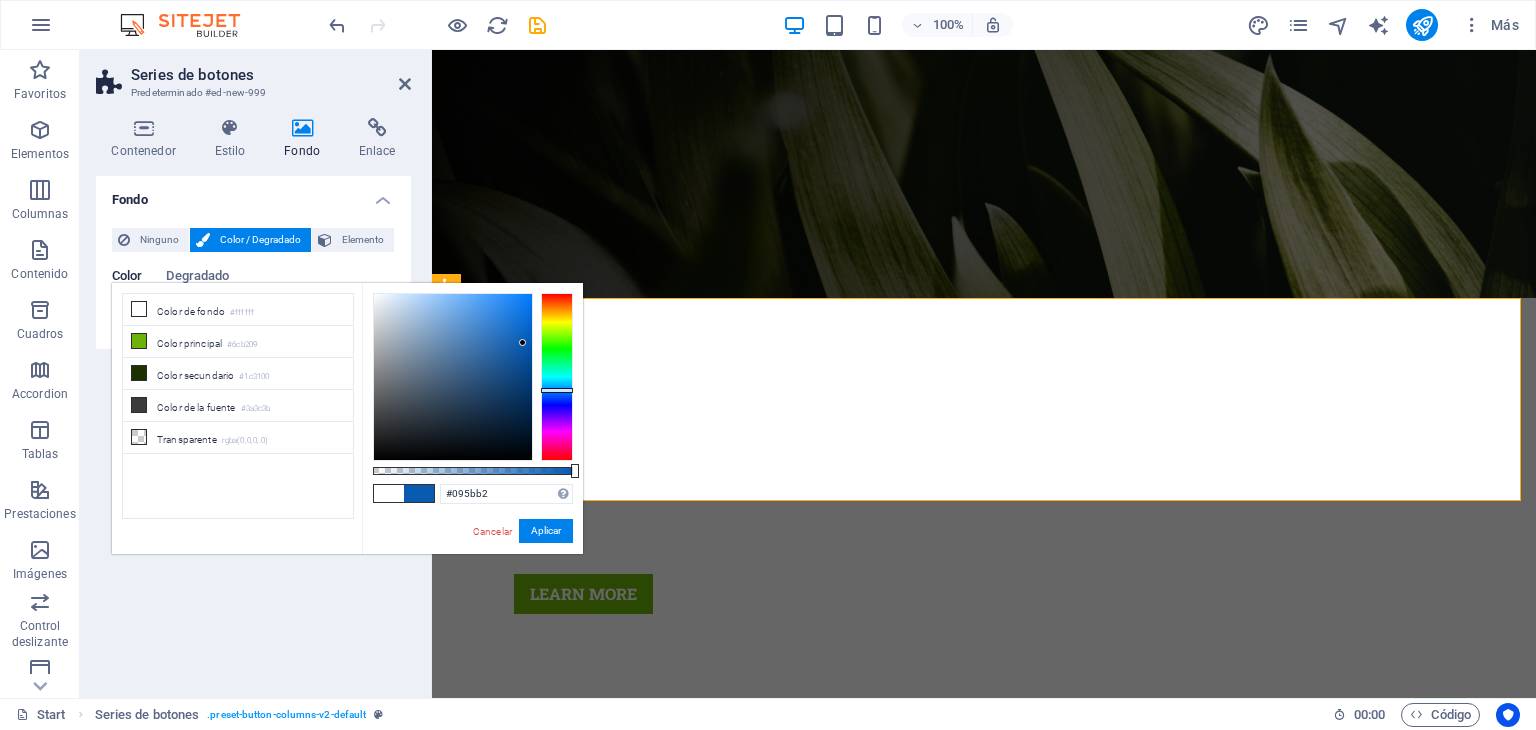 click at bounding box center [557, 377] 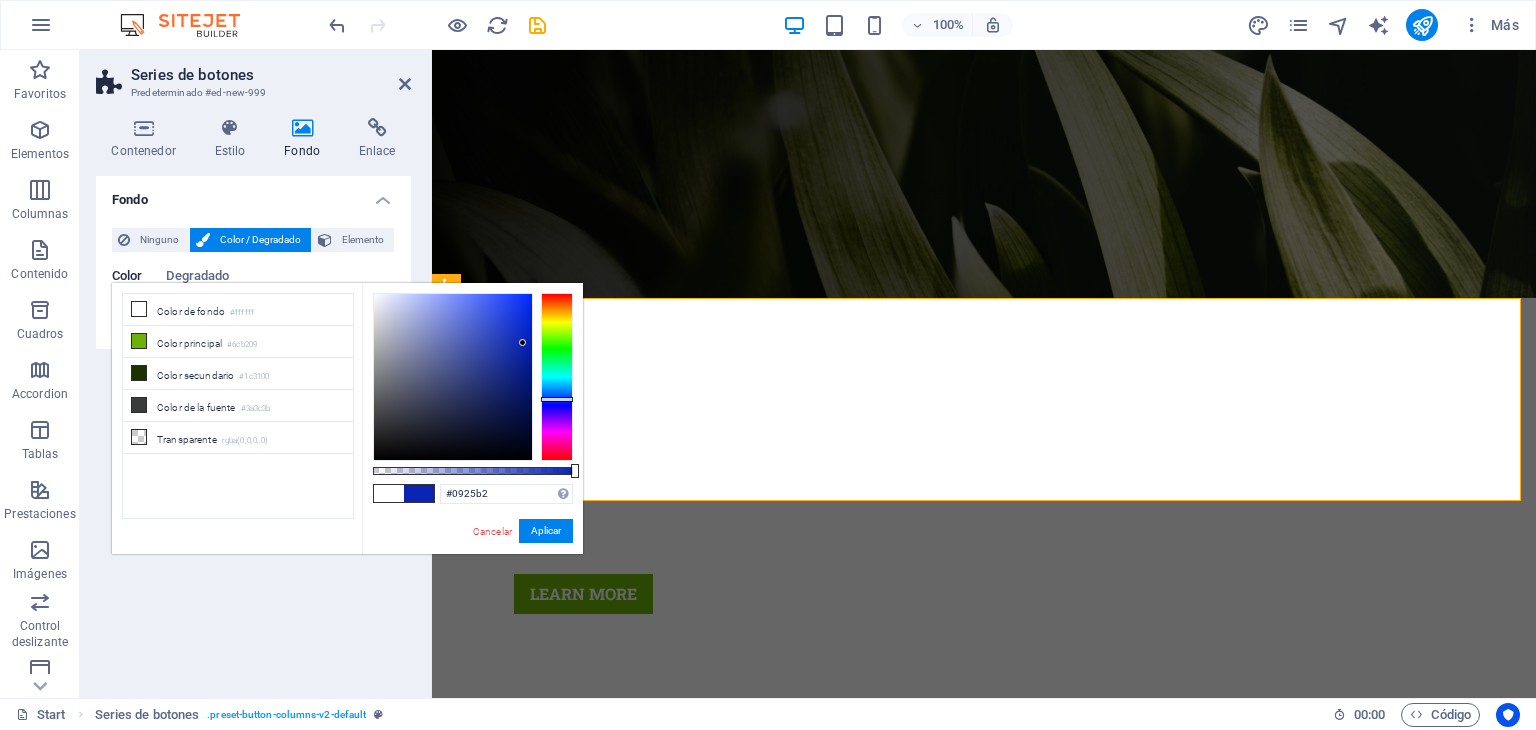 drag, startPoint x: 561, startPoint y: 390, endPoint x: 555, endPoint y: 399, distance: 10.816654 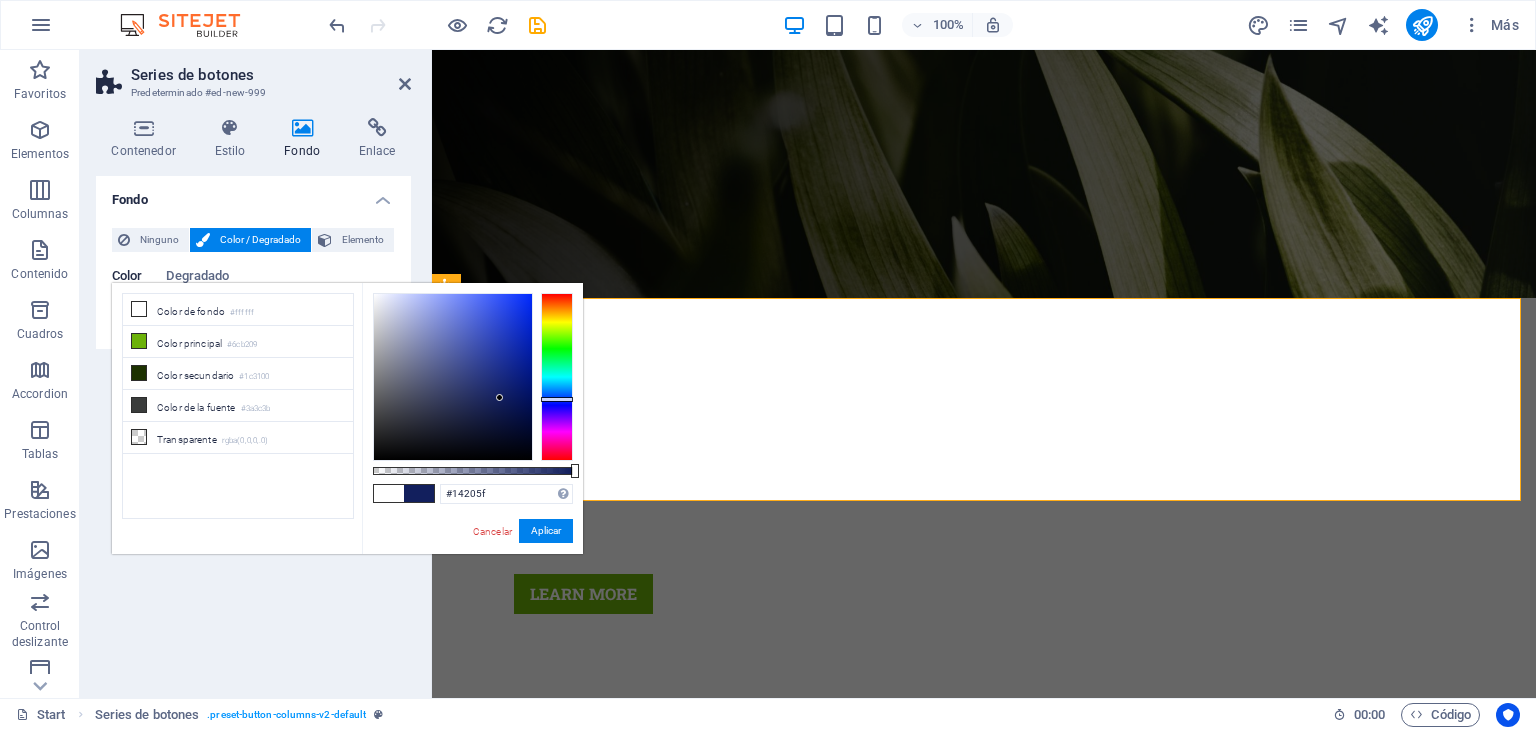 type on "#13205f" 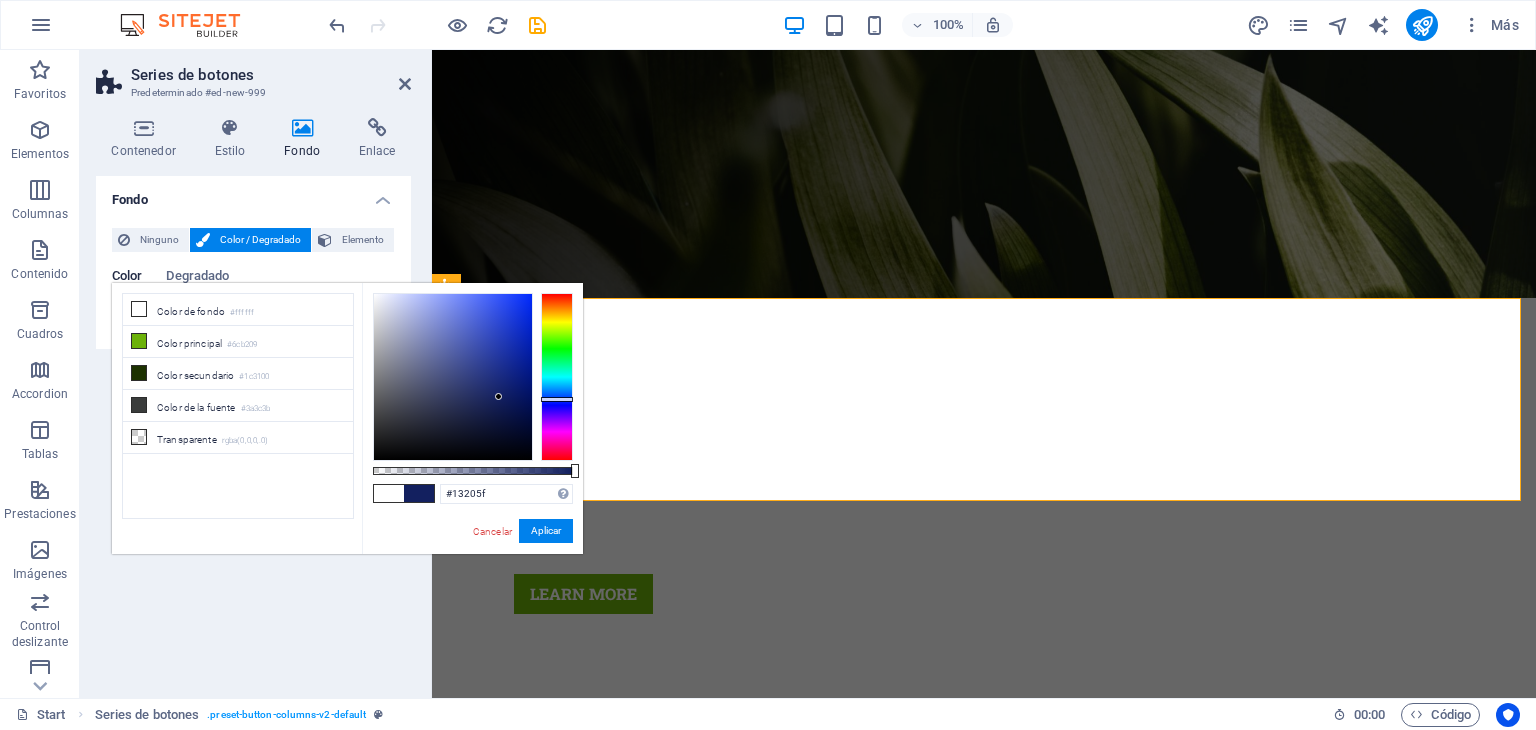 drag, startPoint x: 518, startPoint y: 344, endPoint x: 499, endPoint y: 397, distance: 56.302753 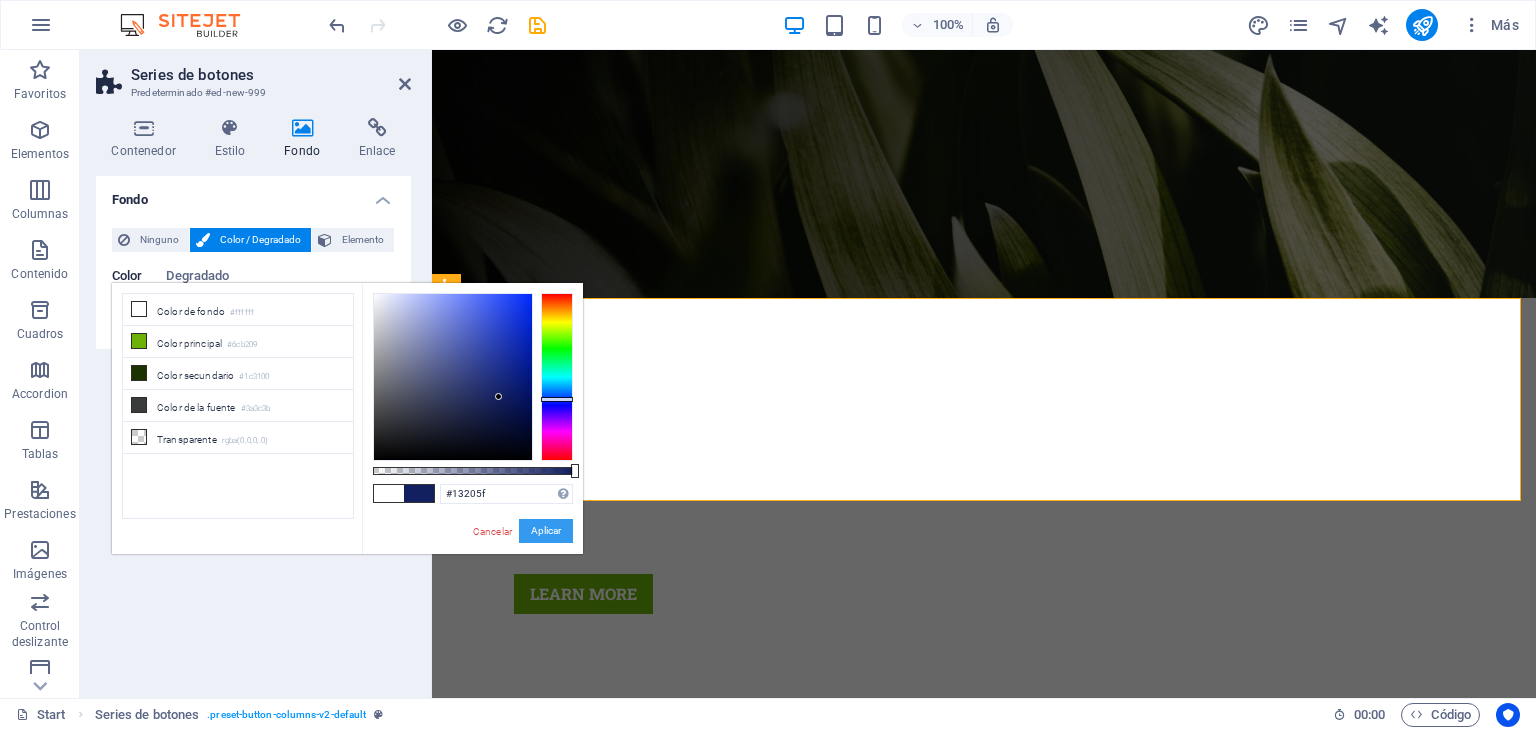 click on "Aplicar" at bounding box center (546, 531) 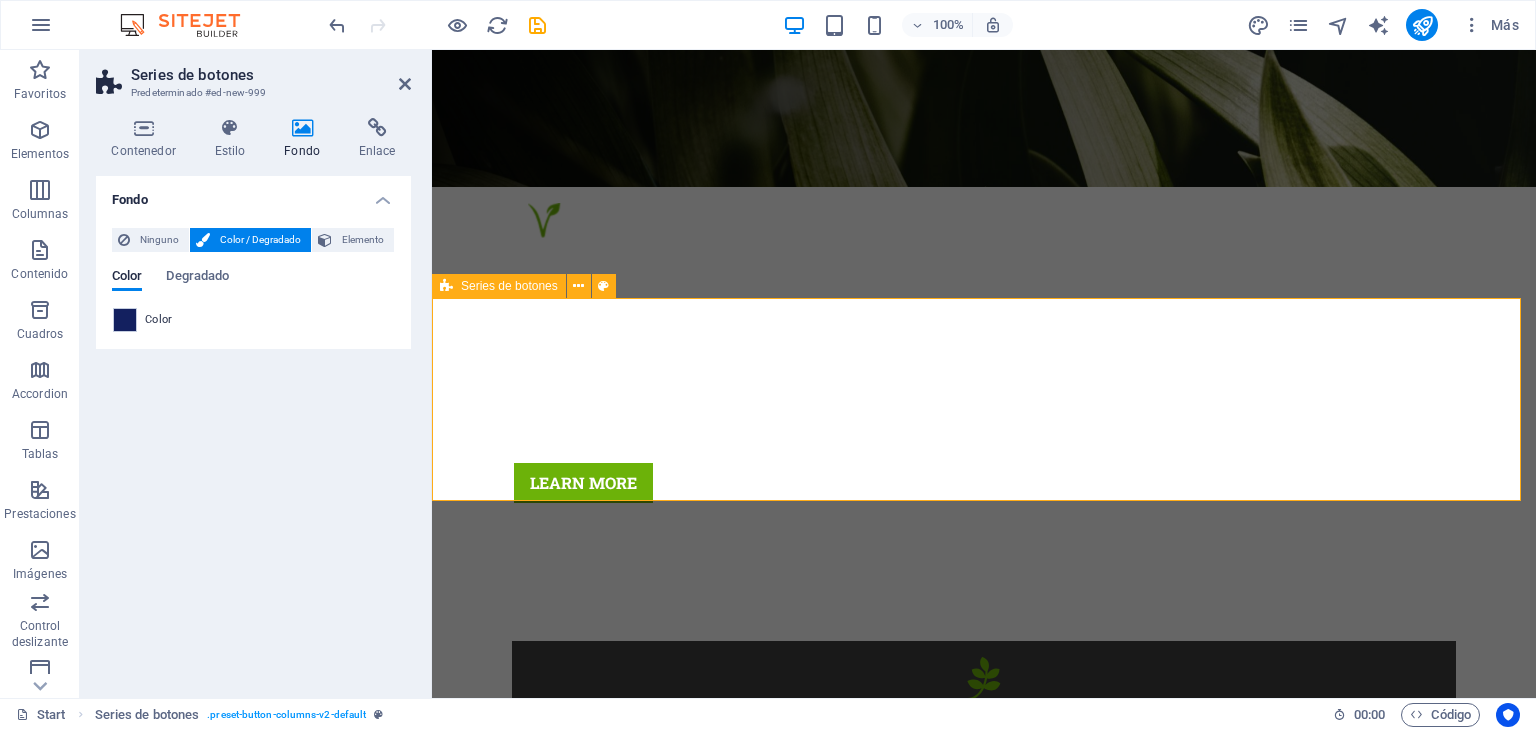 scroll, scrollTop: 600, scrollLeft: 0, axis: vertical 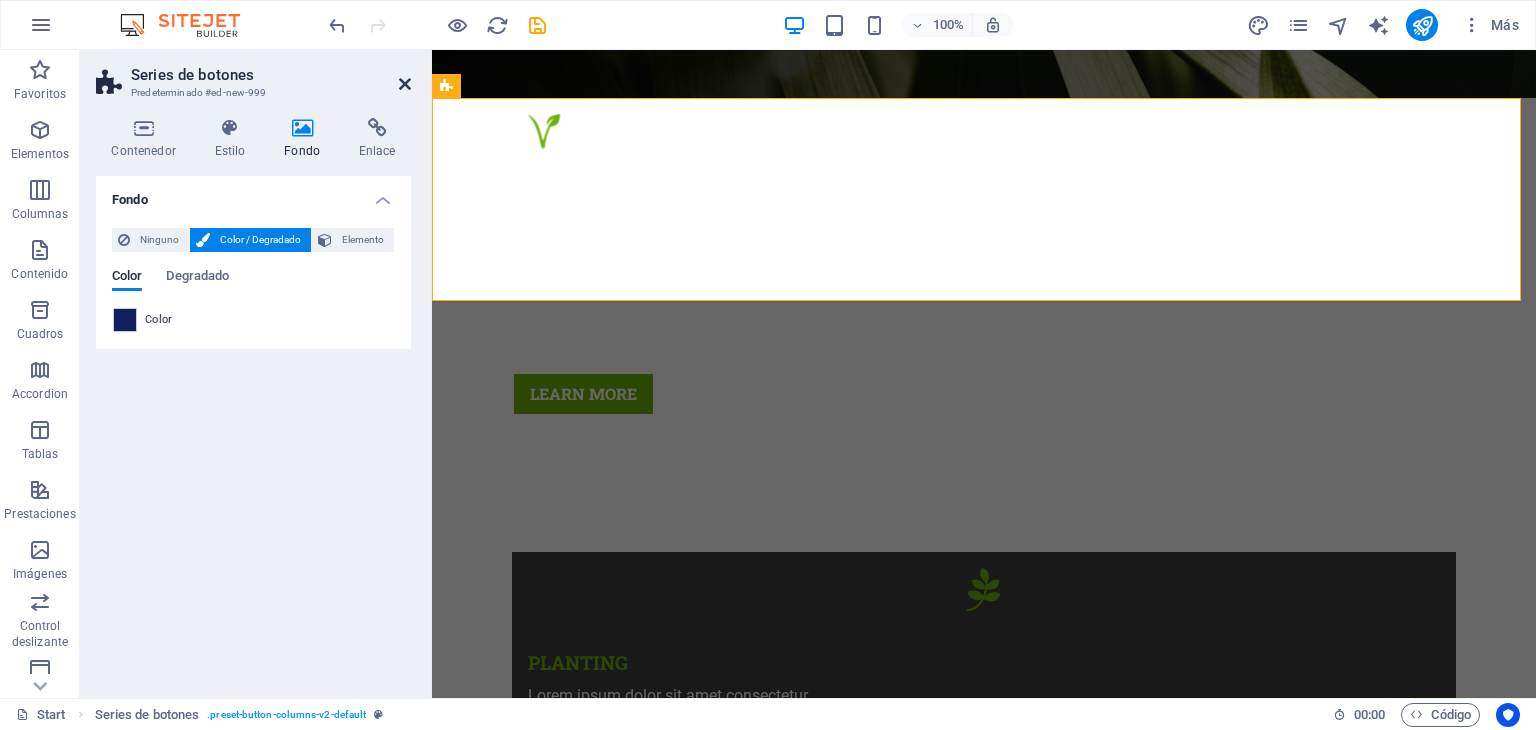 click at bounding box center (405, 84) 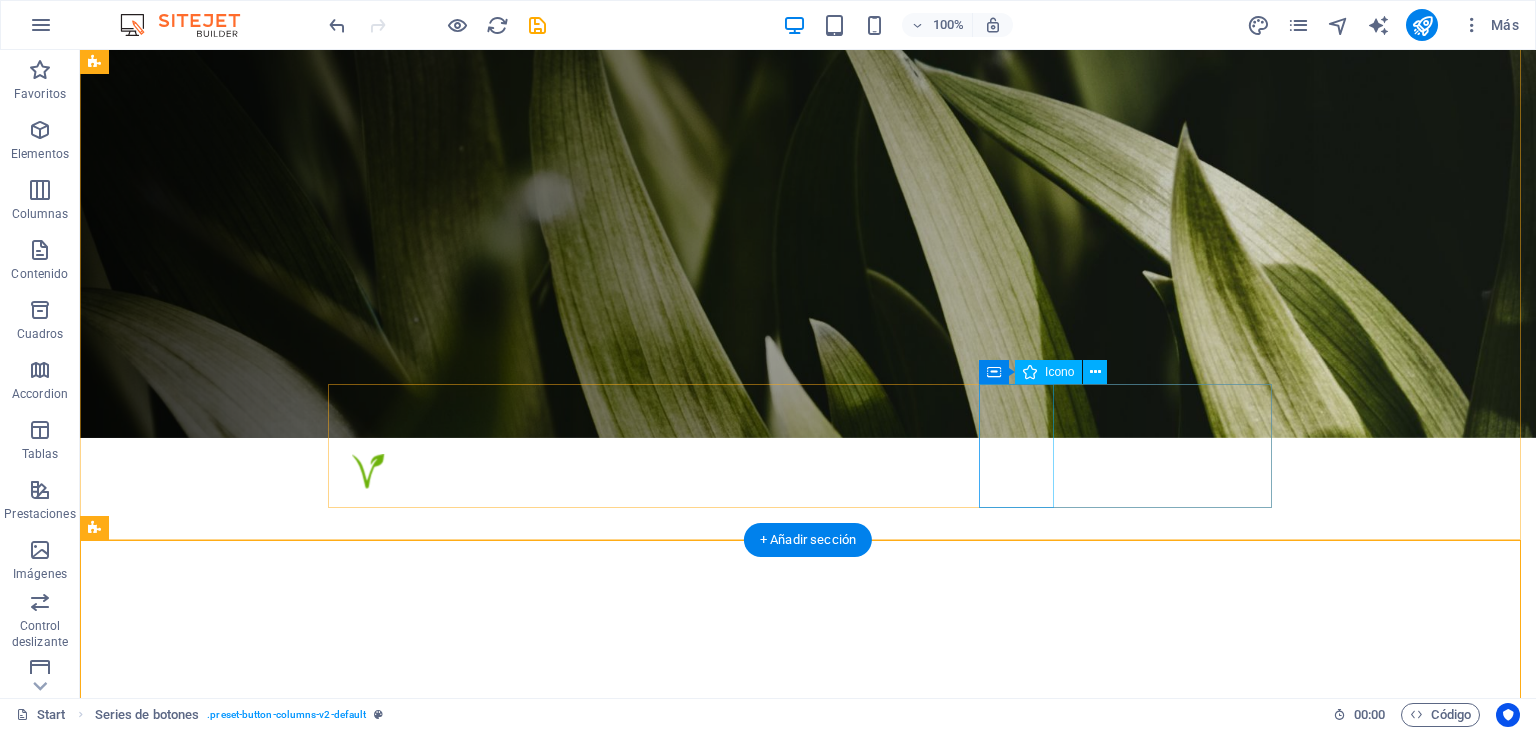 scroll, scrollTop: 266, scrollLeft: 0, axis: vertical 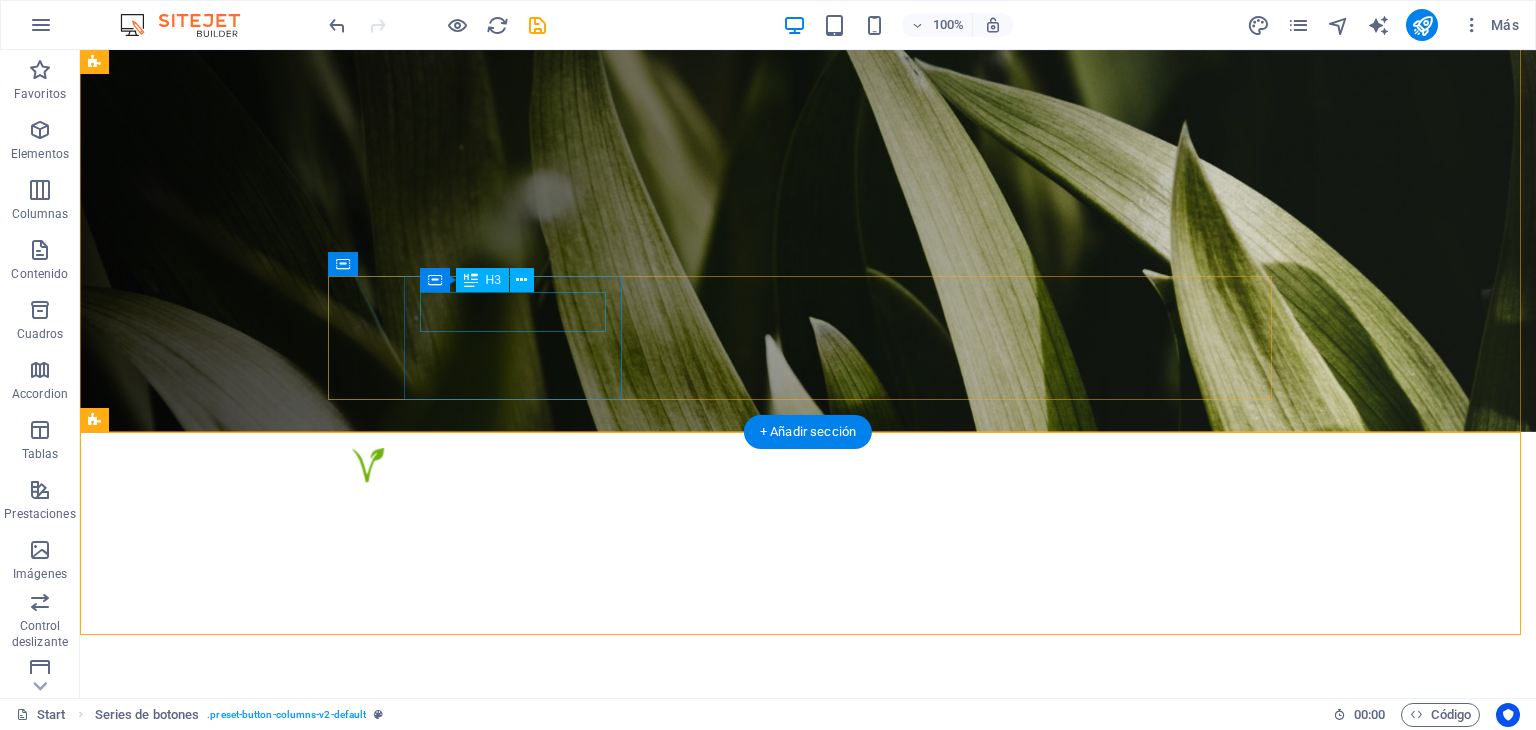 click on "Planting" at bounding box center (808, 997) 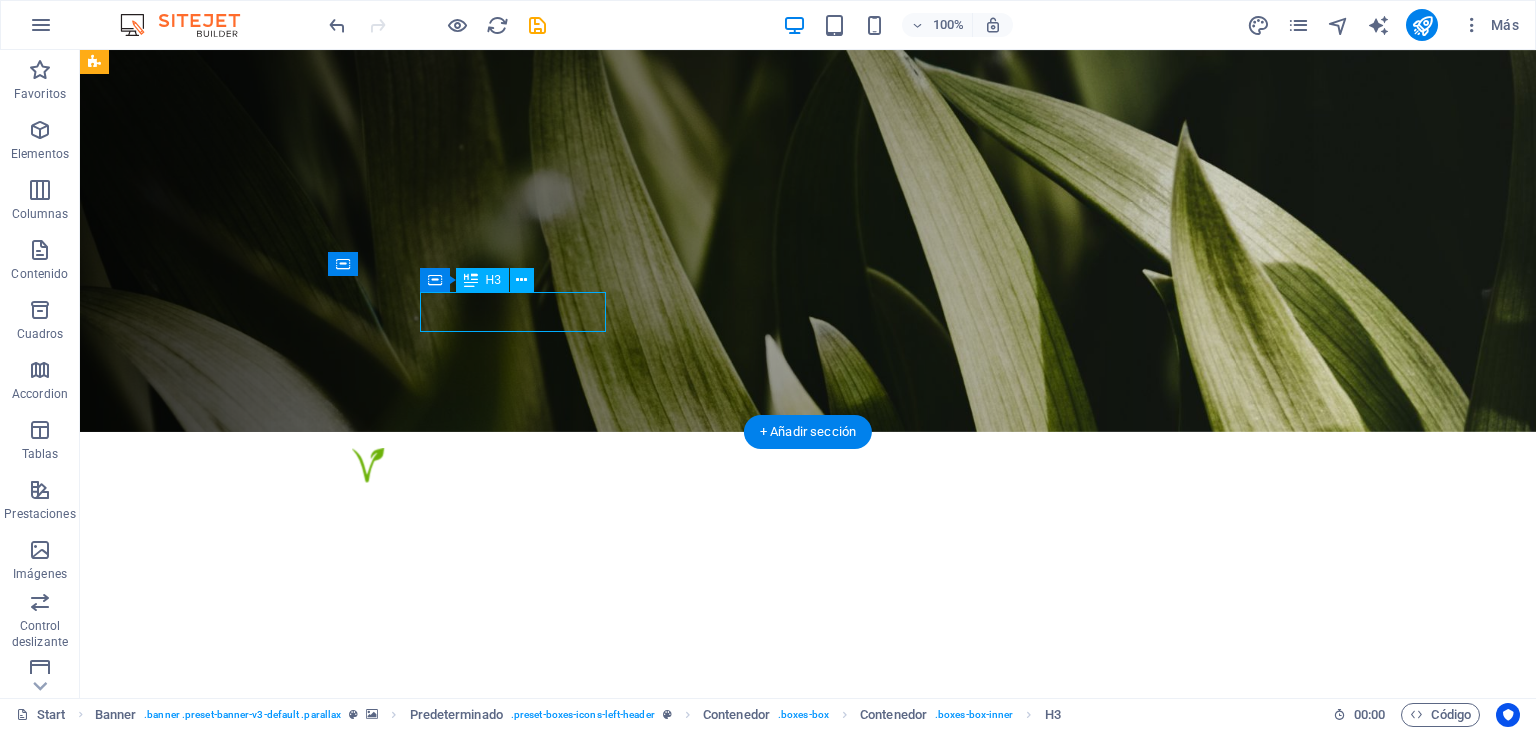 click on "Planting" at bounding box center (808, 997) 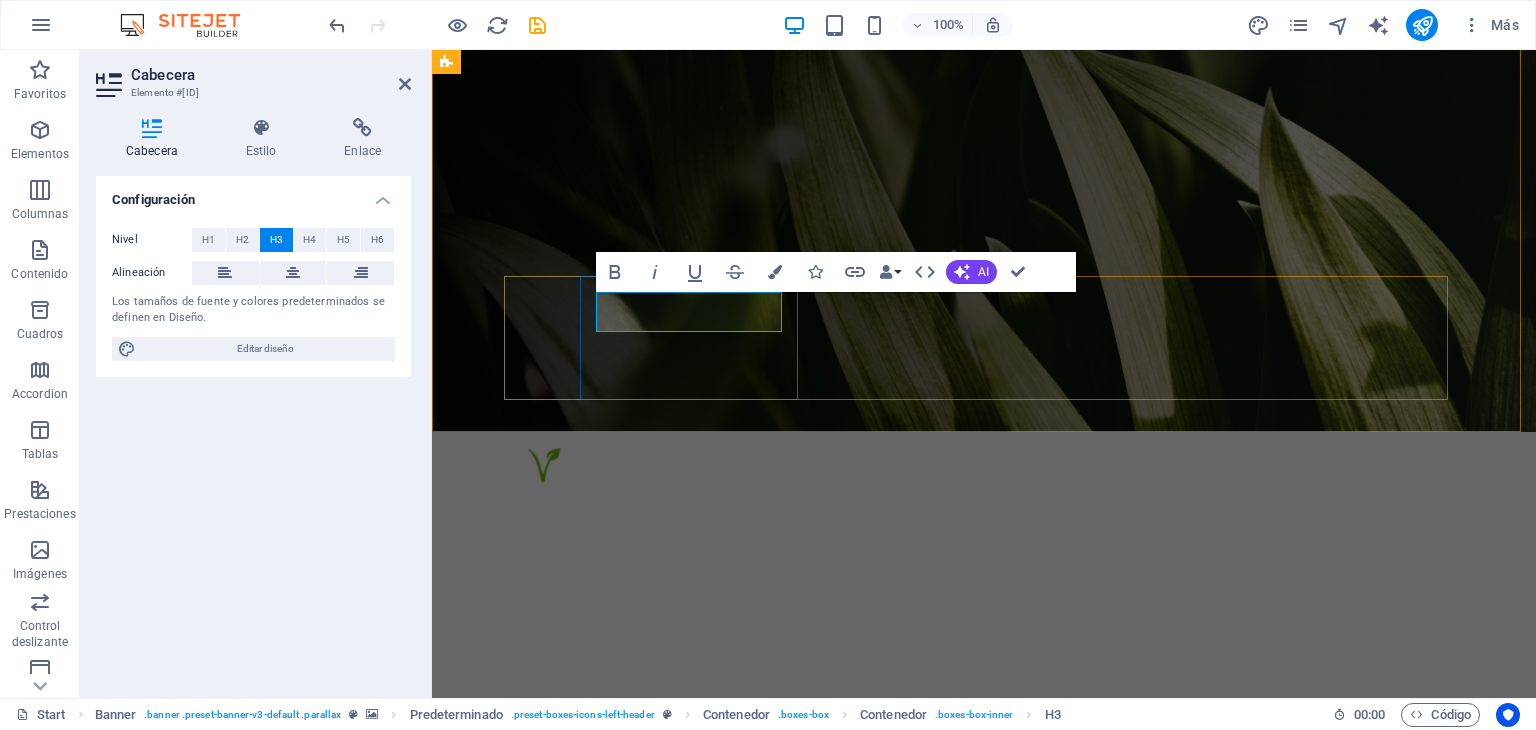 click on "Planting" at bounding box center (984, 997) 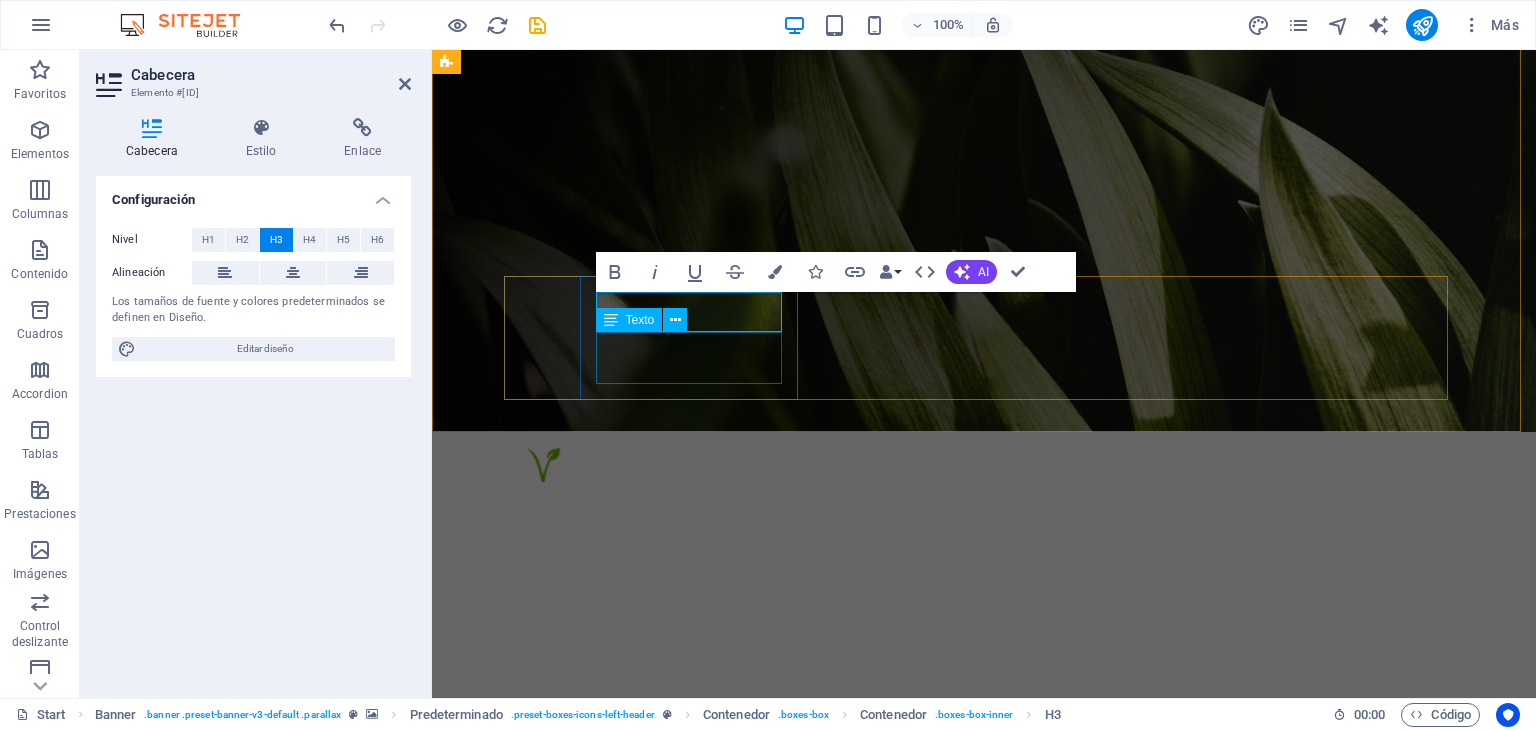 click on "Lorem ipsum dolor sit amet consectetur." at bounding box center (984, 1030) 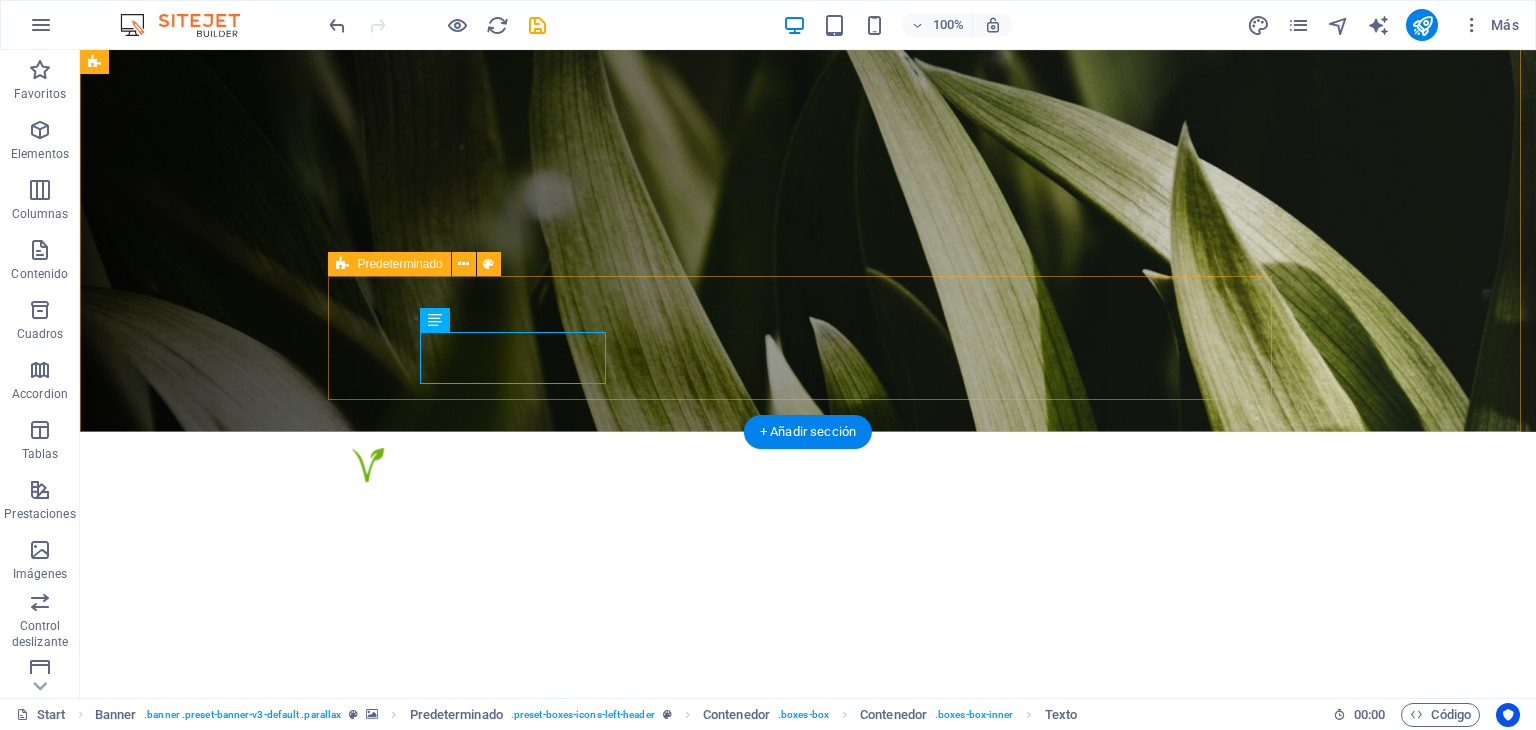 click on "Diseño  Lorem ipsum dolor sit amet consectetur. Irrigation Consectetur adipisicing itatis dolorem. Cleanup Adipisicing elit veritatis amet elm dolorem." at bounding box center (808, 1161) 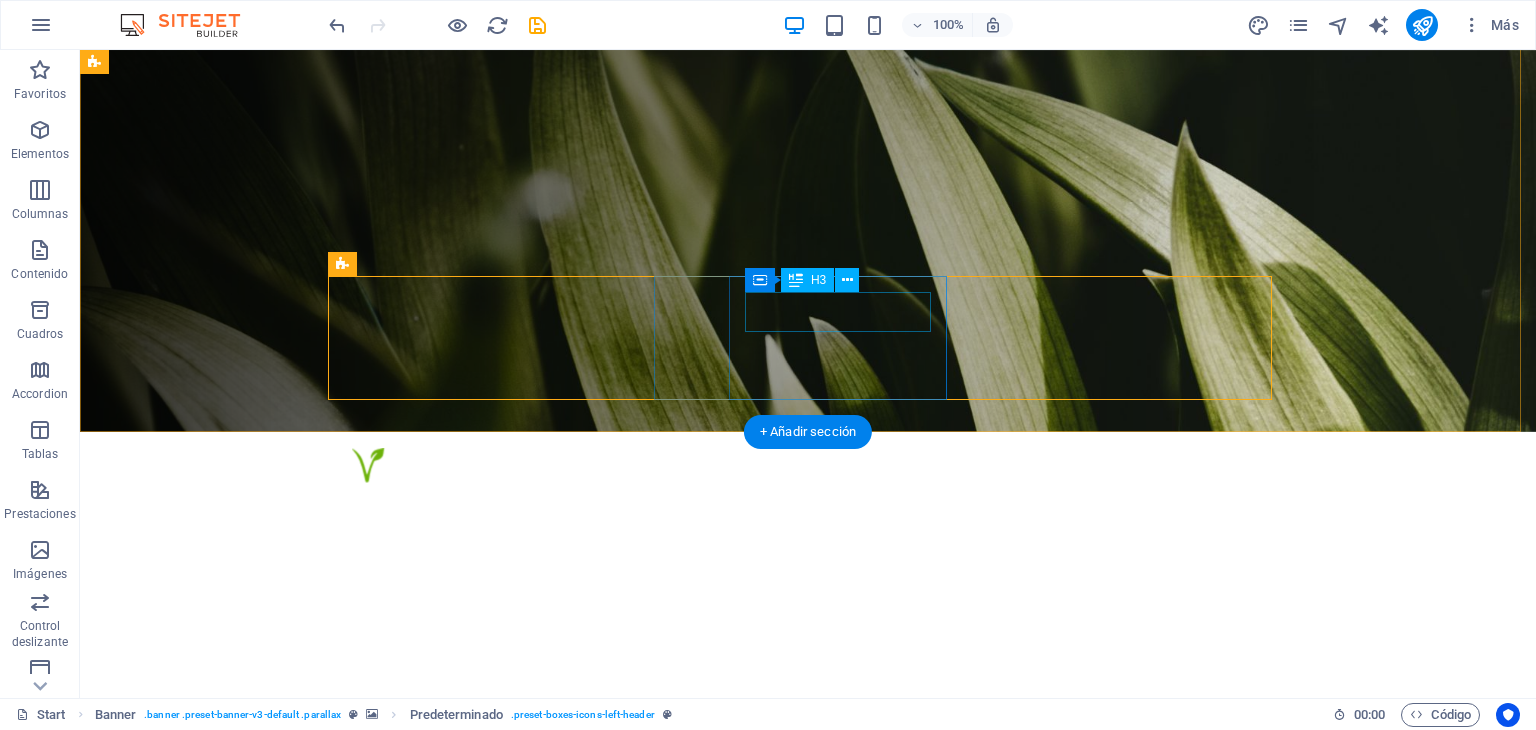 click on "Irrigation" at bounding box center (808, 1186) 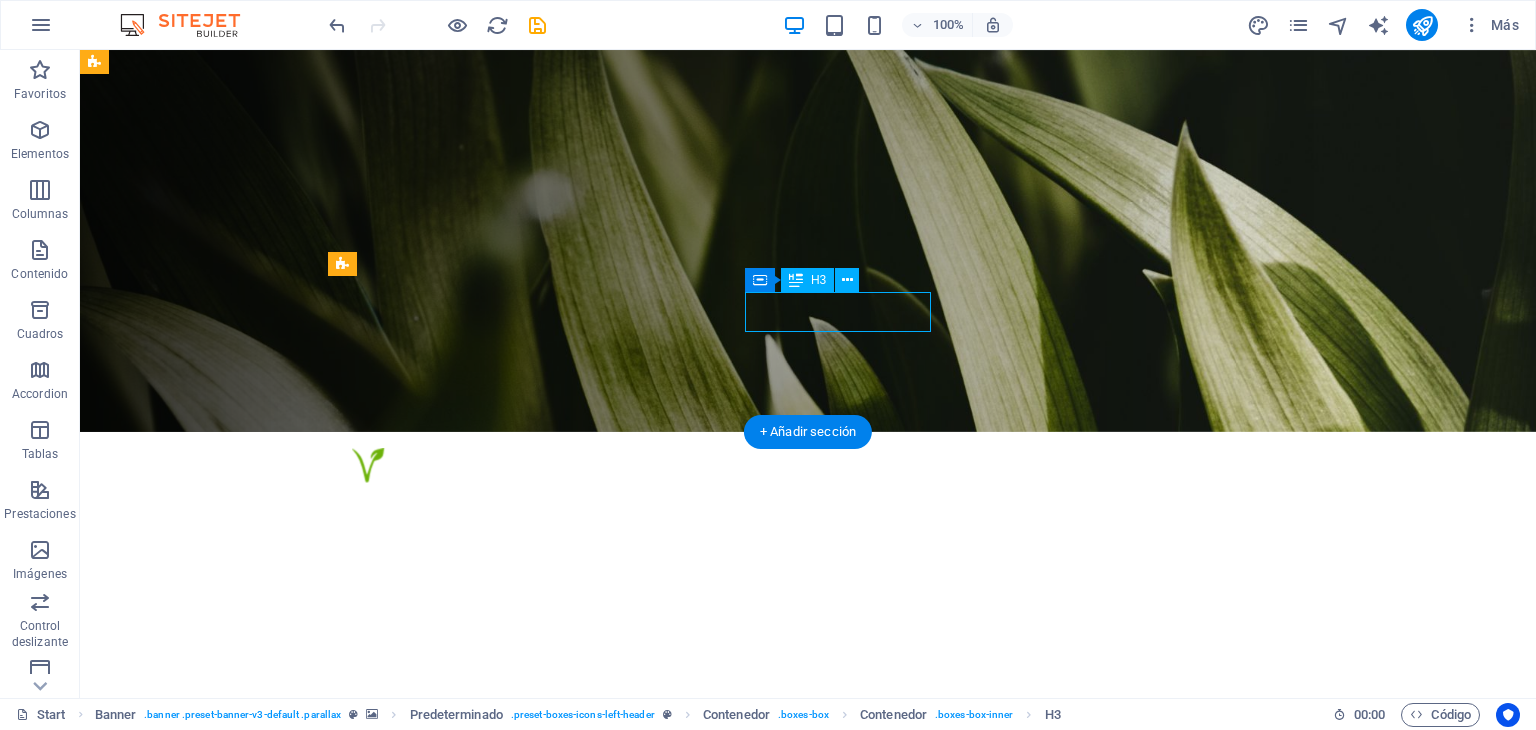 click on "Irrigation" at bounding box center (808, 1186) 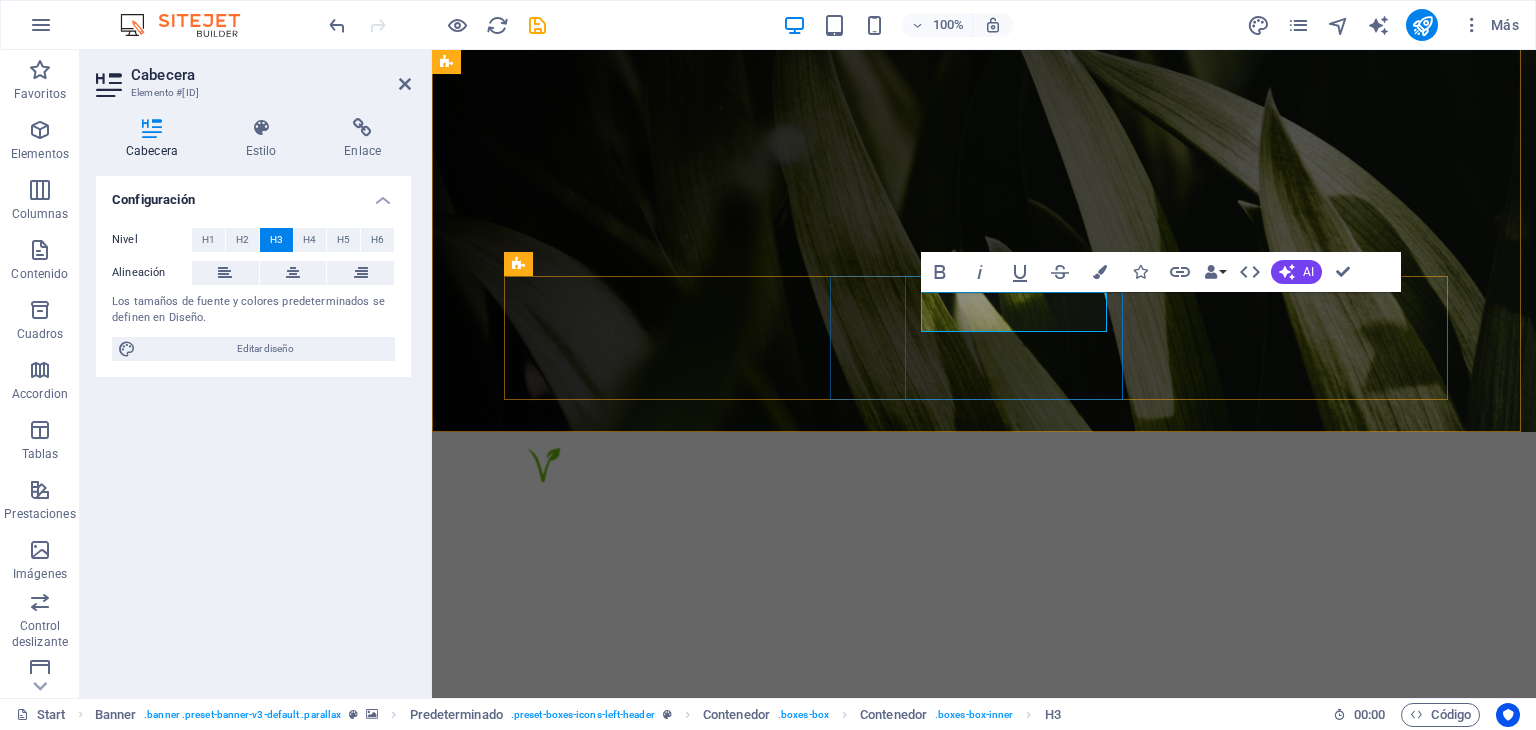 type 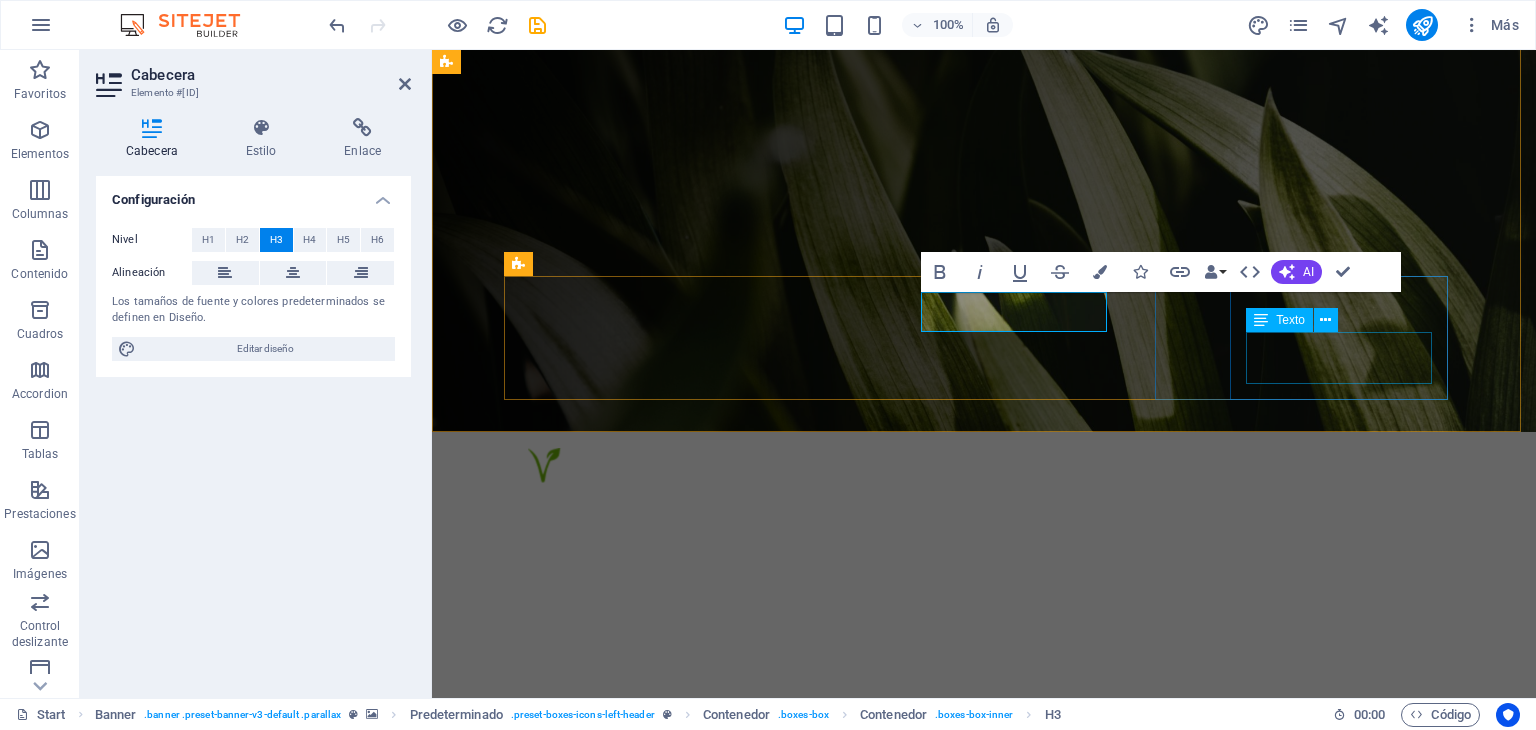click on "Adipisicing elit veritatis amet elm dolorem." at bounding box center [984, 1408] 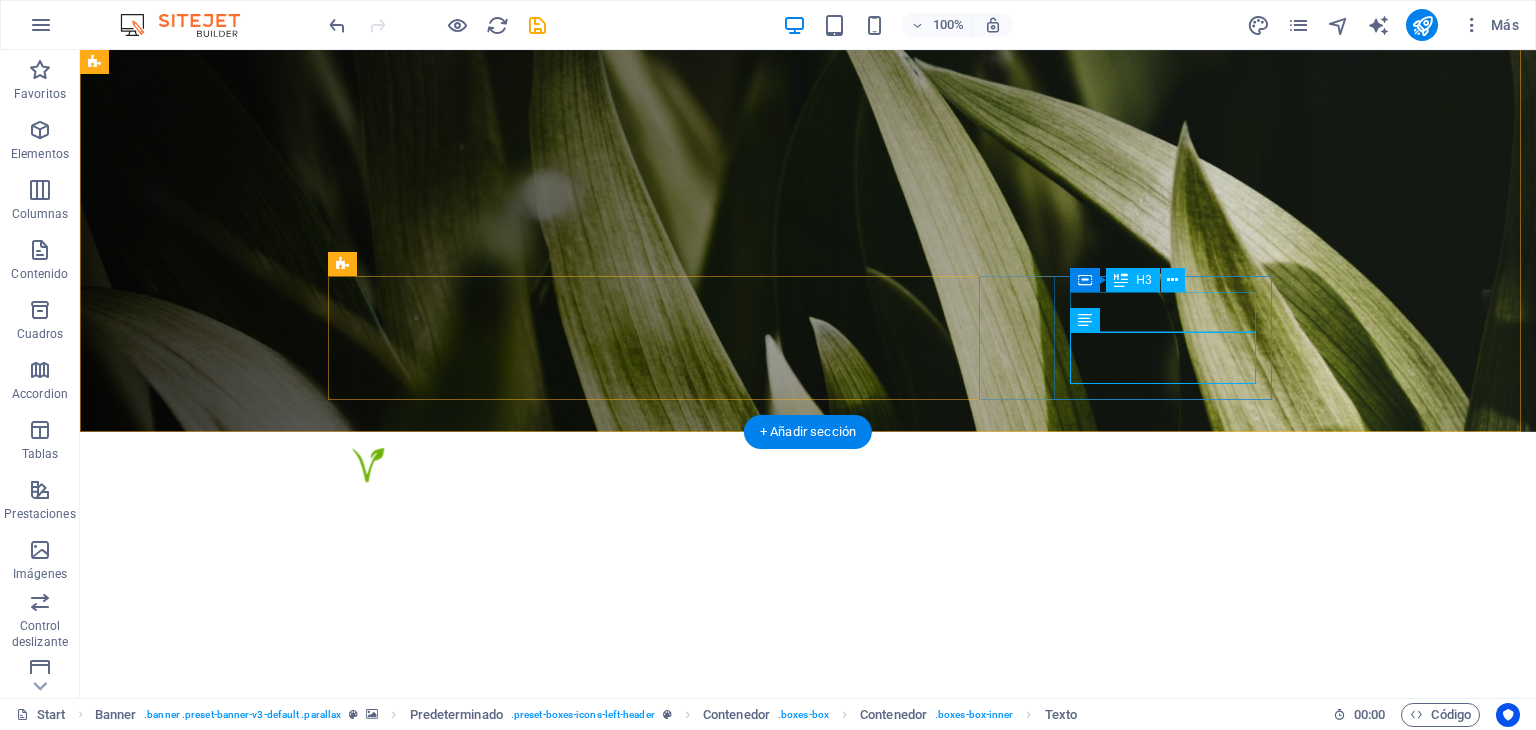 click on "Cleanup" at bounding box center (808, 1375) 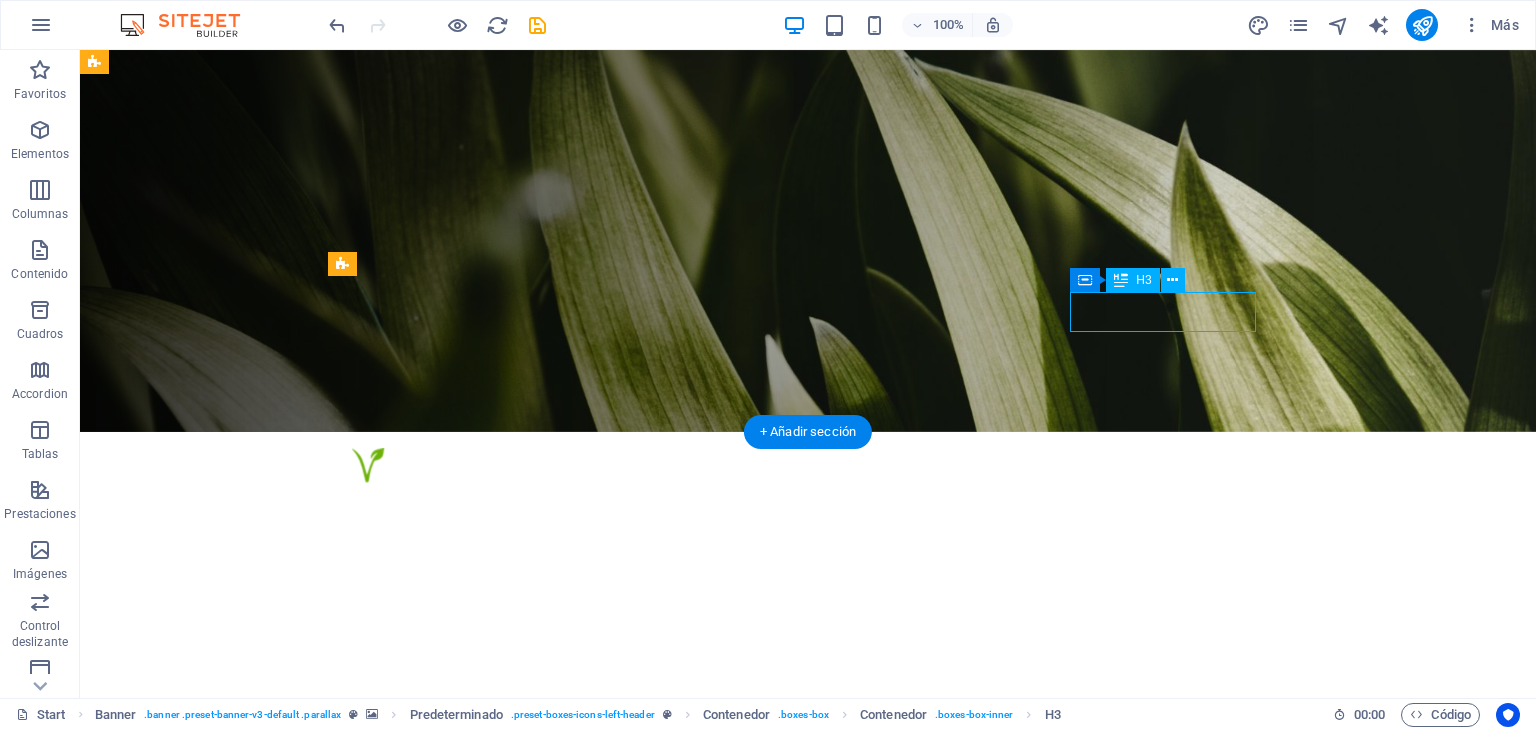 click on "Cleanup" at bounding box center [808, 1375] 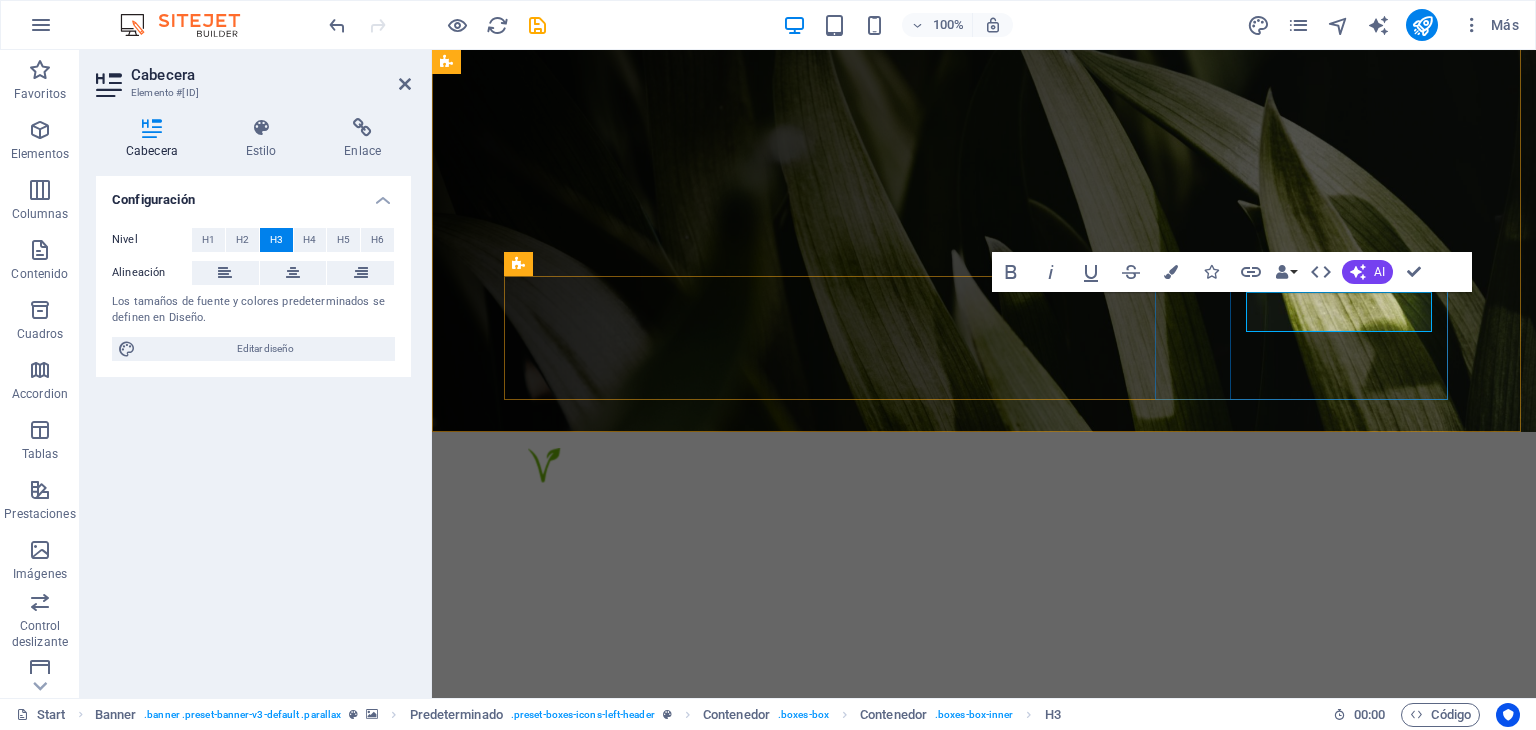 type 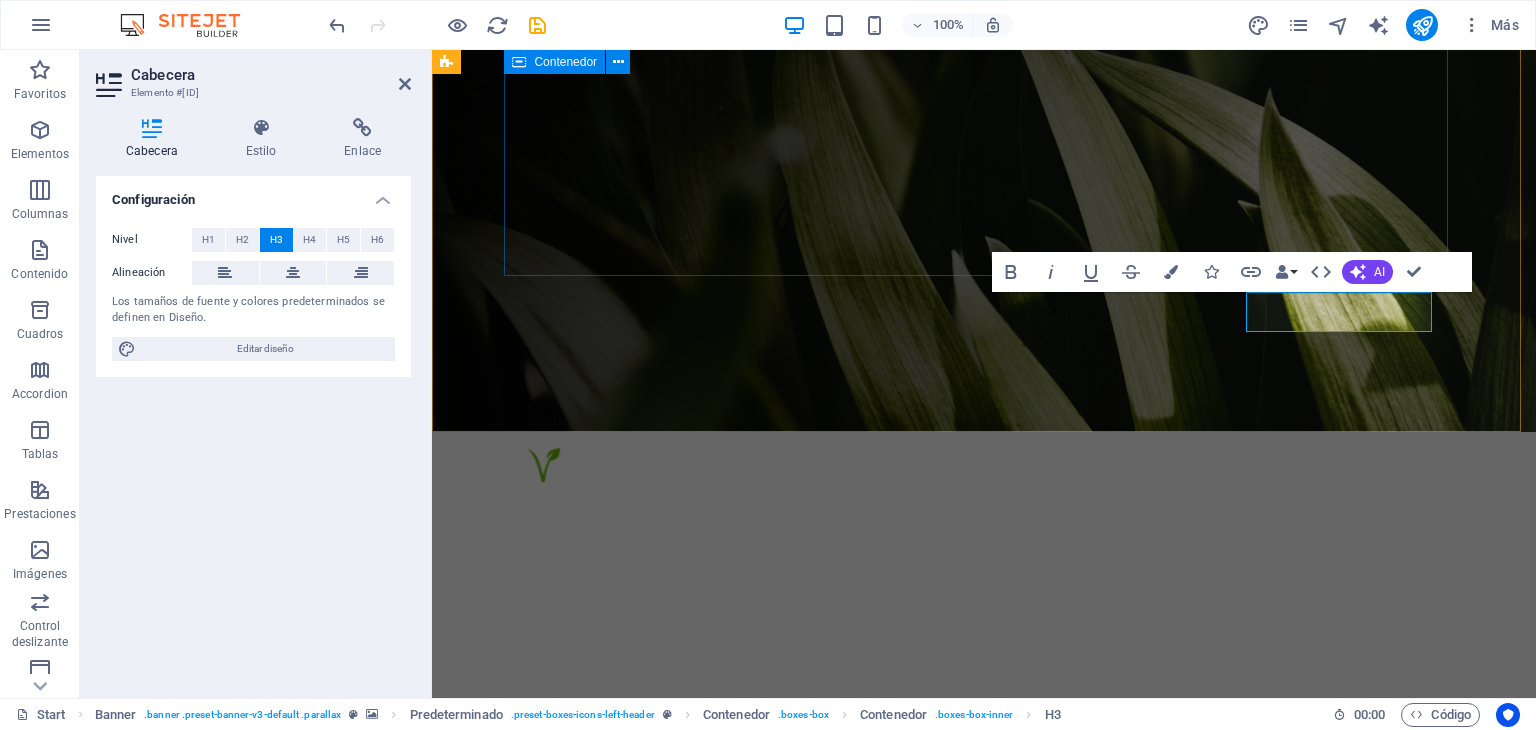 click on "SISTEMAS DE RIEGO Your professional Partner in [CITY], [STATE]. Learn more Our Services" at bounding box center (984, 707) 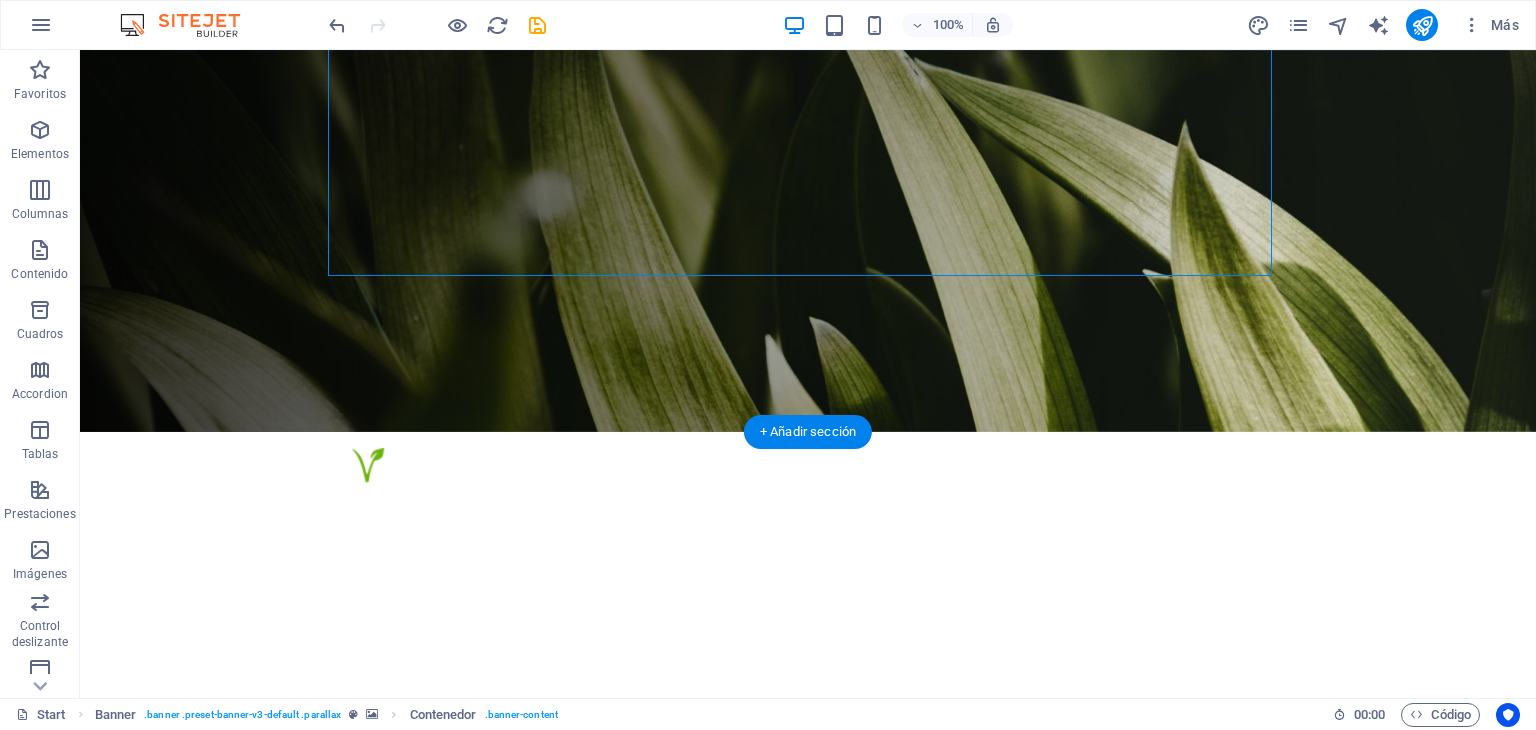 click at bounding box center (808, 108) 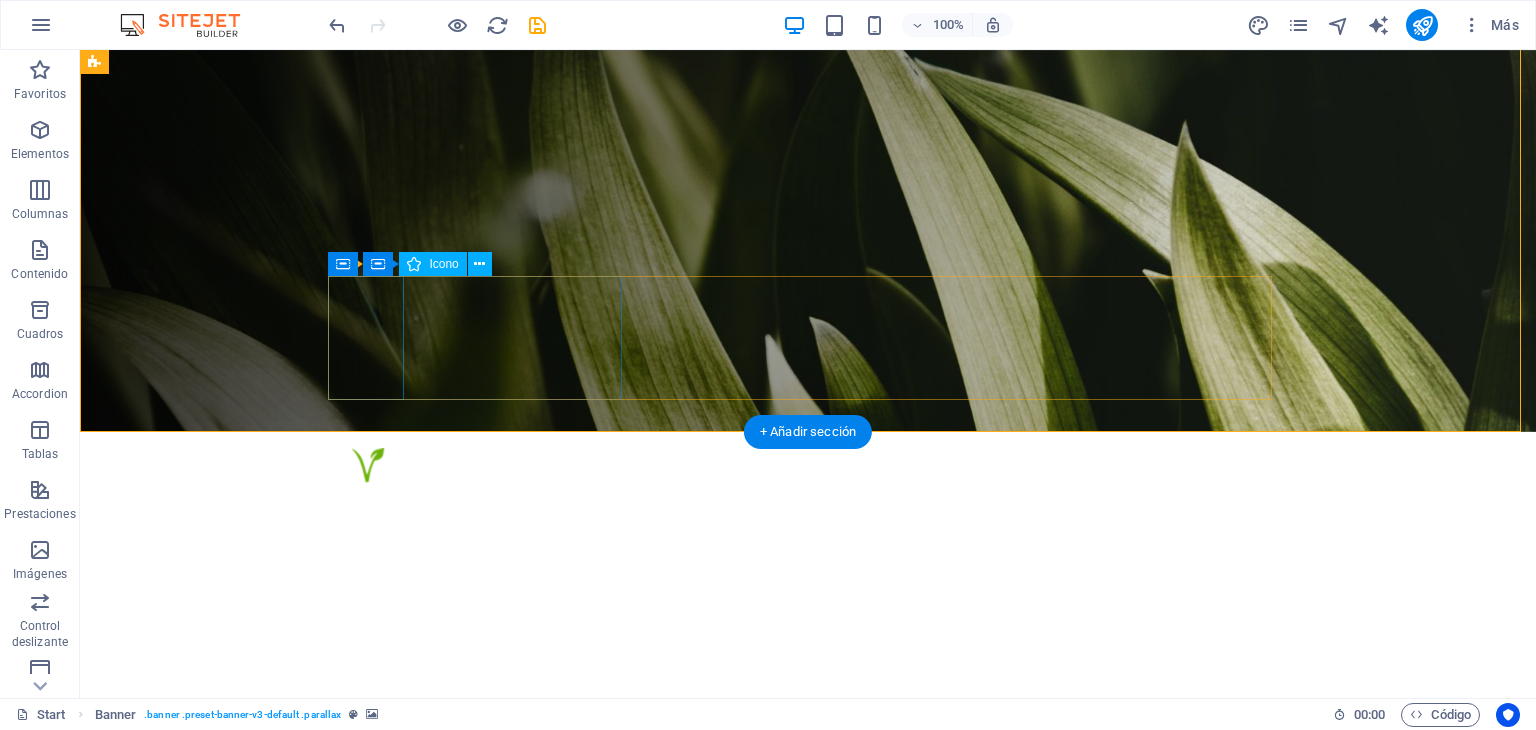 click at bounding box center [808, 923] 